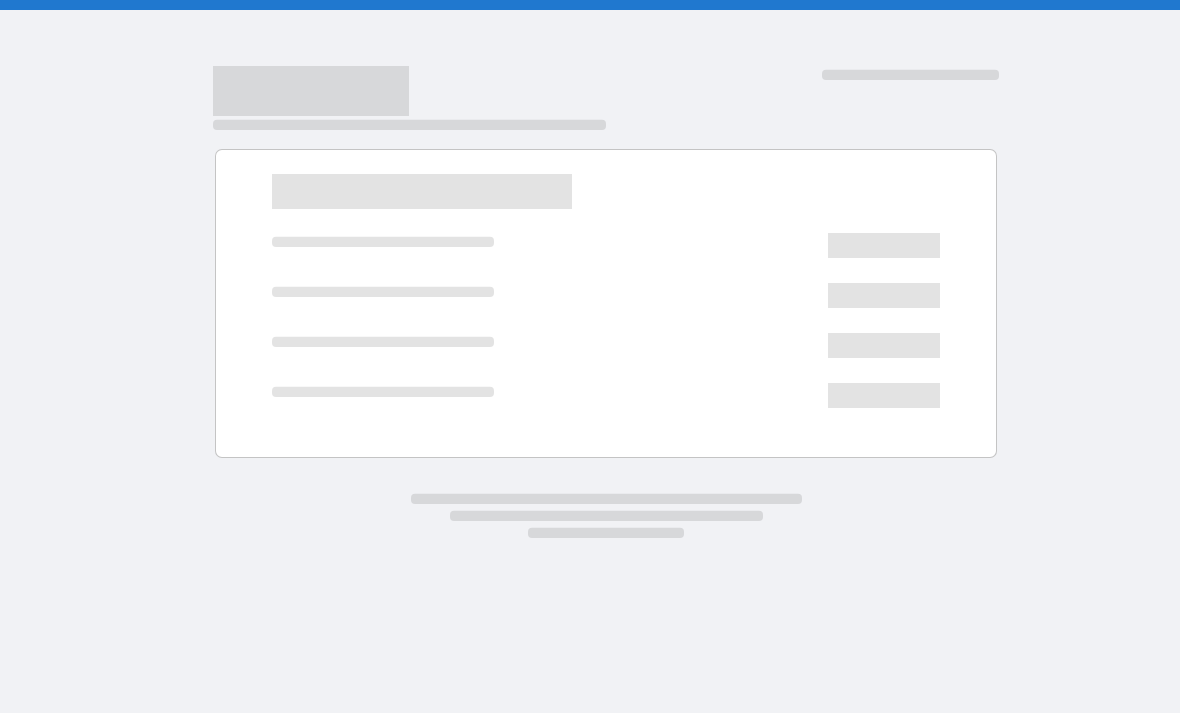 scroll, scrollTop: 0, scrollLeft: 0, axis: both 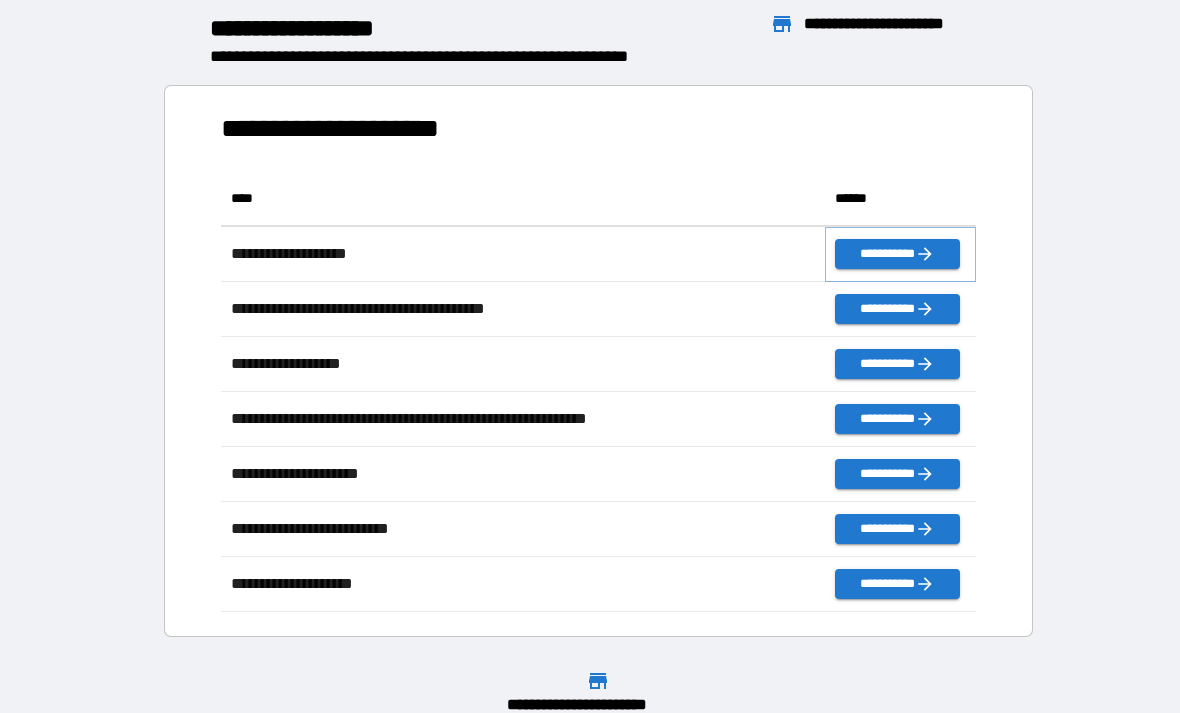 click on "**********" at bounding box center (897, 254) 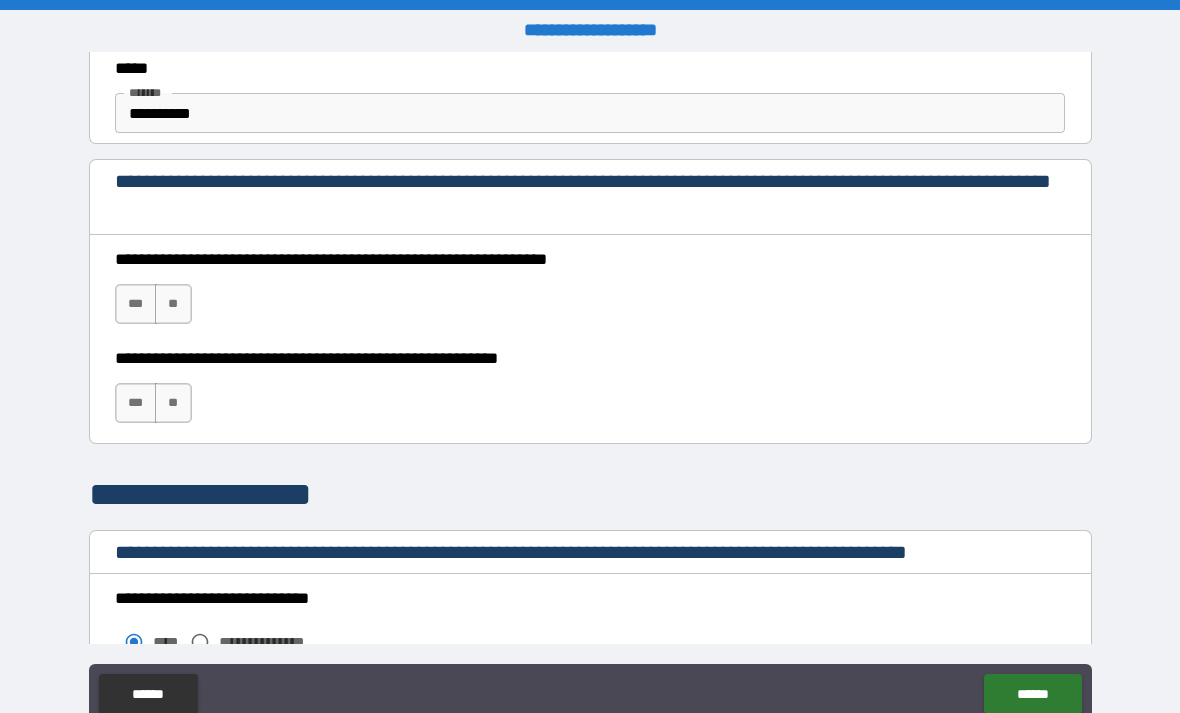 scroll, scrollTop: 1252, scrollLeft: 0, axis: vertical 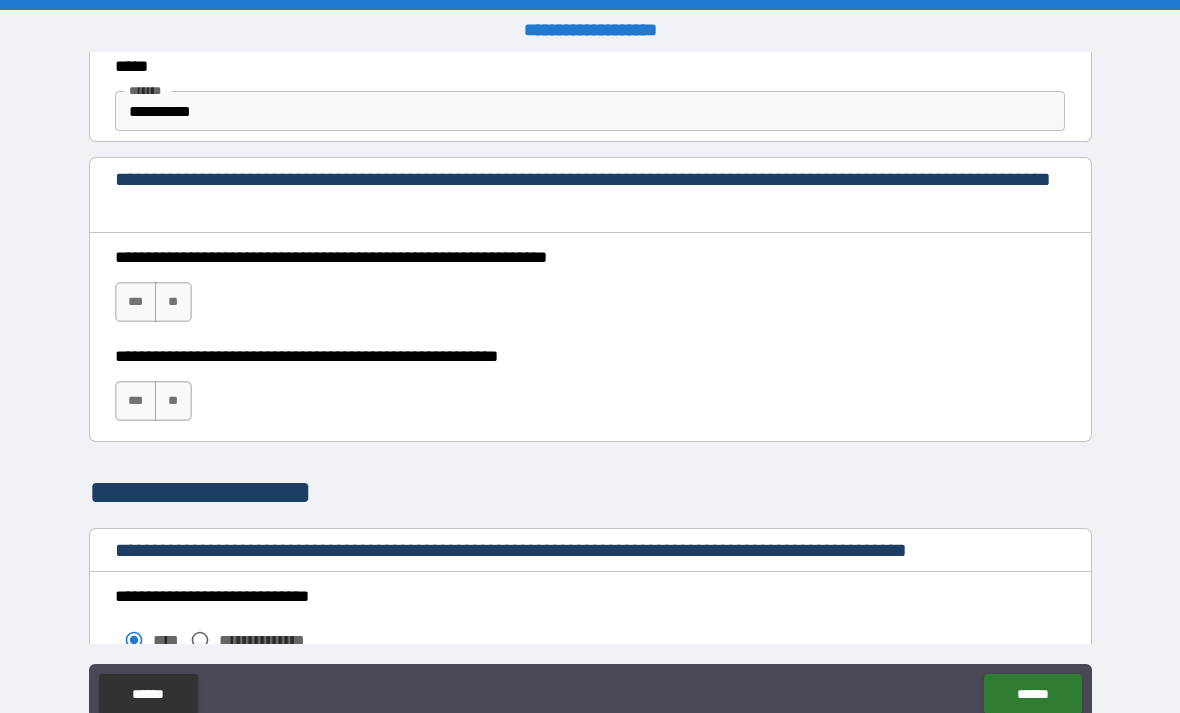 click on "***" at bounding box center [136, 302] 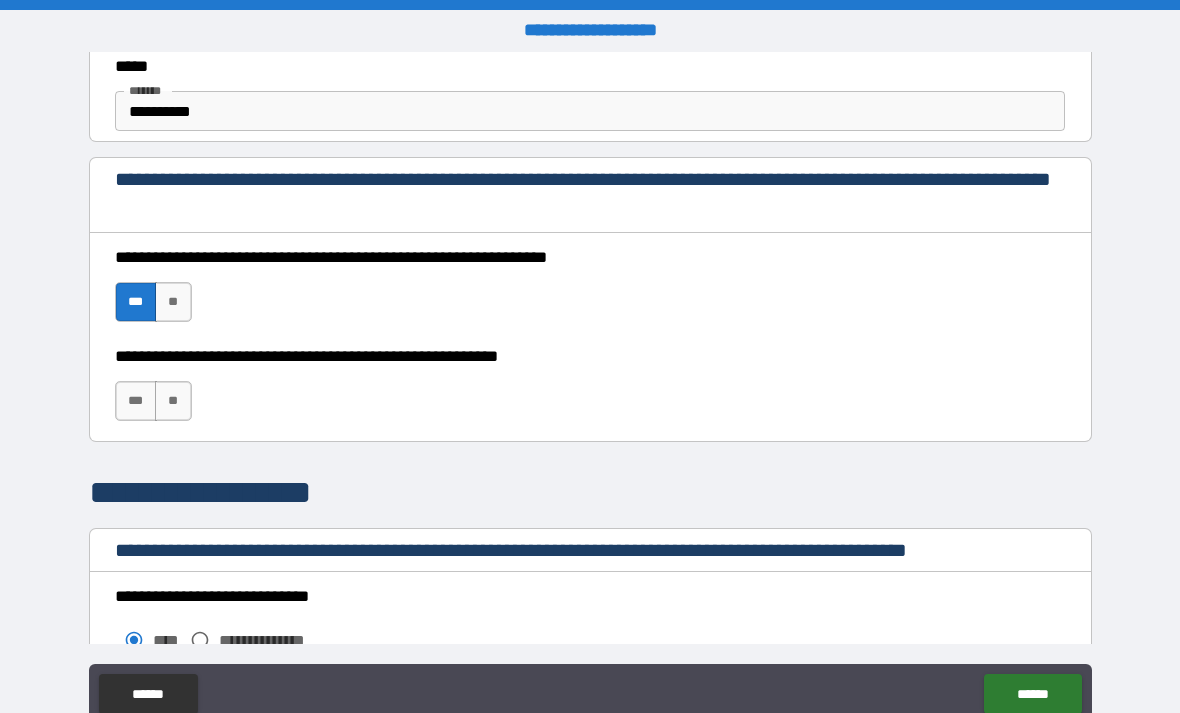 click on "***" at bounding box center (136, 401) 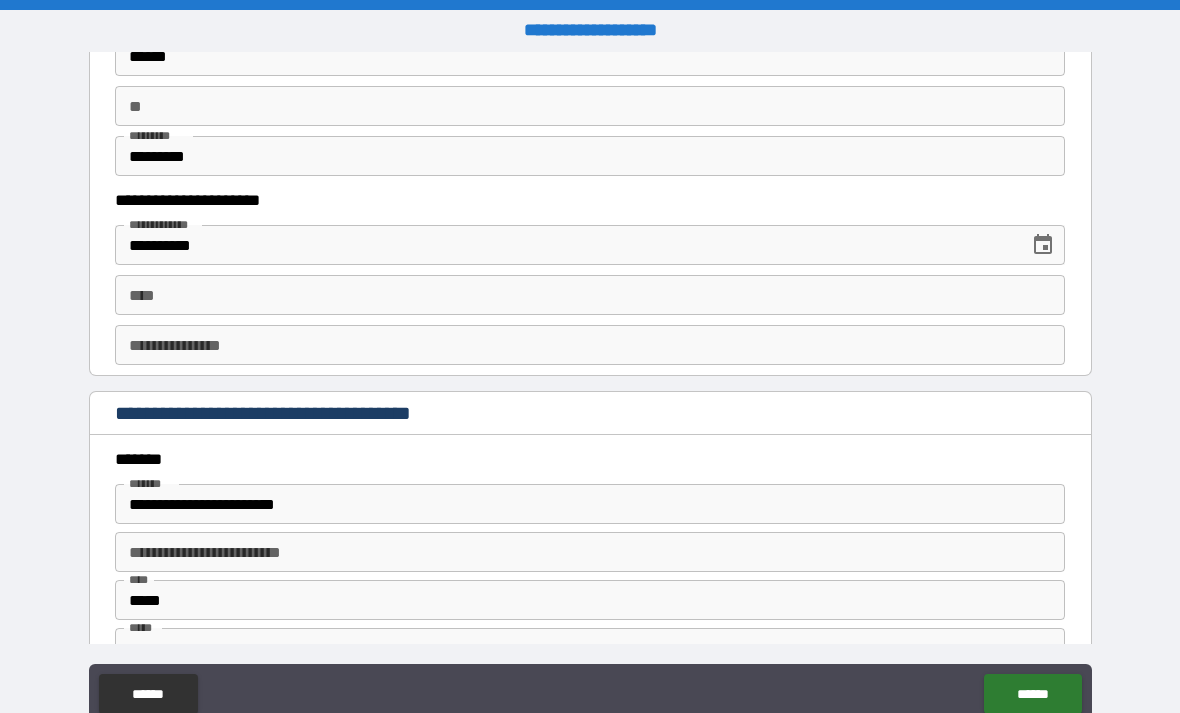 scroll, scrollTop: 1981, scrollLeft: 0, axis: vertical 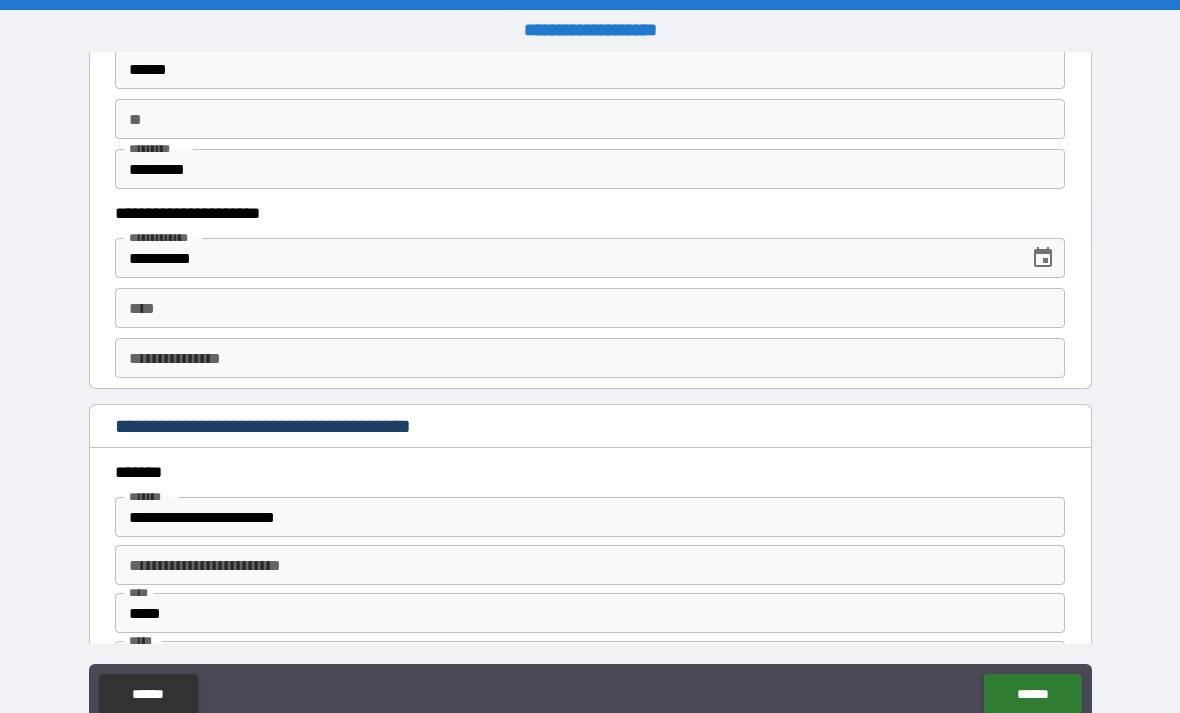 click on "**********" at bounding box center [565, 258] 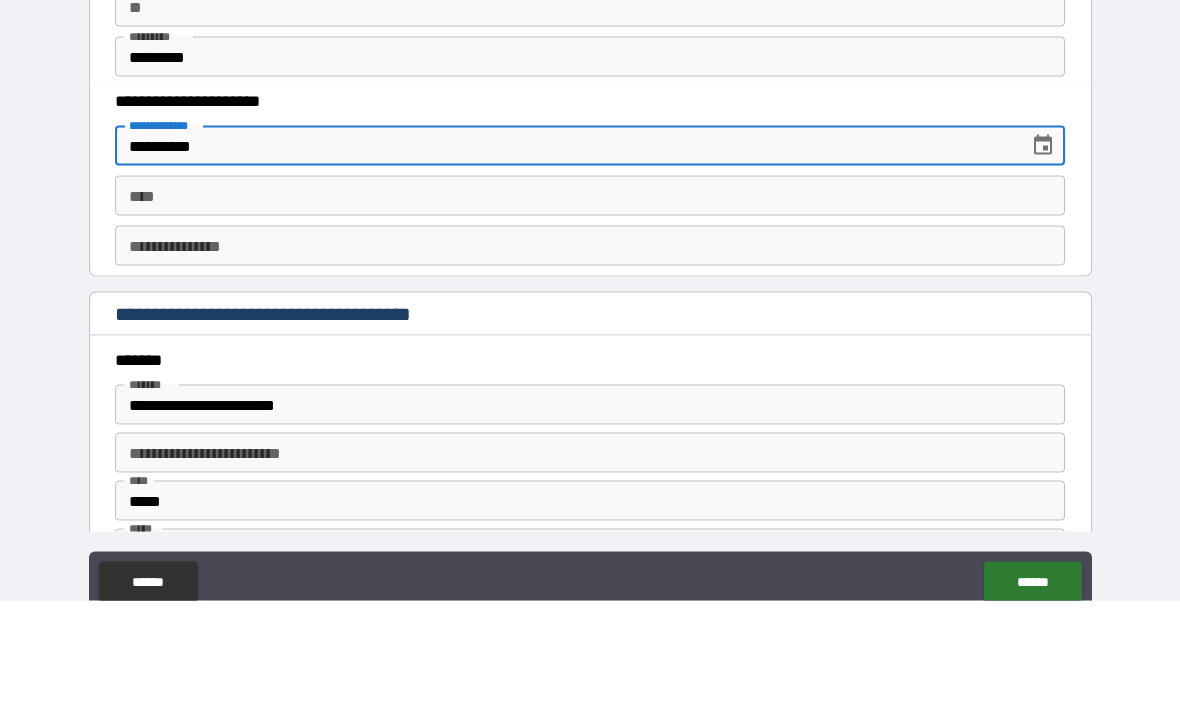 scroll, scrollTop: 64, scrollLeft: 0, axis: vertical 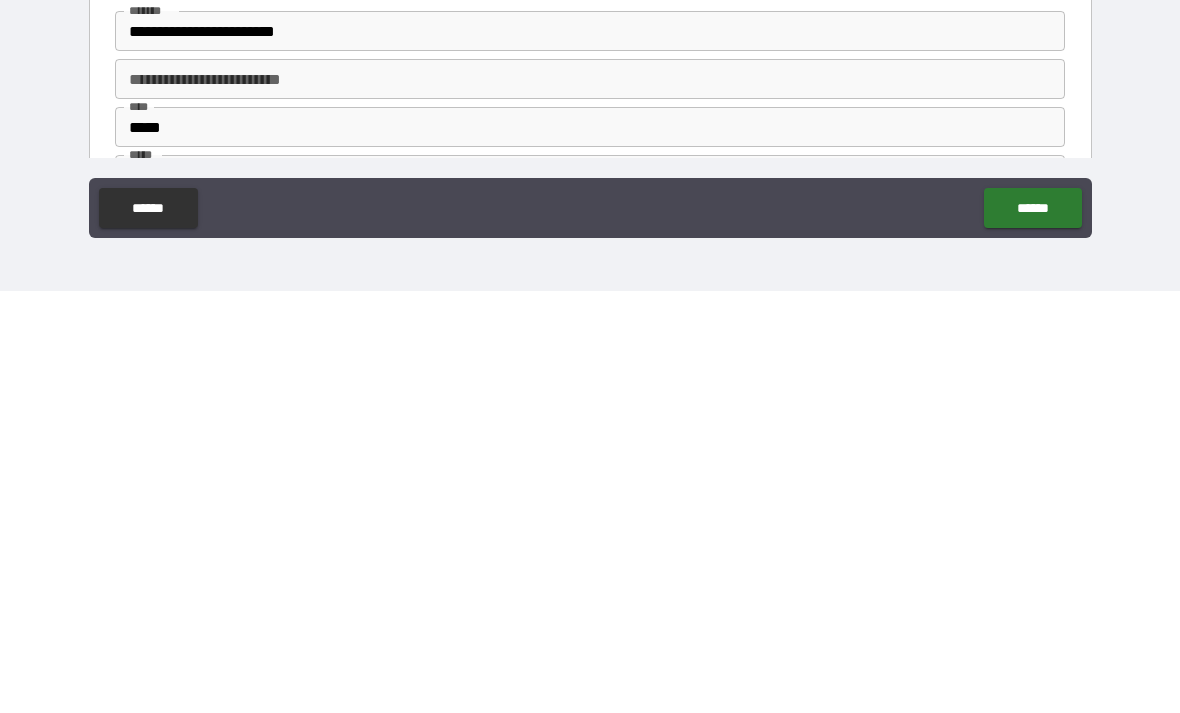 click on "******" at bounding box center (1032, 630) 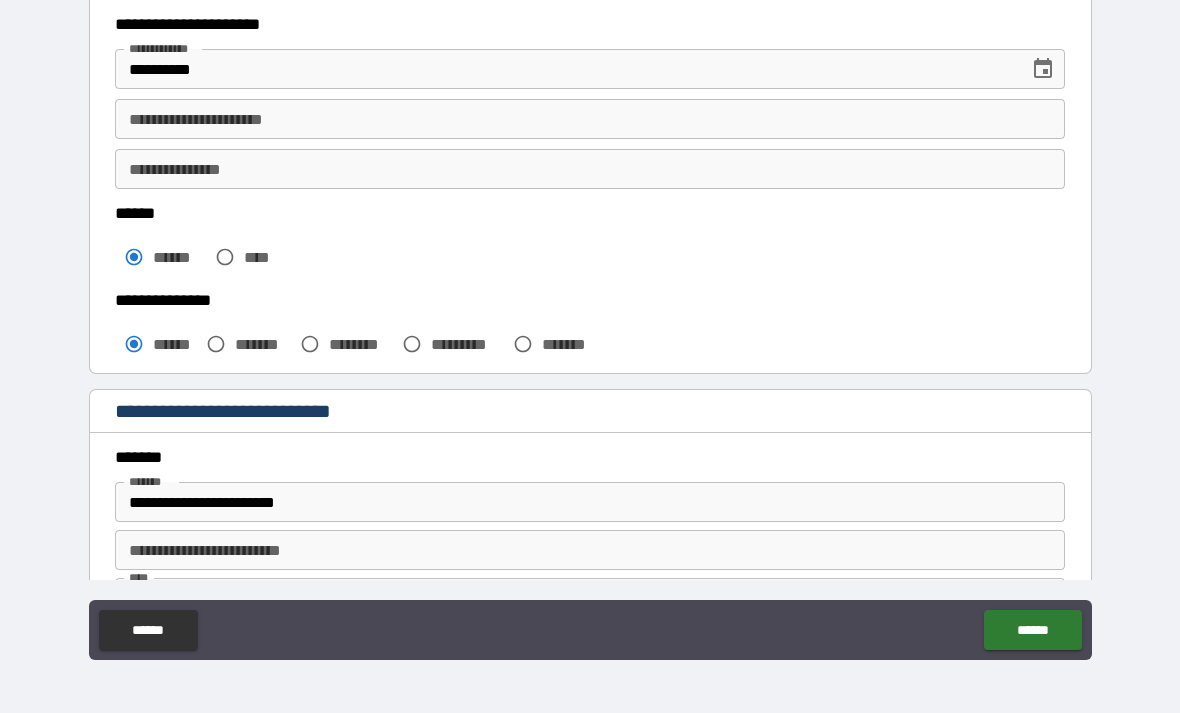 scroll, scrollTop: 303, scrollLeft: 0, axis: vertical 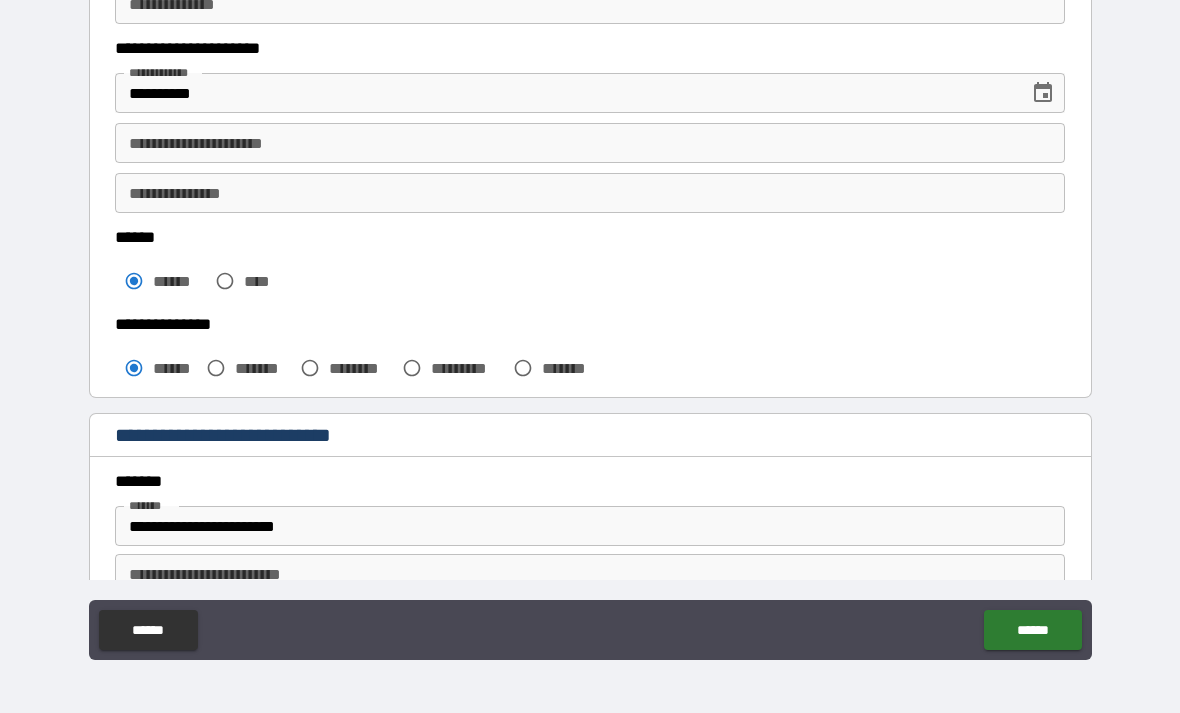 click on "**********" at bounding box center [590, 143] 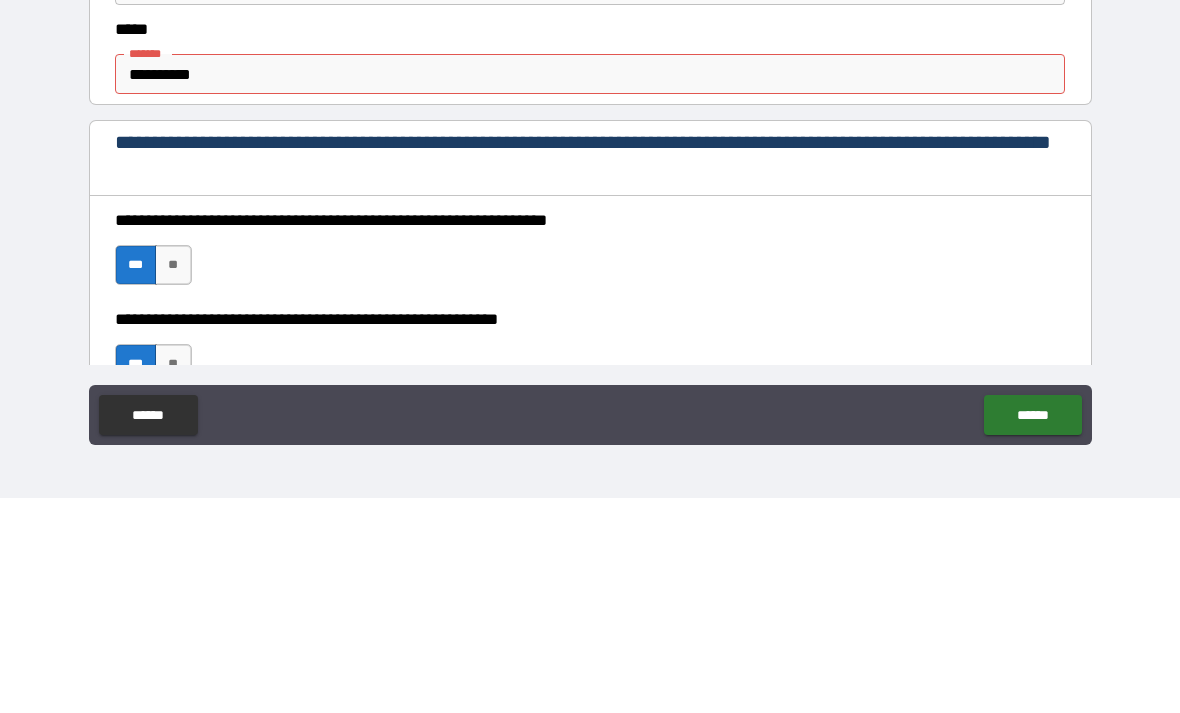 scroll, scrollTop: 1006, scrollLeft: 0, axis: vertical 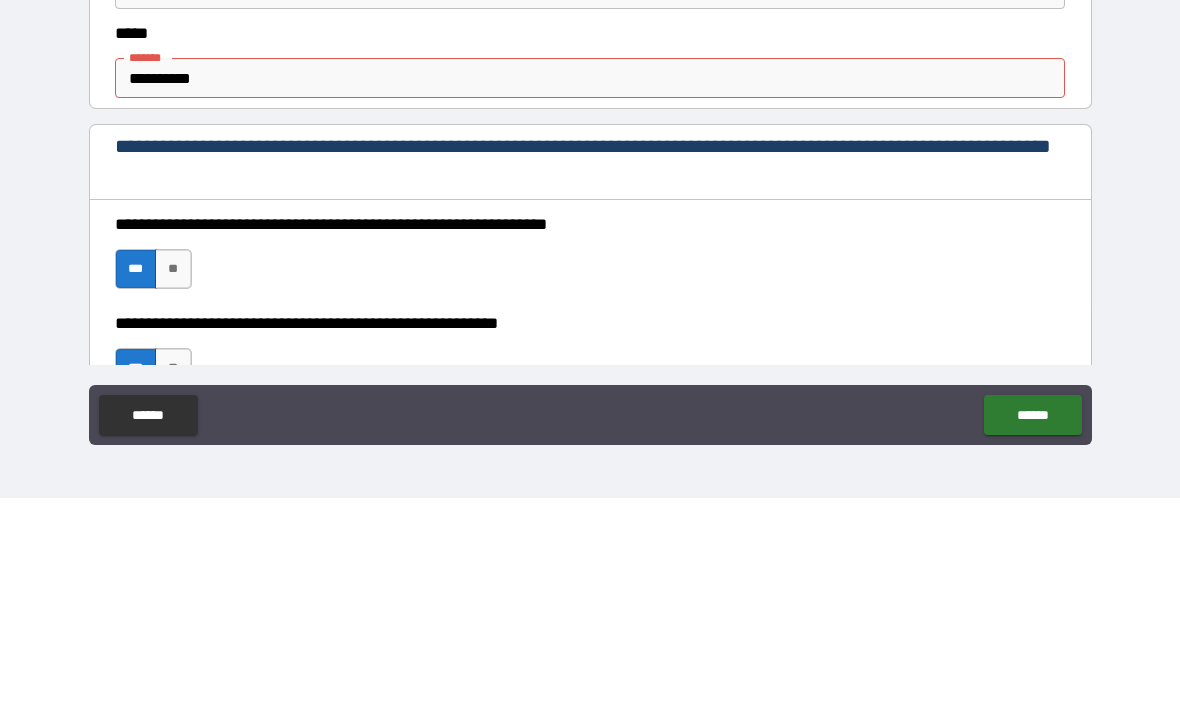 type on "**********" 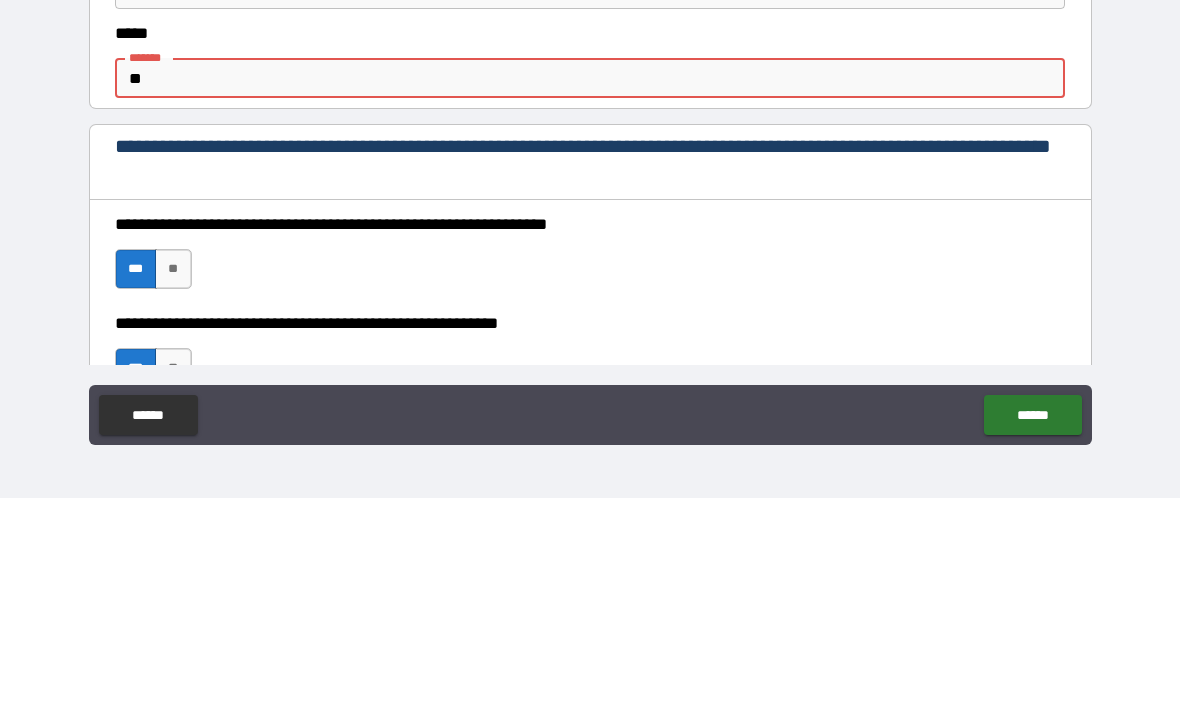 type on "*" 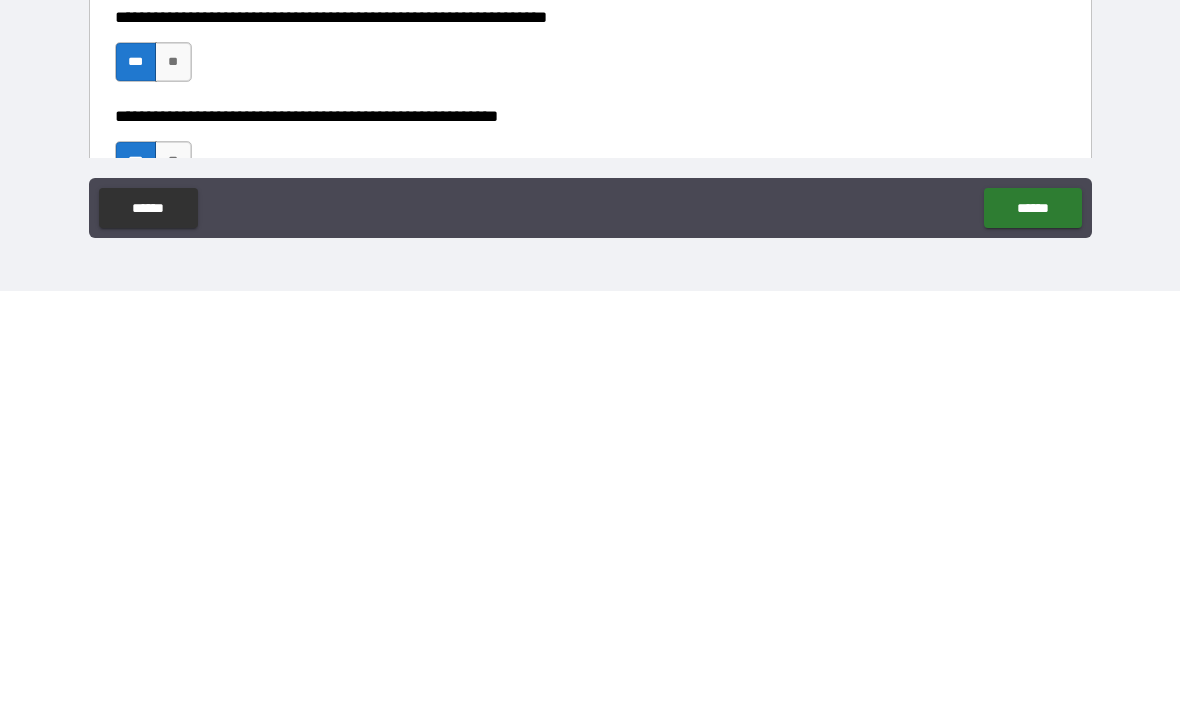click on "******" at bounding box center (1032, 630) 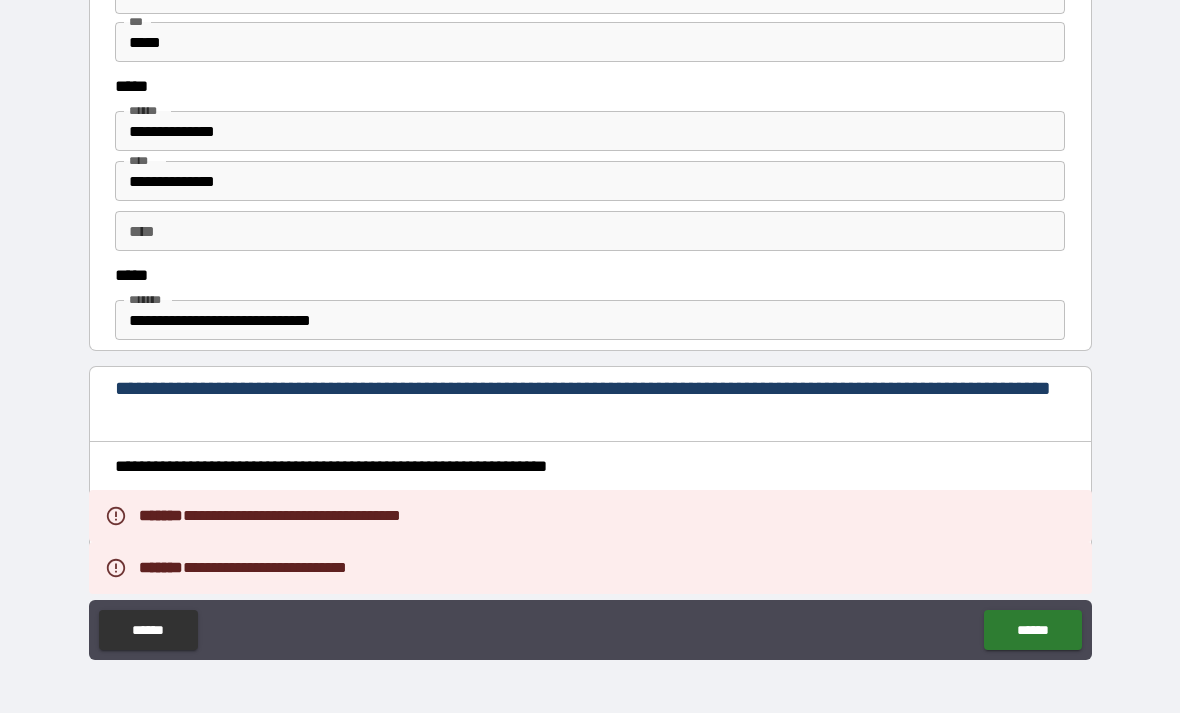 scroll, scrollTop: 989, scrollLeft: 0, axis: vertical 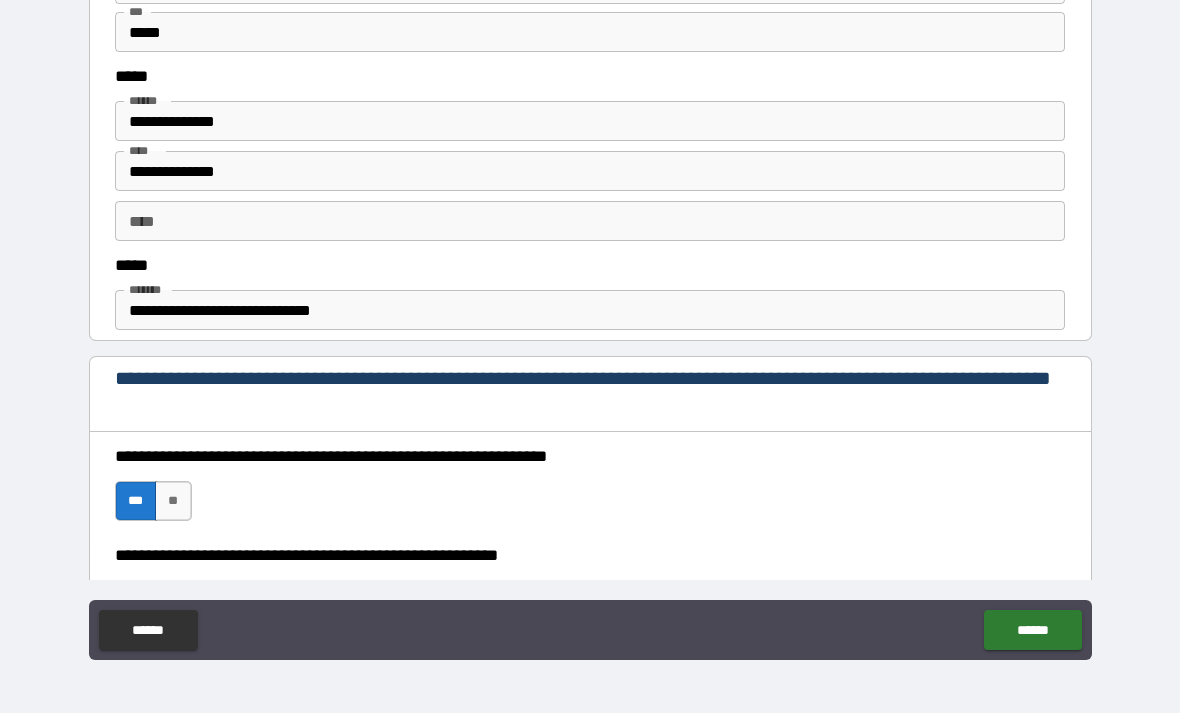 click on "**********" at bounding box center [590, 310] 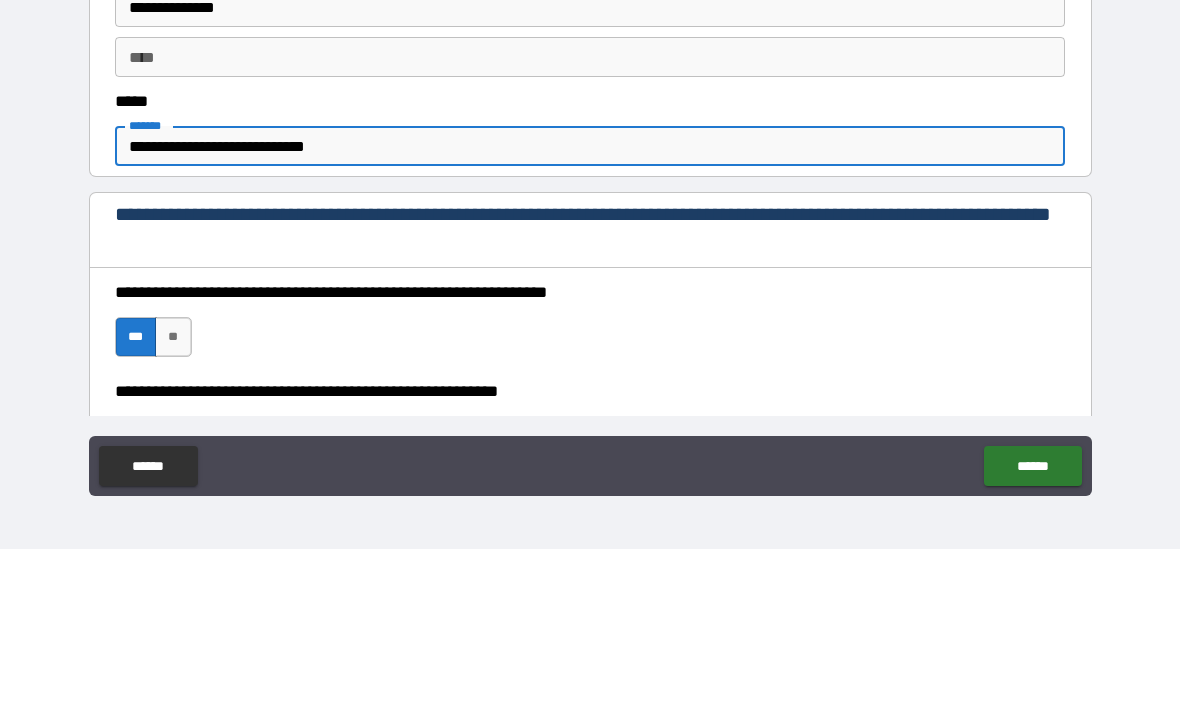 type on "**********" 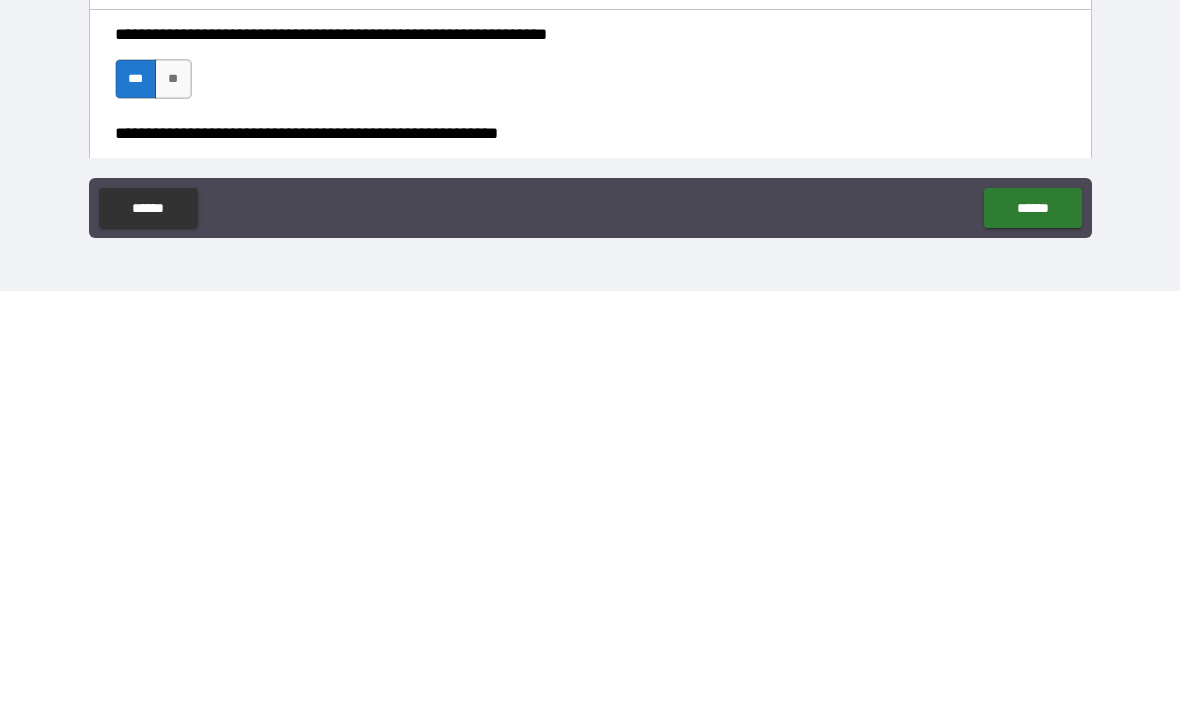 click on "******" at bounding box center [1032, 630] 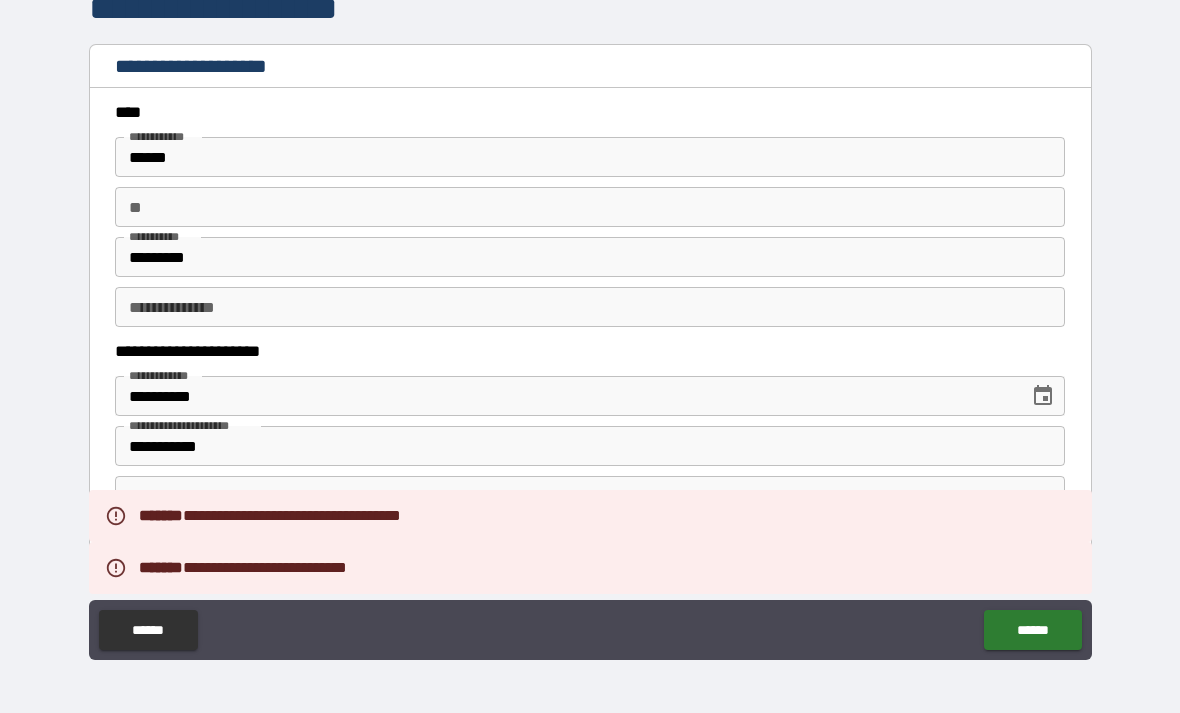 scroll, scrollTop: 0, scrollLeft: 0, axis: both 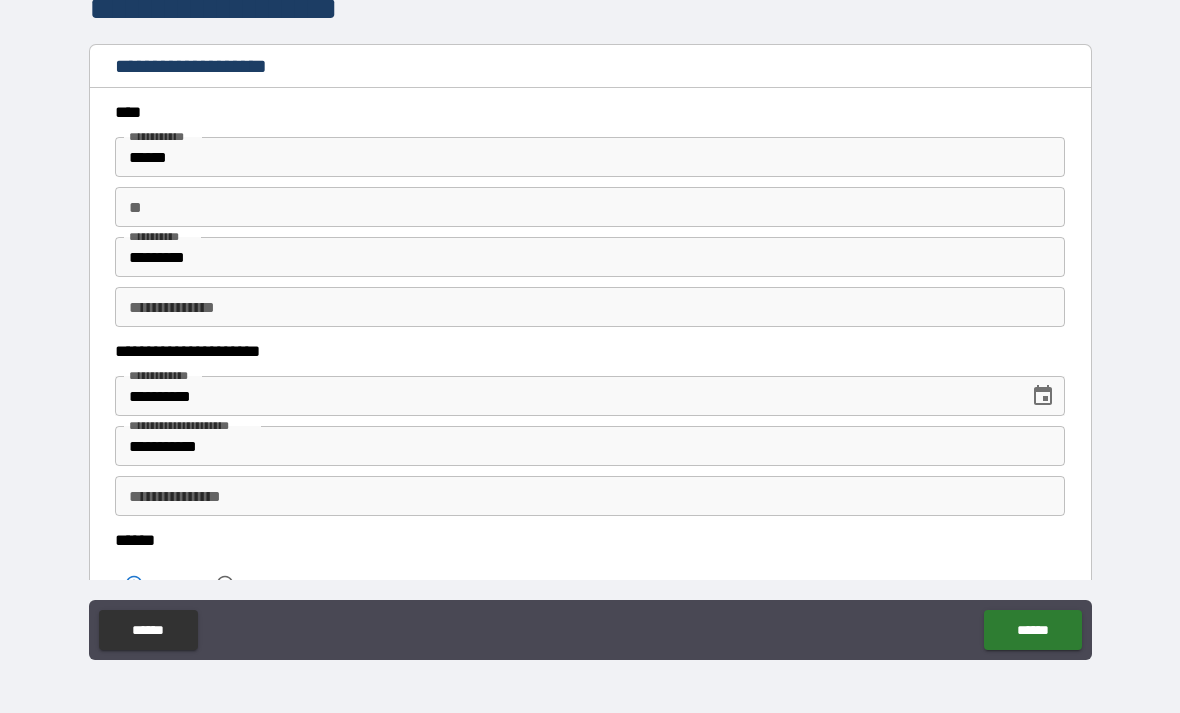click on "**********" at bounding box center [590, 307] 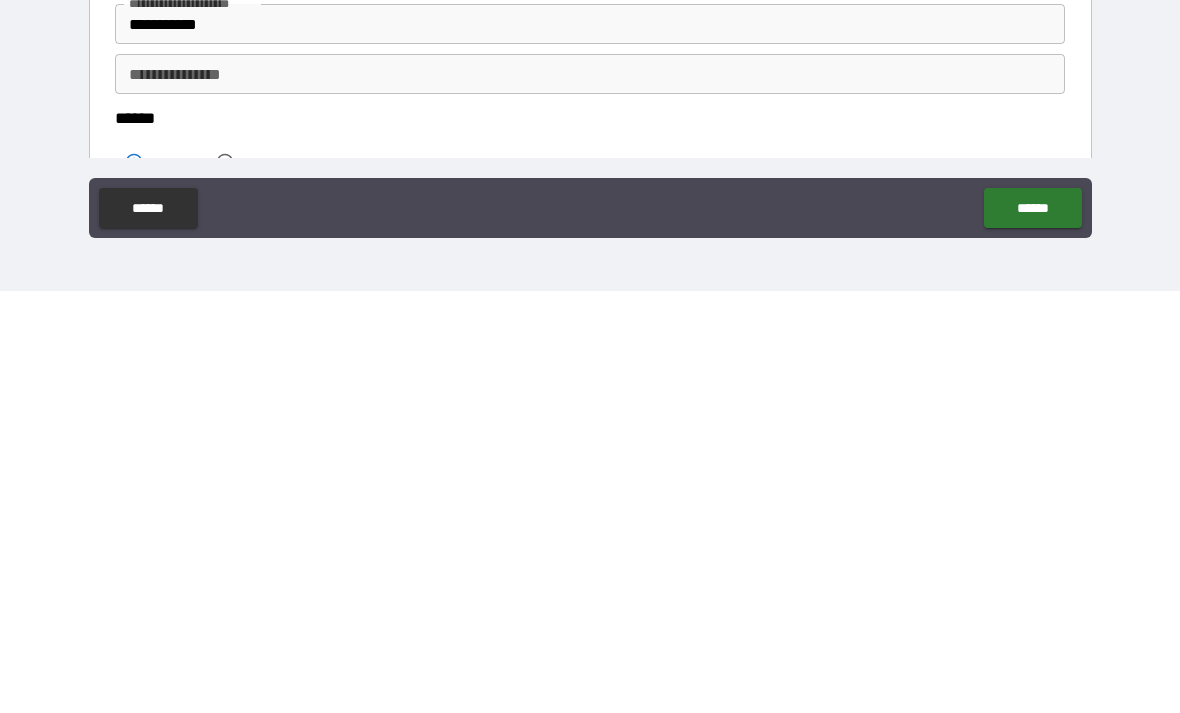 type on "******" 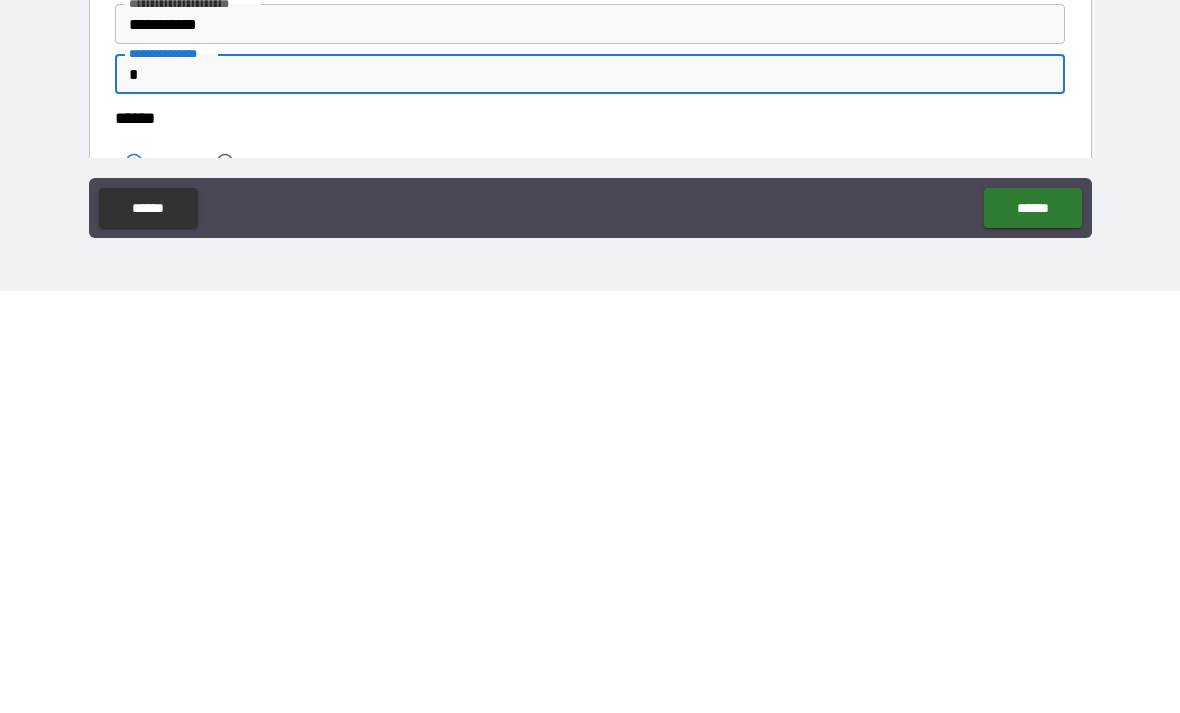 type on "*" 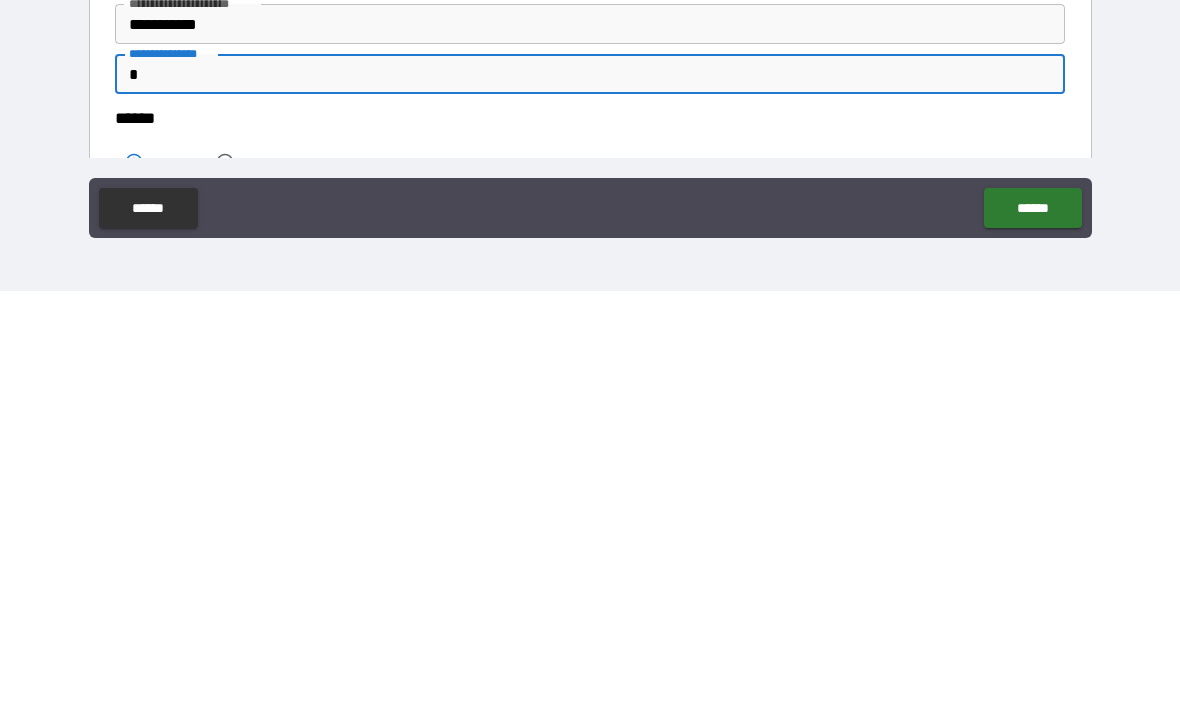click on "******" at bounding box center [1032, 630] 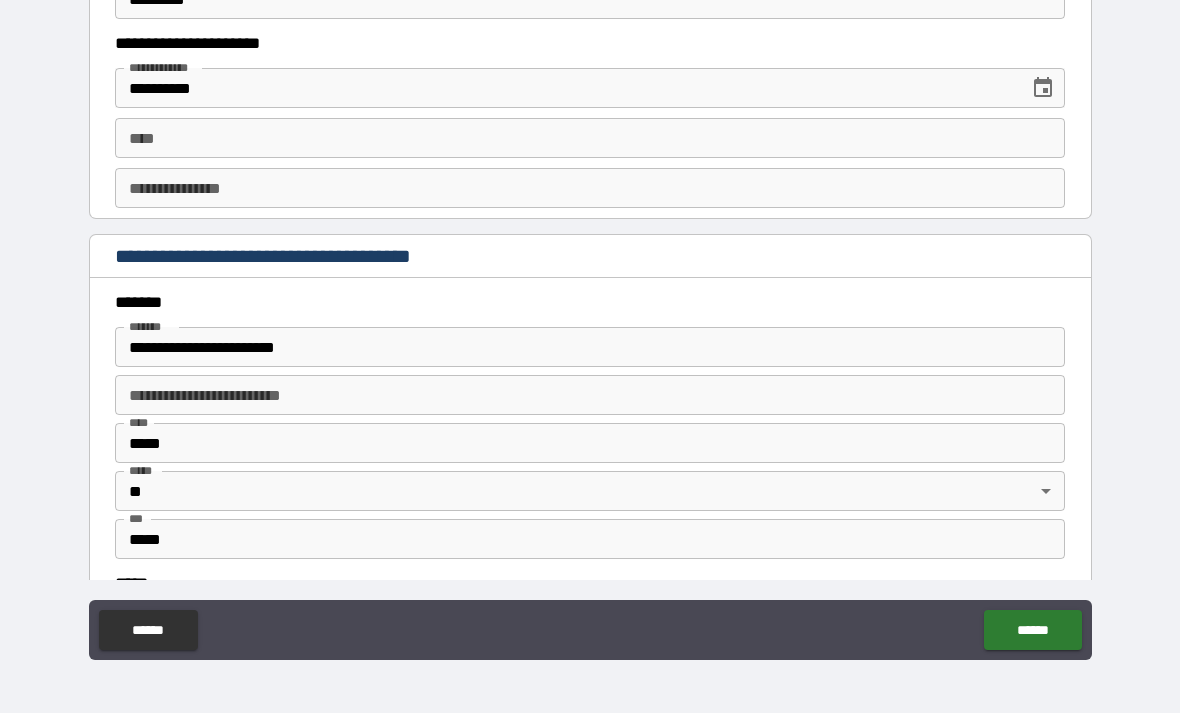 scroll, scrollTop: 2088, scrollLeft: 0, axis: vertical 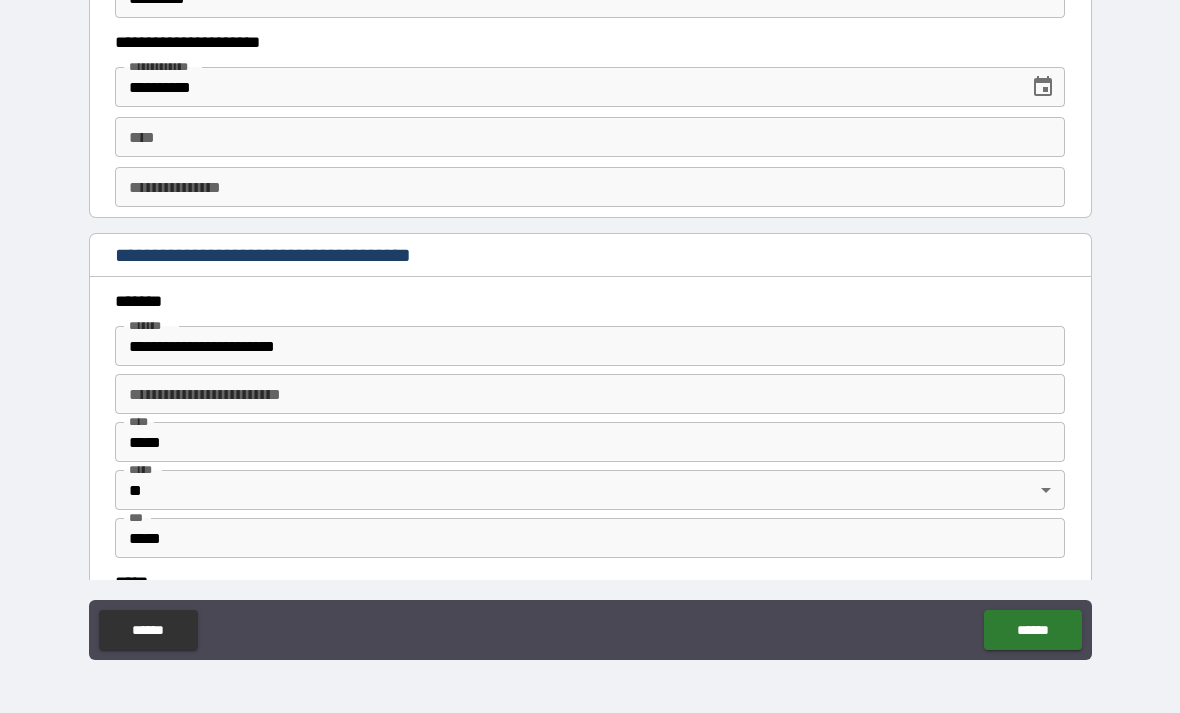 click on "****" at bounding box center [590, 137] 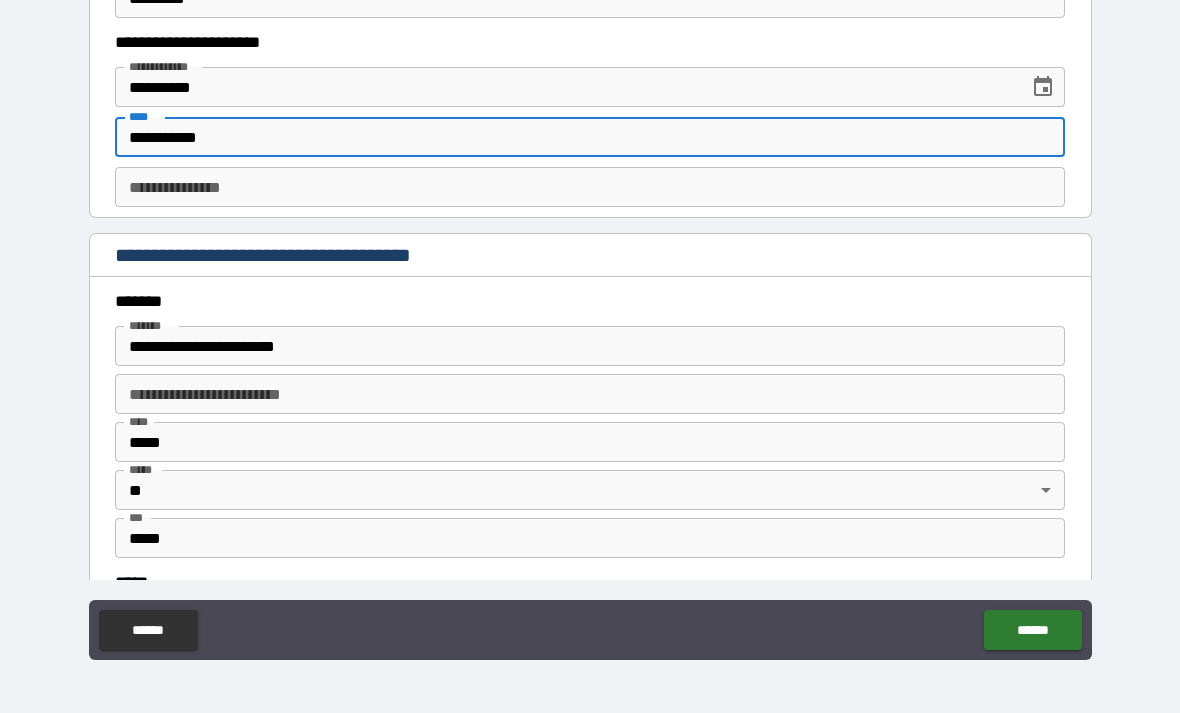 type on "**********" 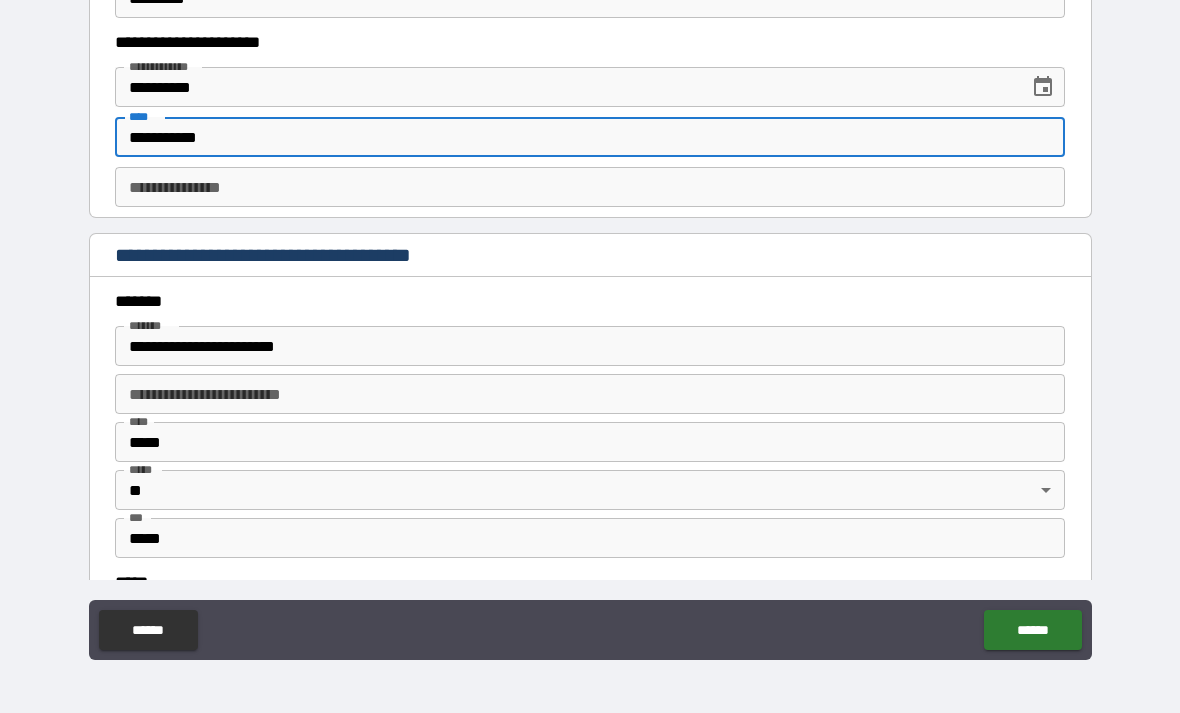 click on "**********" at bounding box center [590, 187] 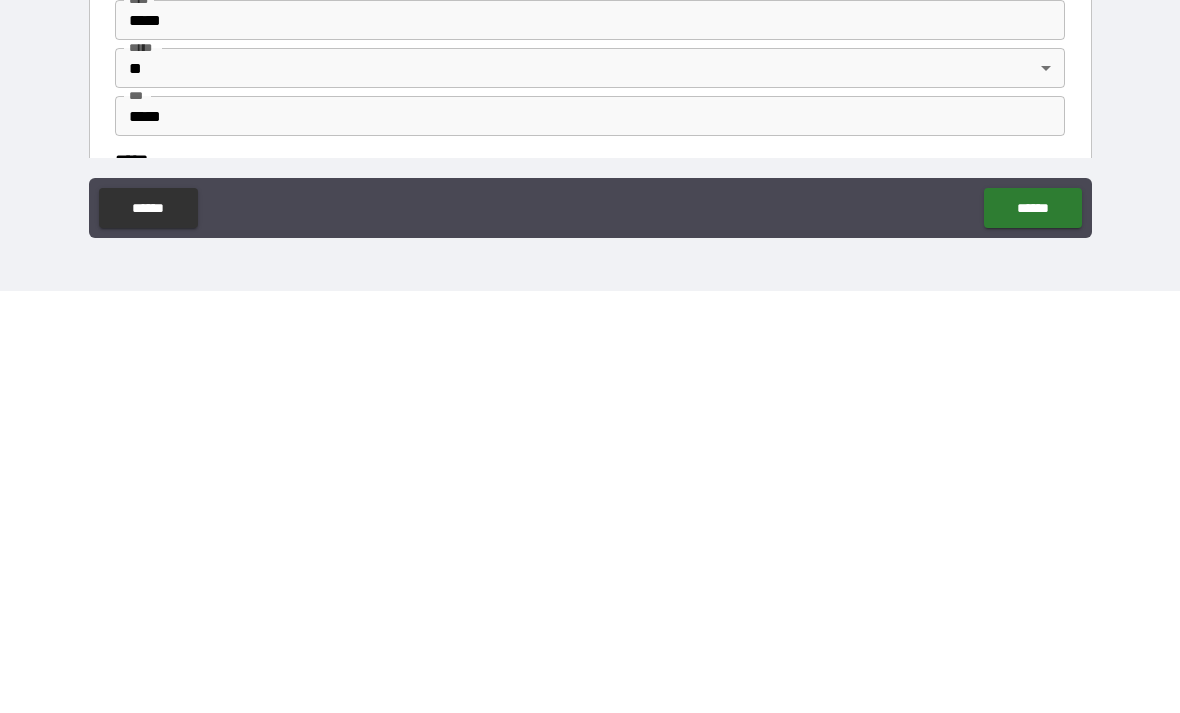 type on "*" 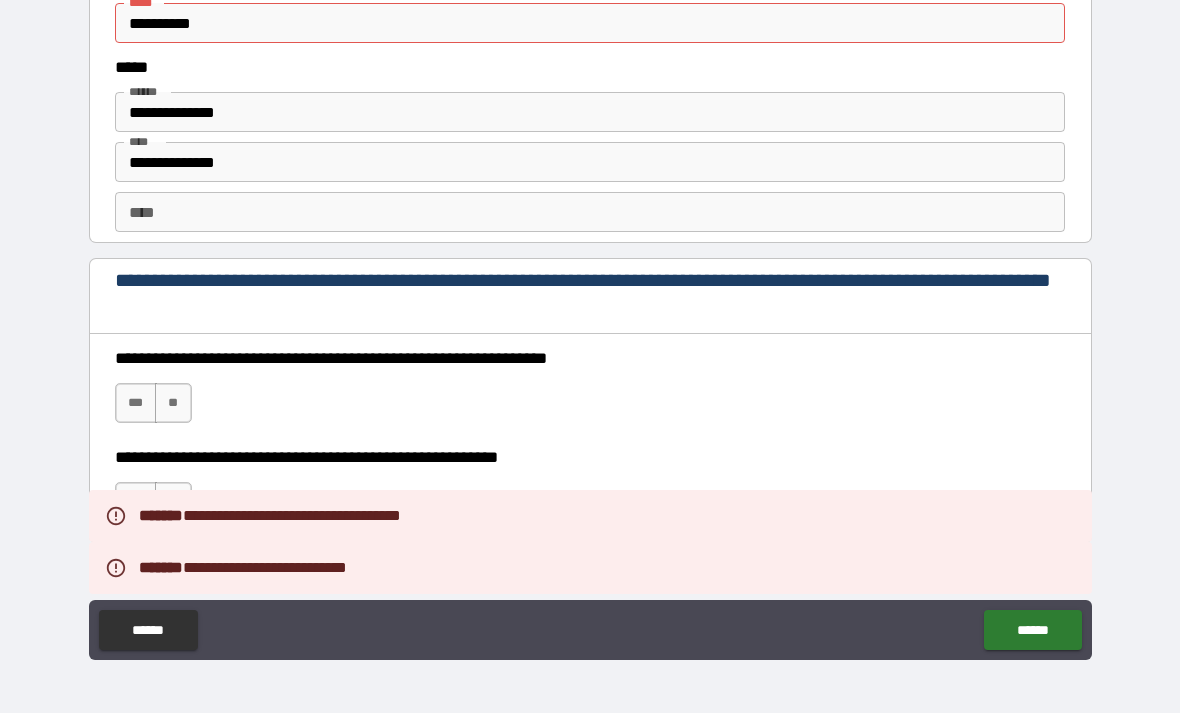 scroll, scrollTop: 2632, scrollLeft: 0, axis: vertical 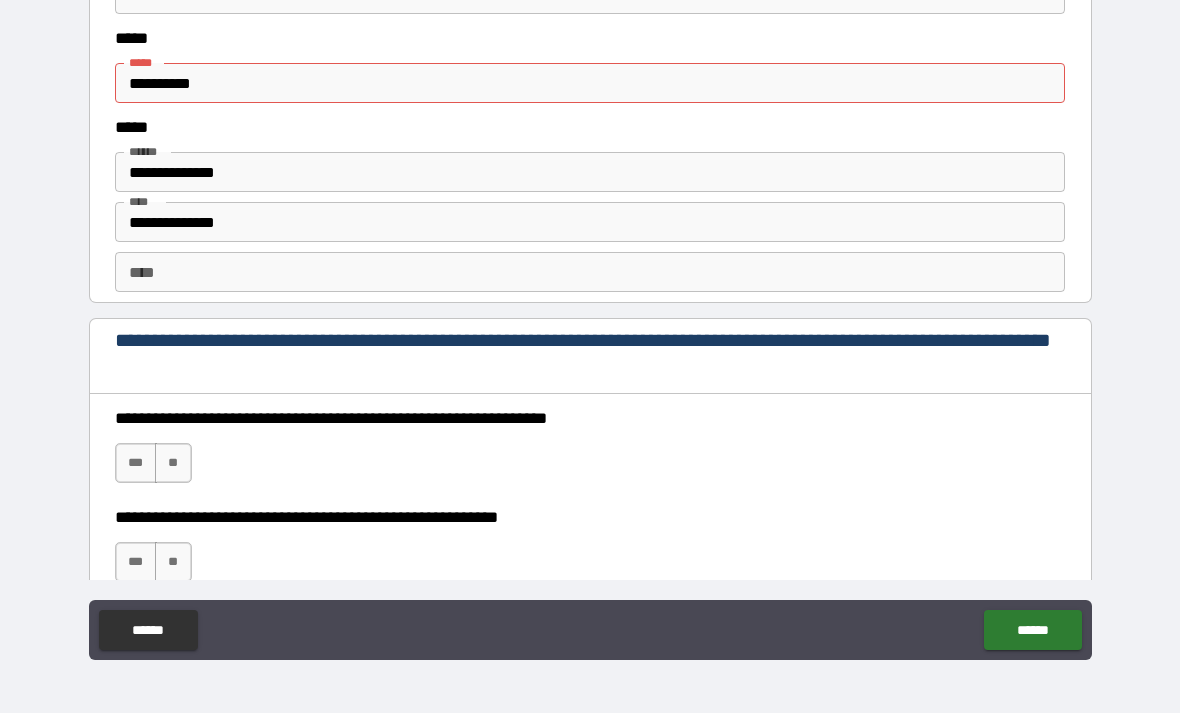 click on "**********" at bounding box center (590, 83) 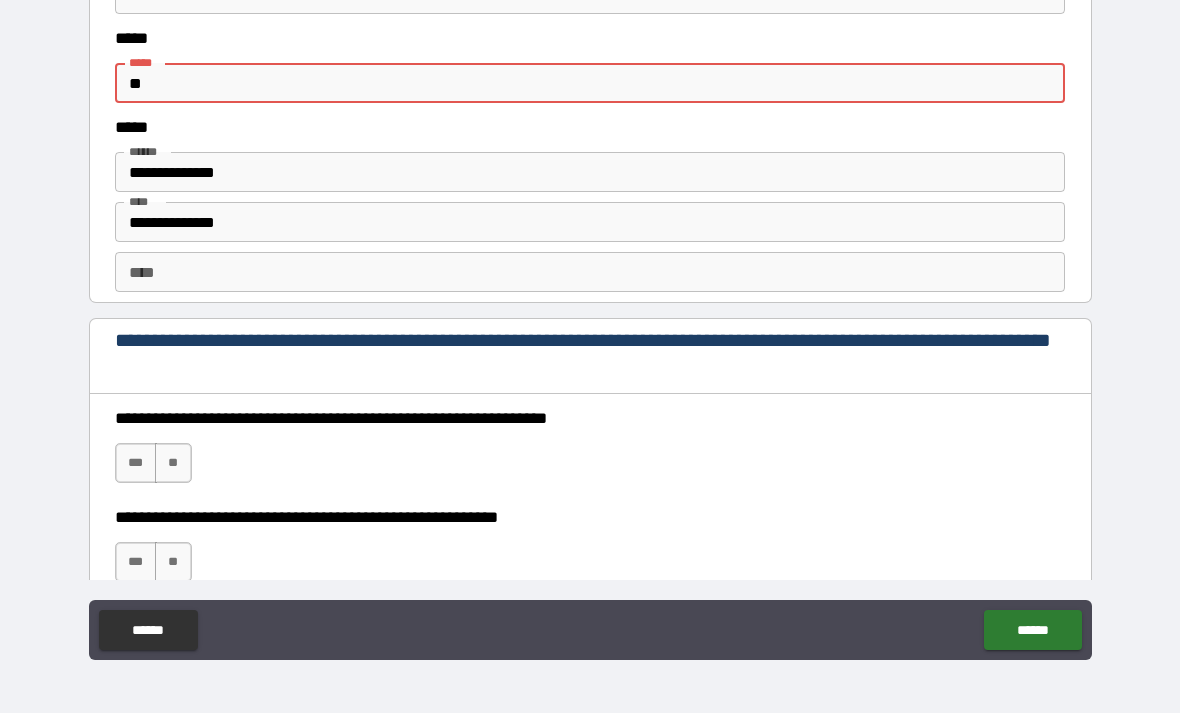 type on "*" 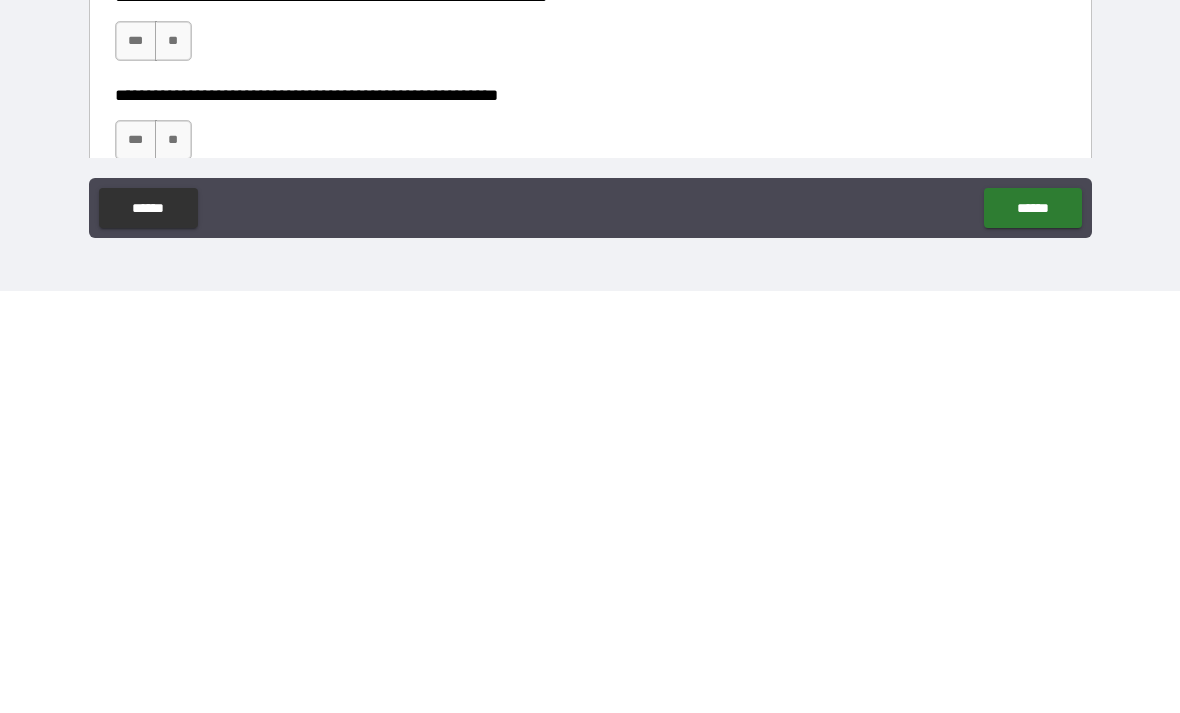 type on "**********" 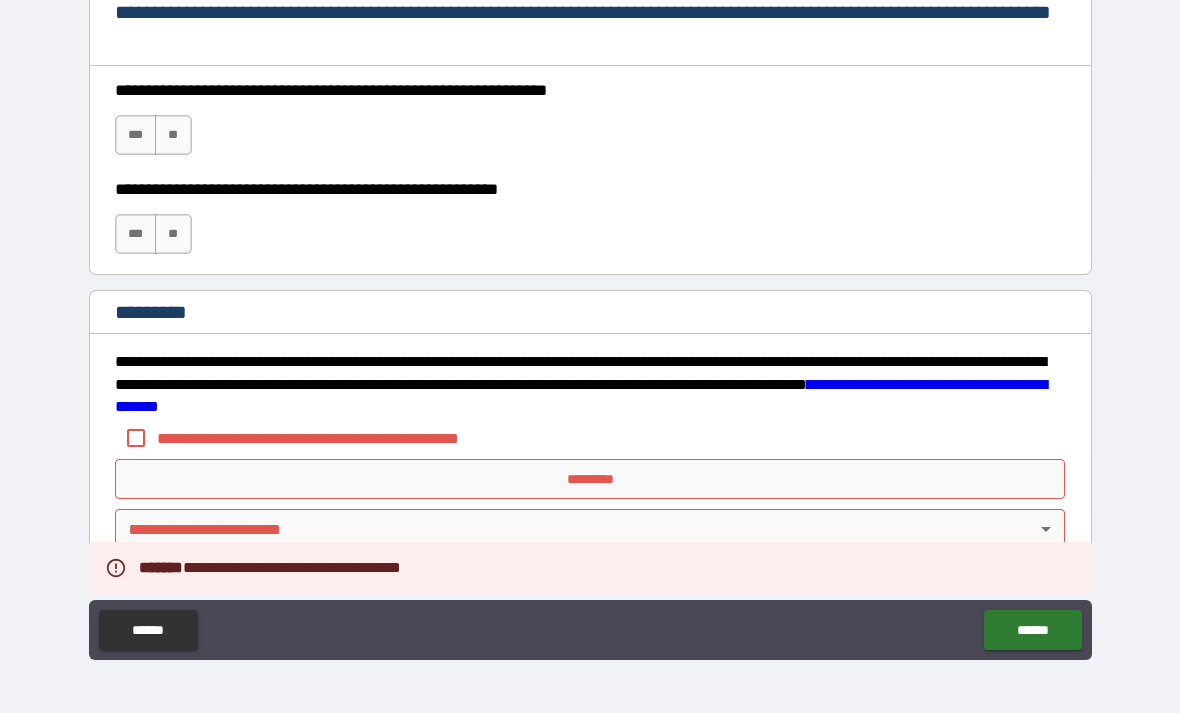 scroll, scrollTop: 2960, scrollLeft: 0, axis: vertical 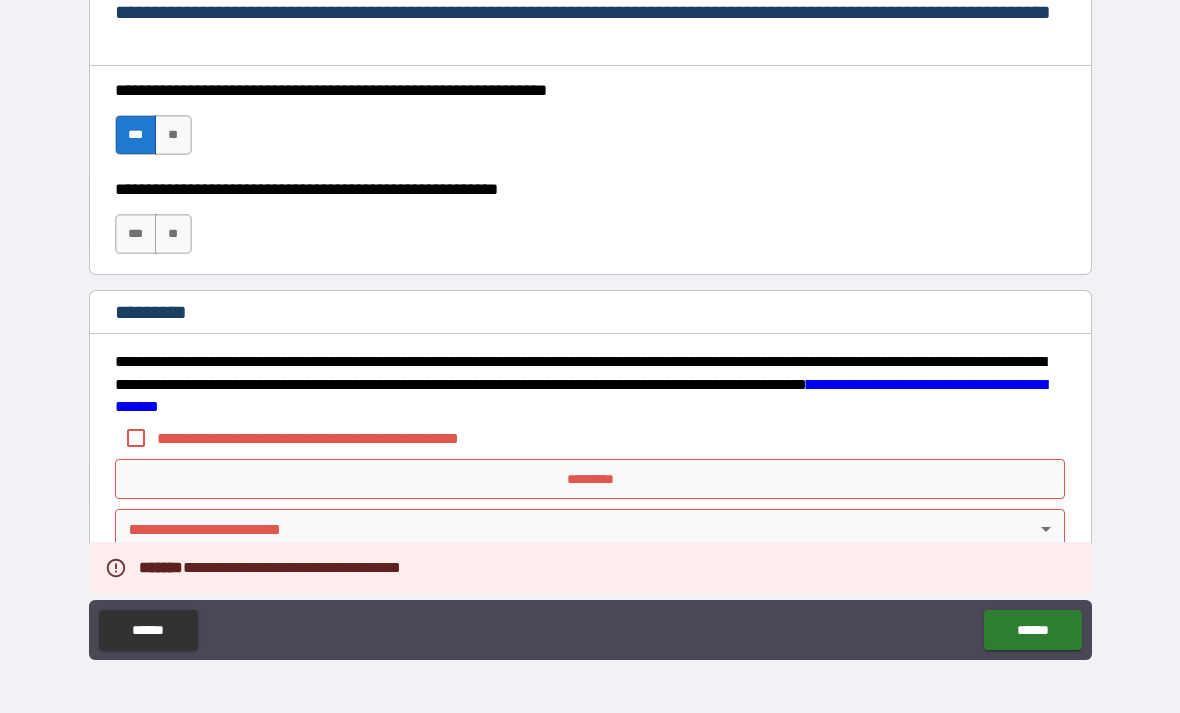 click on "***" at bounding box center (136, 234) 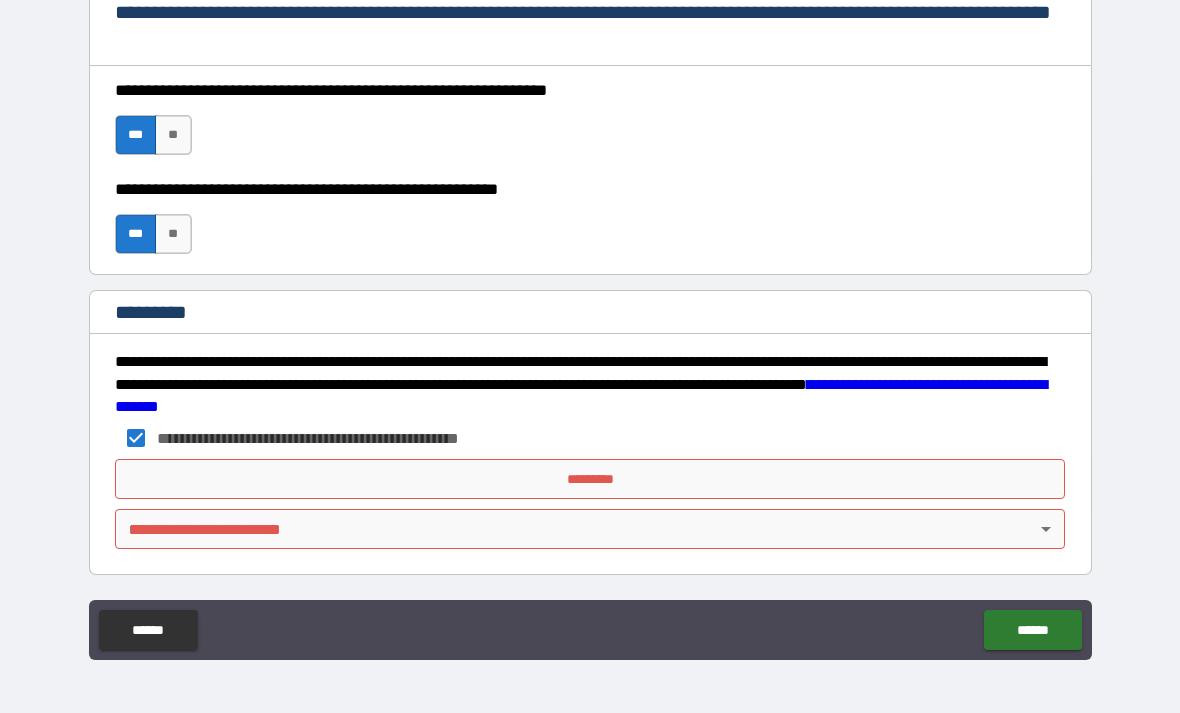 scroll, scrollTop: 2960, scrollLeft: 0, axis: vertical 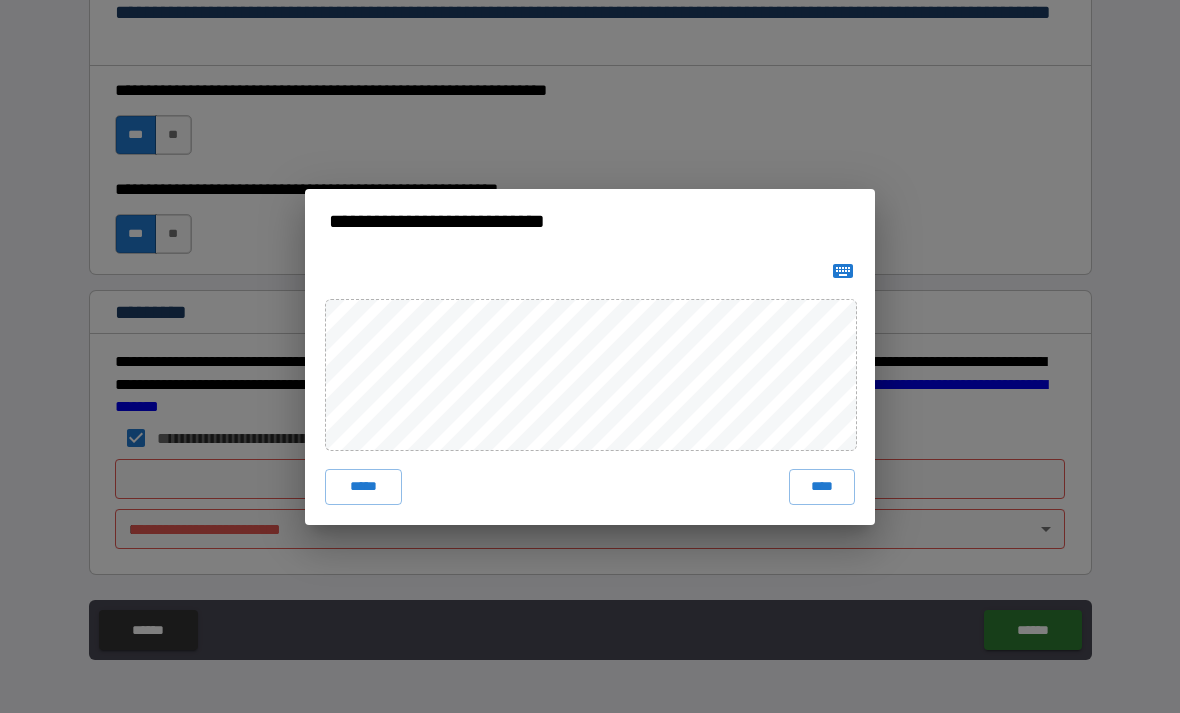 click on "****" at bounding box center (822, 487) 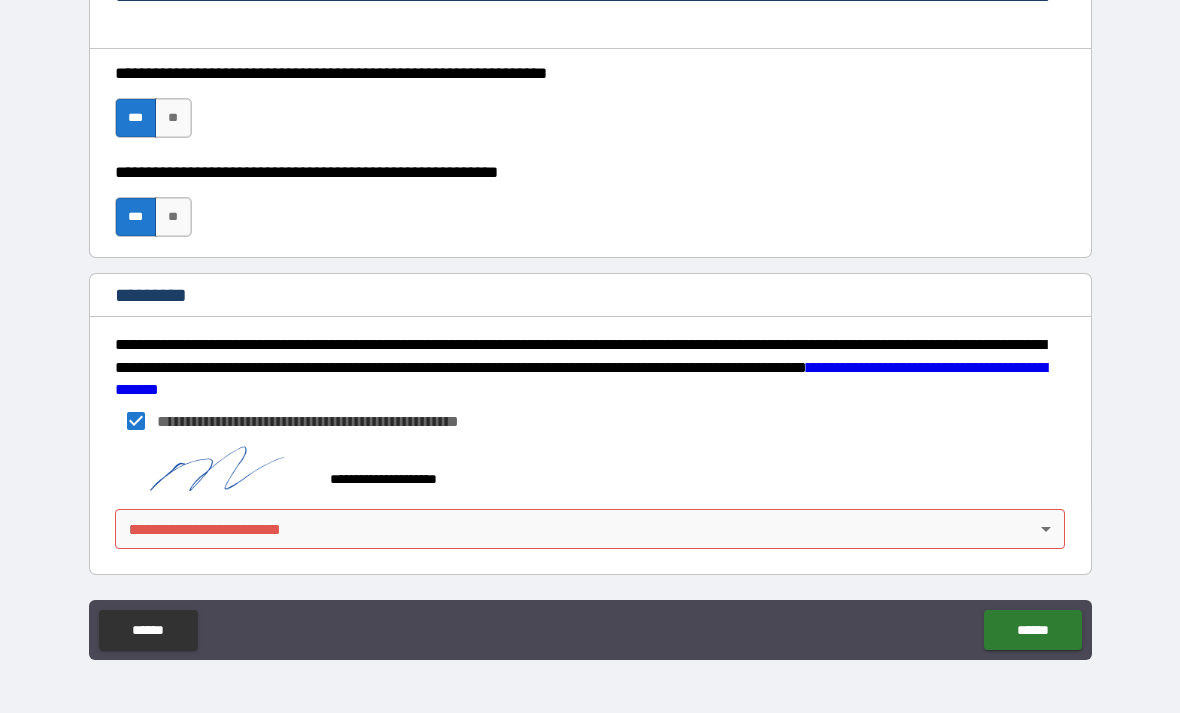 scroll, scrollTop: 2977, scrollLeft: 0, axis: vertical 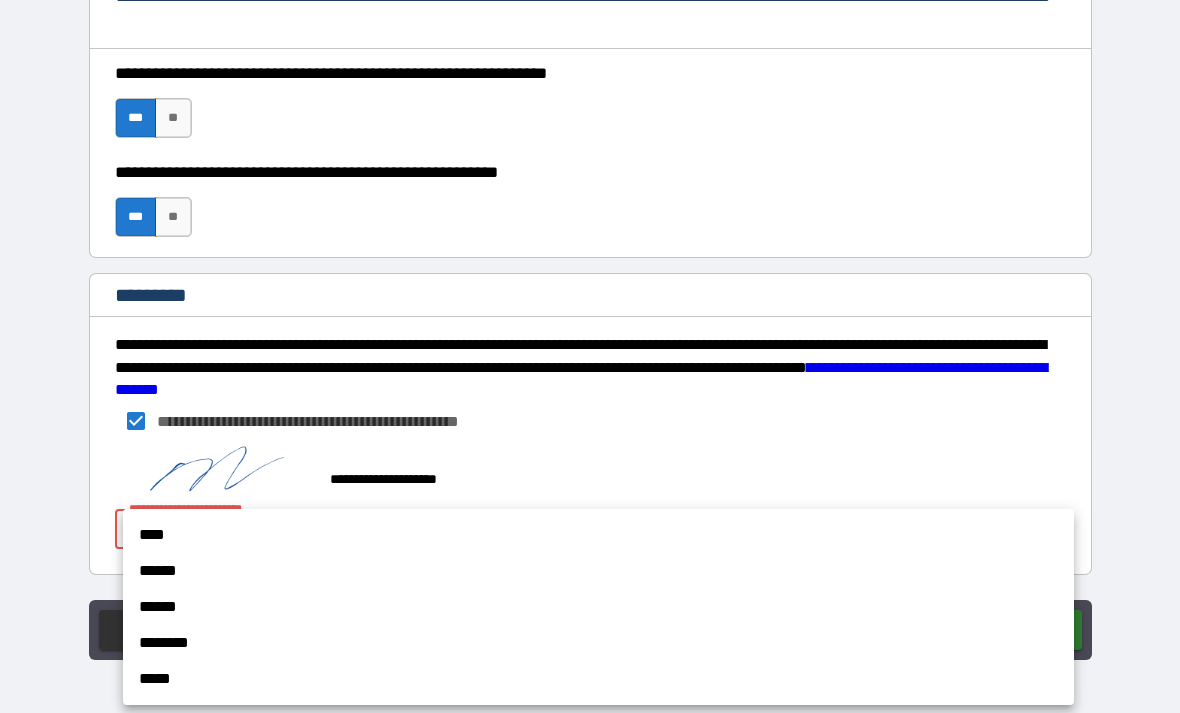 click on "****" at bounding box center [598, 535] 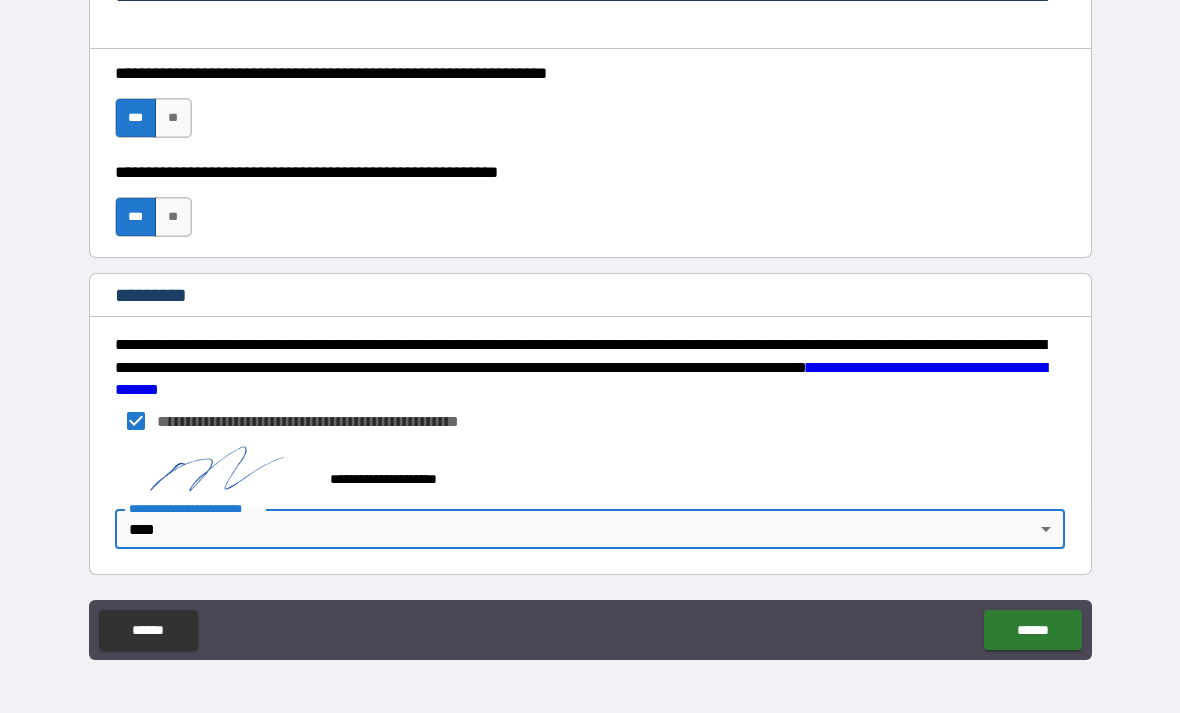 click on "******" at bounding box center [1032, 630] 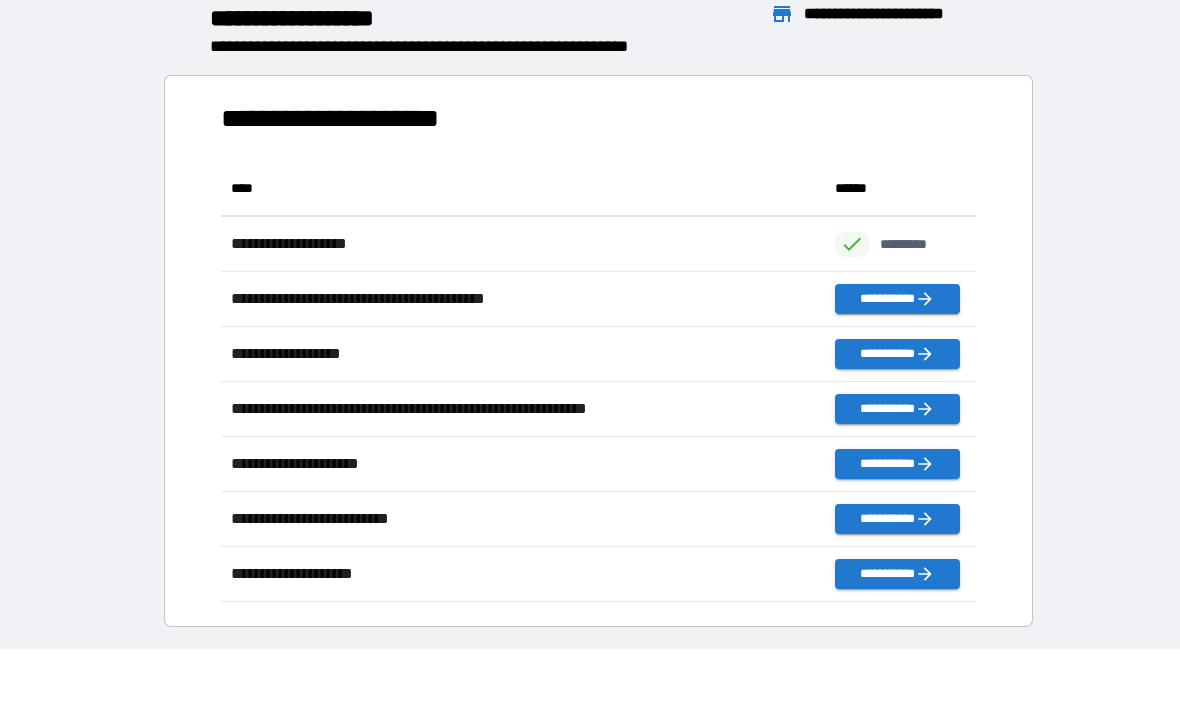 scroll, scrollTop: 1, scrollLeft: 1, axis: both 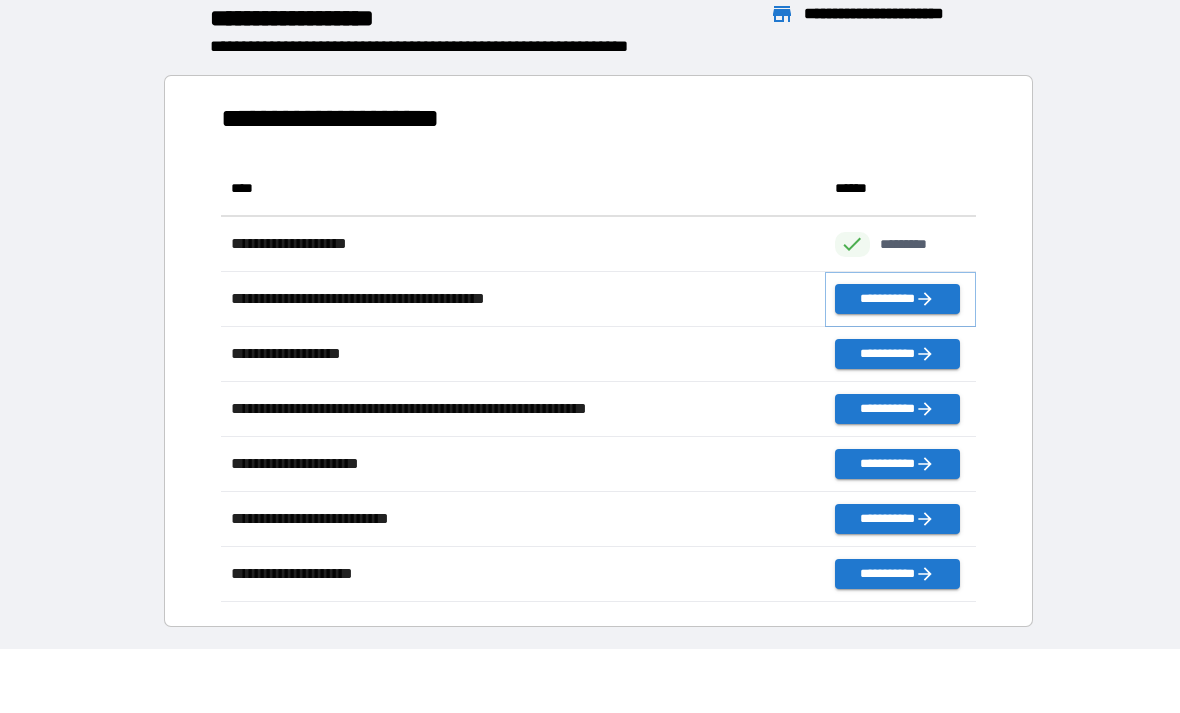 click on "**********" at bounding box center [897, 299] 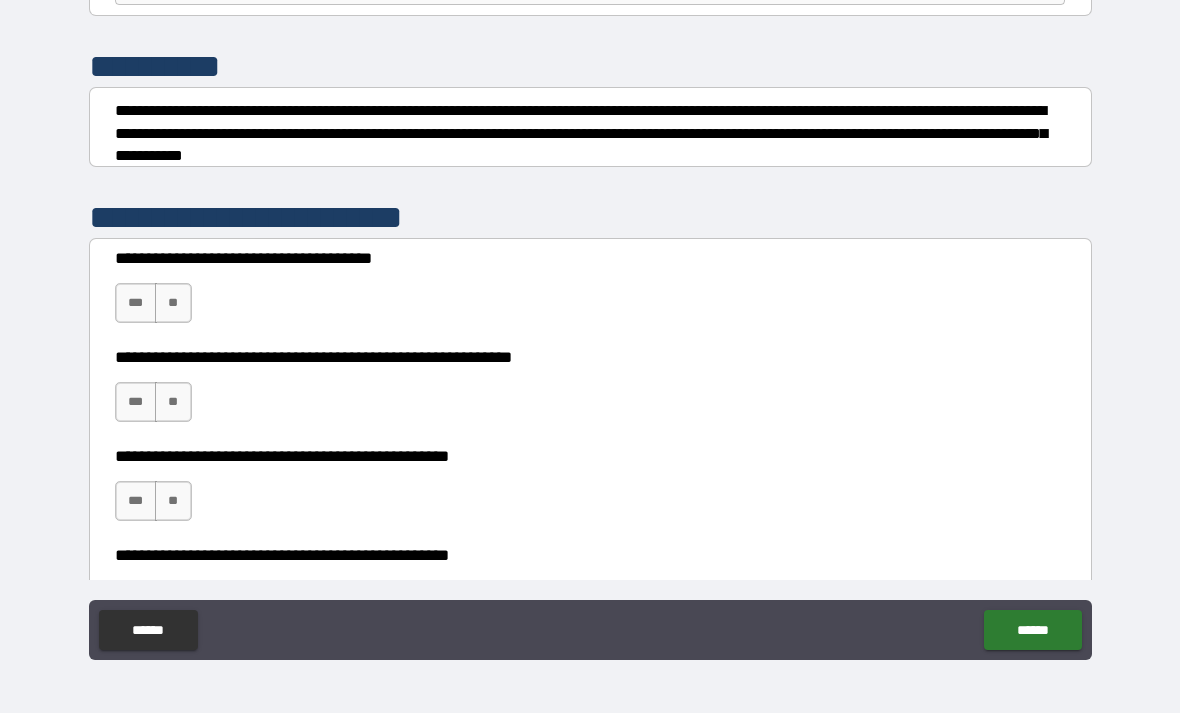 scroll, scrollTop: 230, scrollLeft: 0, axis: vertical 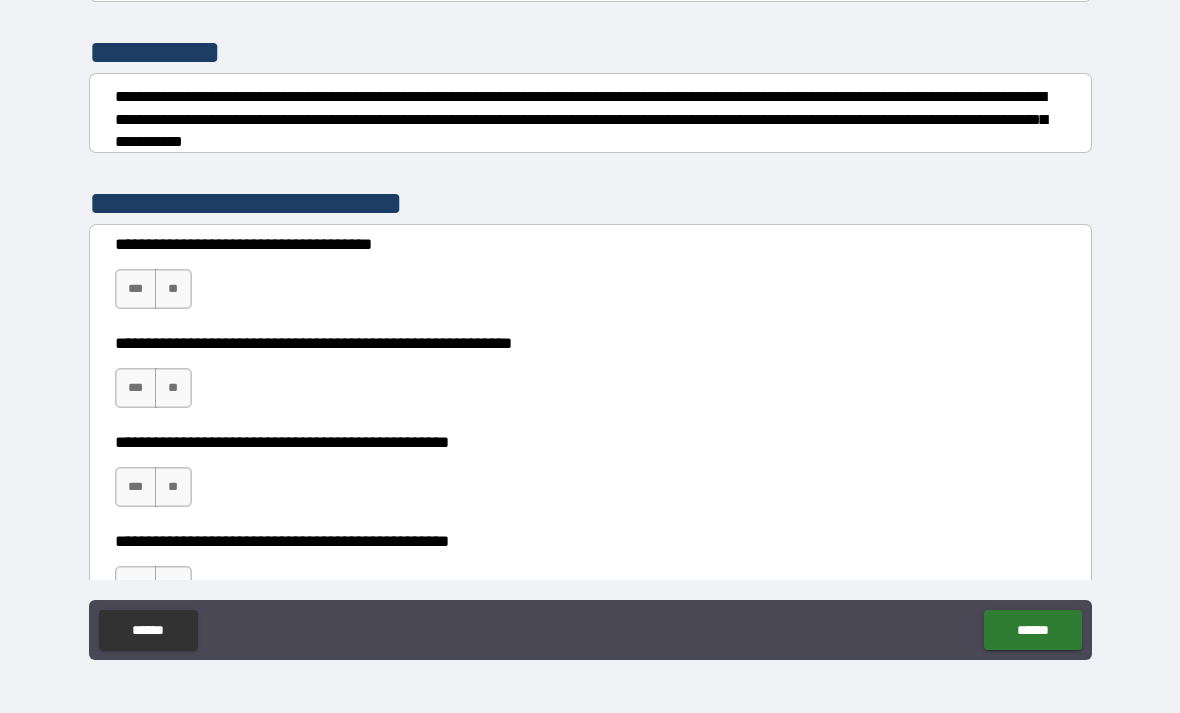 click on "***" at bounding box center [136, 289] 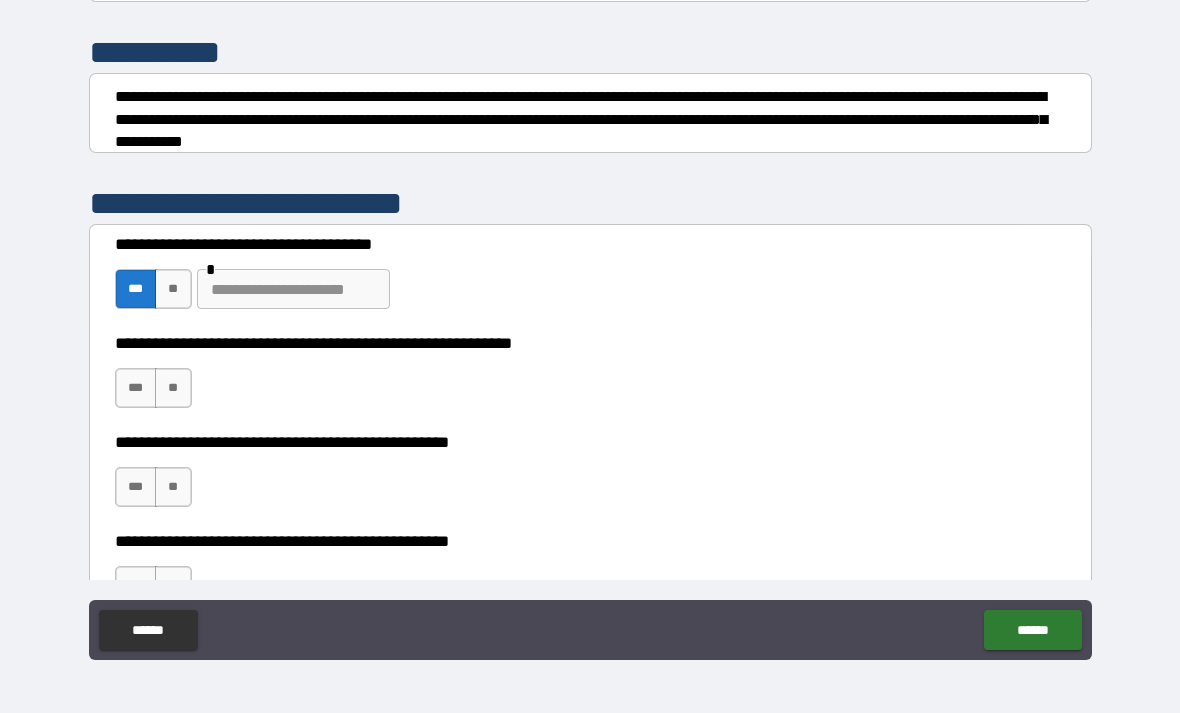click on "***" at bounding box center [136, 388] 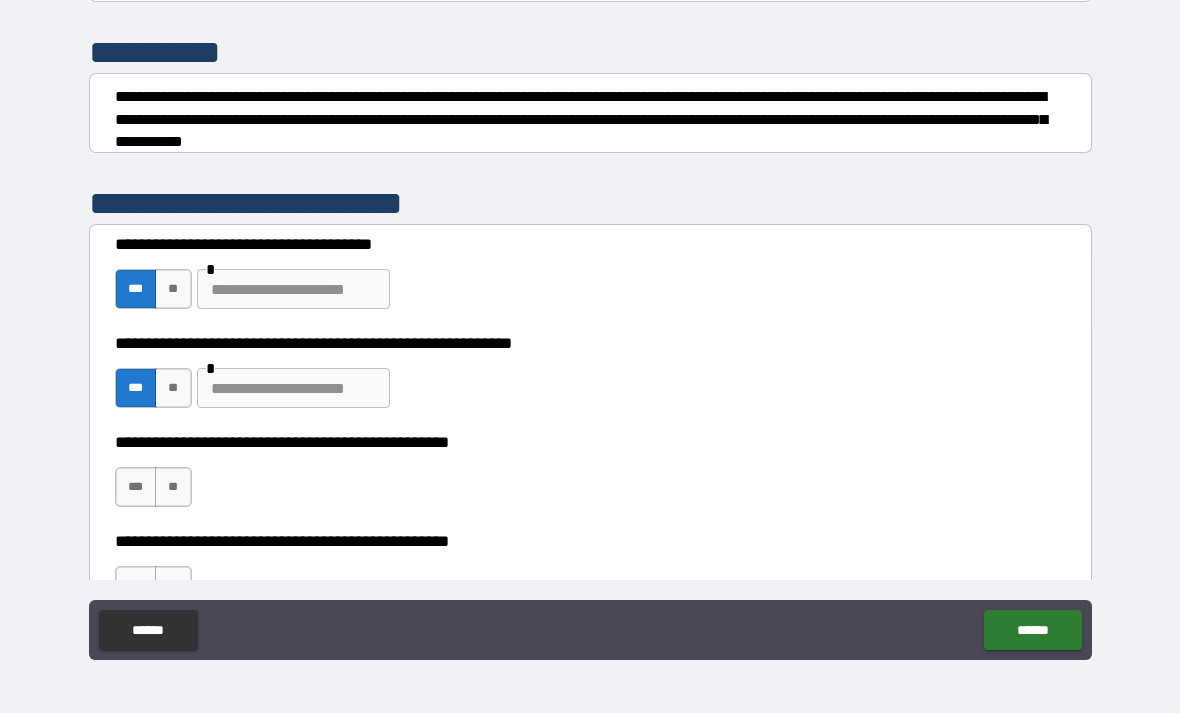 click at bounding box center [293, 388] 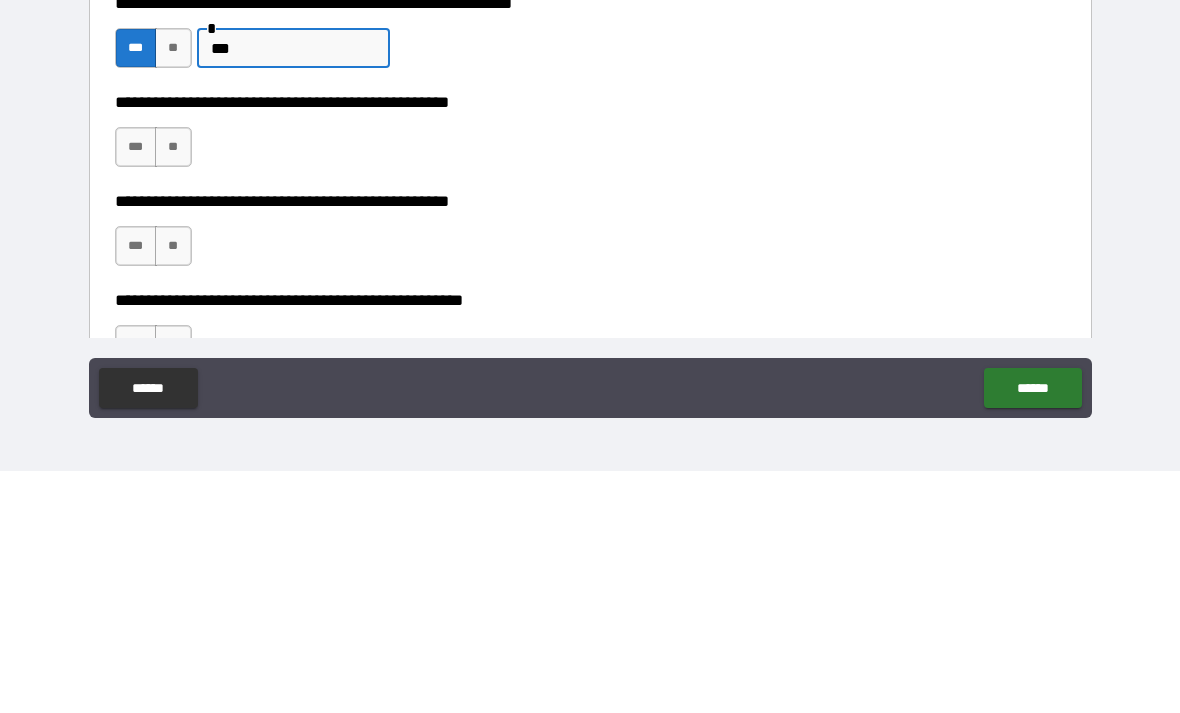 scroll, scrollTop: 341, scrollLeft: 0, axis: vertical 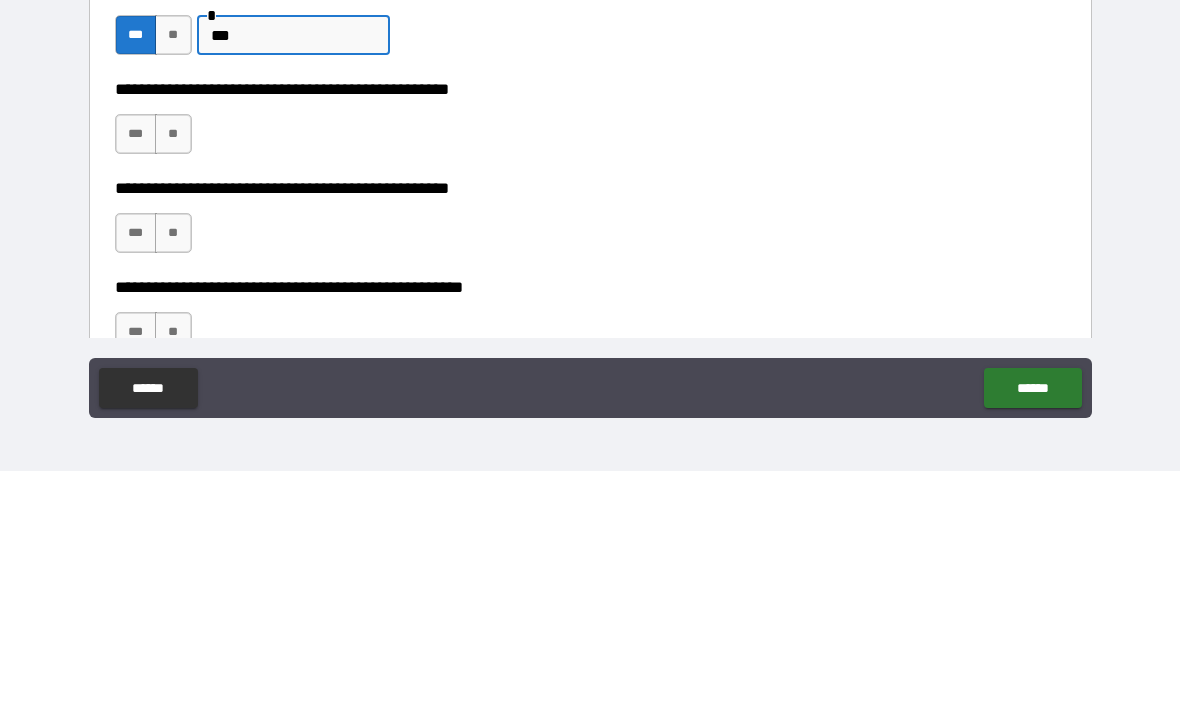 type on "***" 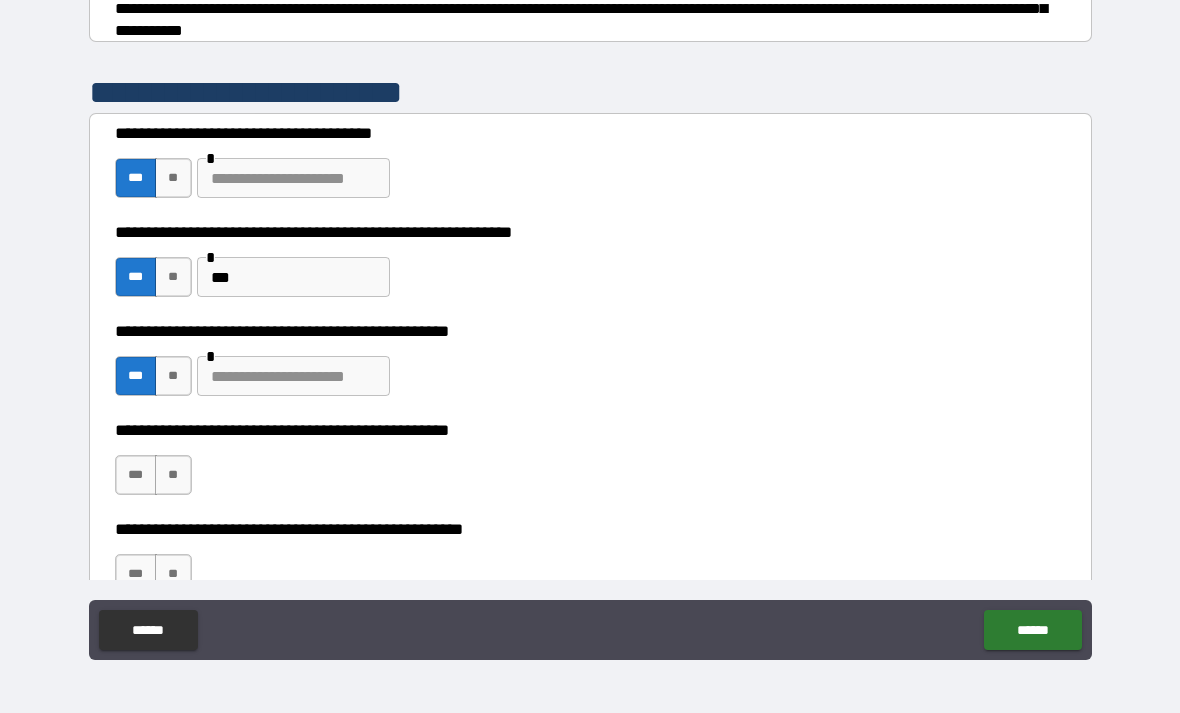 click at bounding box center [293, 376] 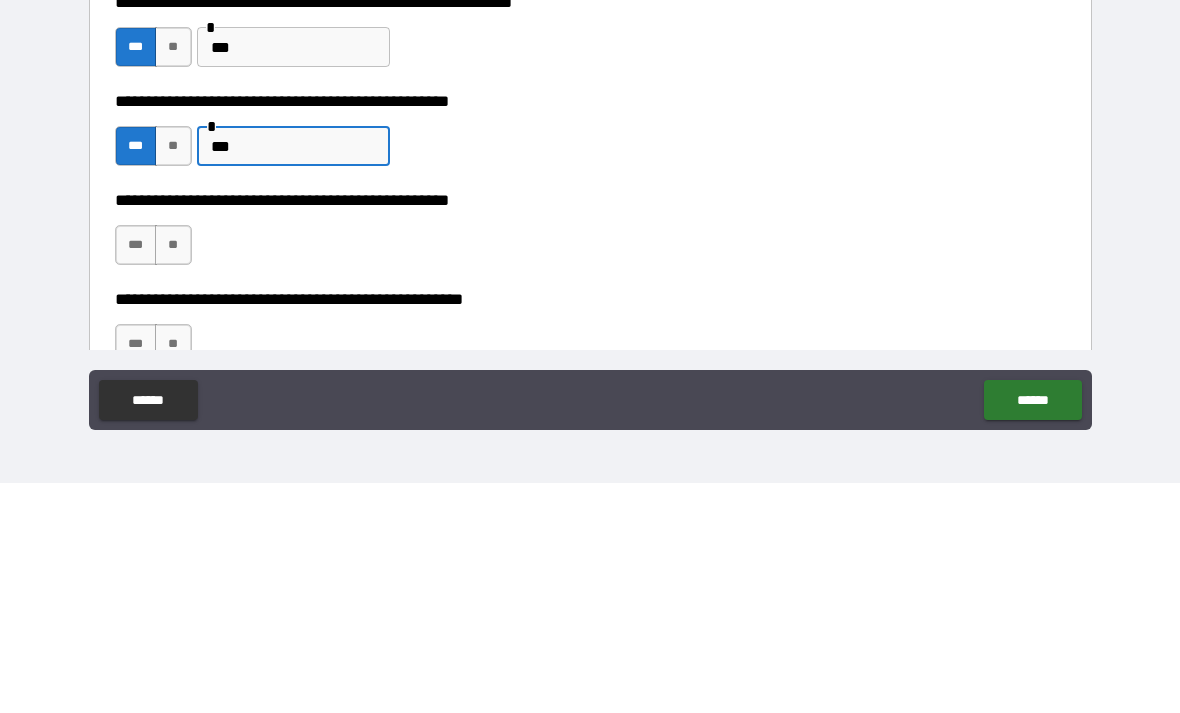 type on "***" 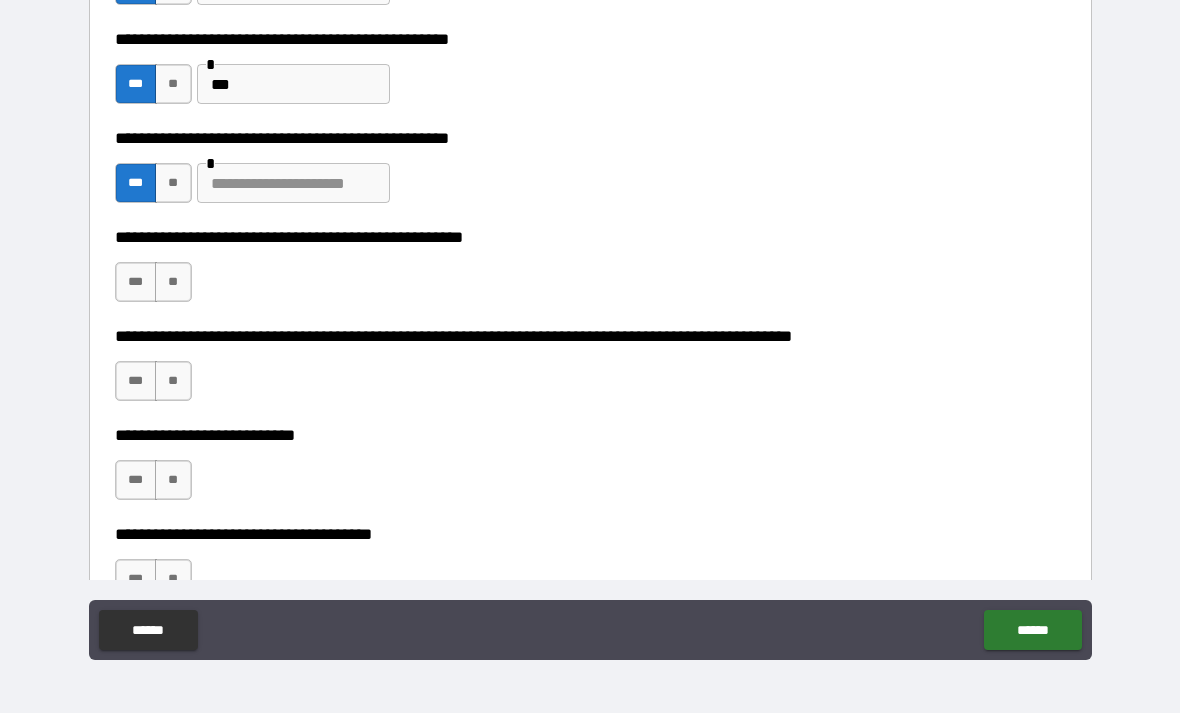 scroll, scrollTop: 644, scrollLeft: 0, axis: vertical 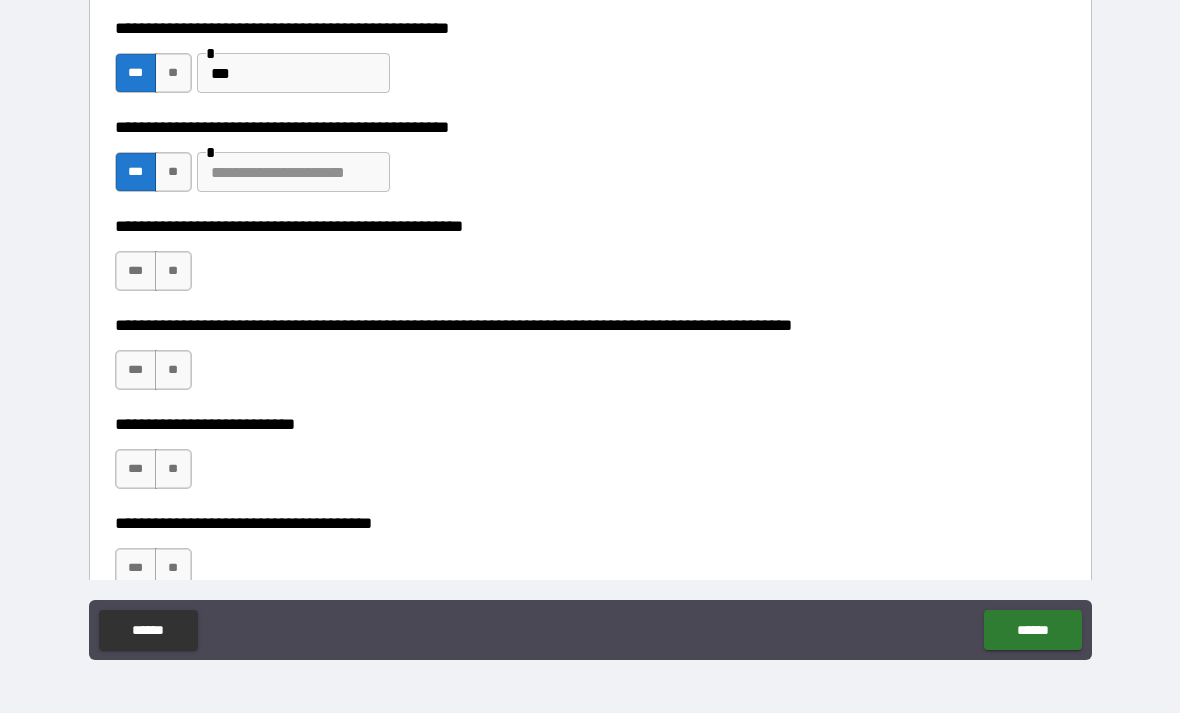 click on "**" at bounding box center [173, 271] 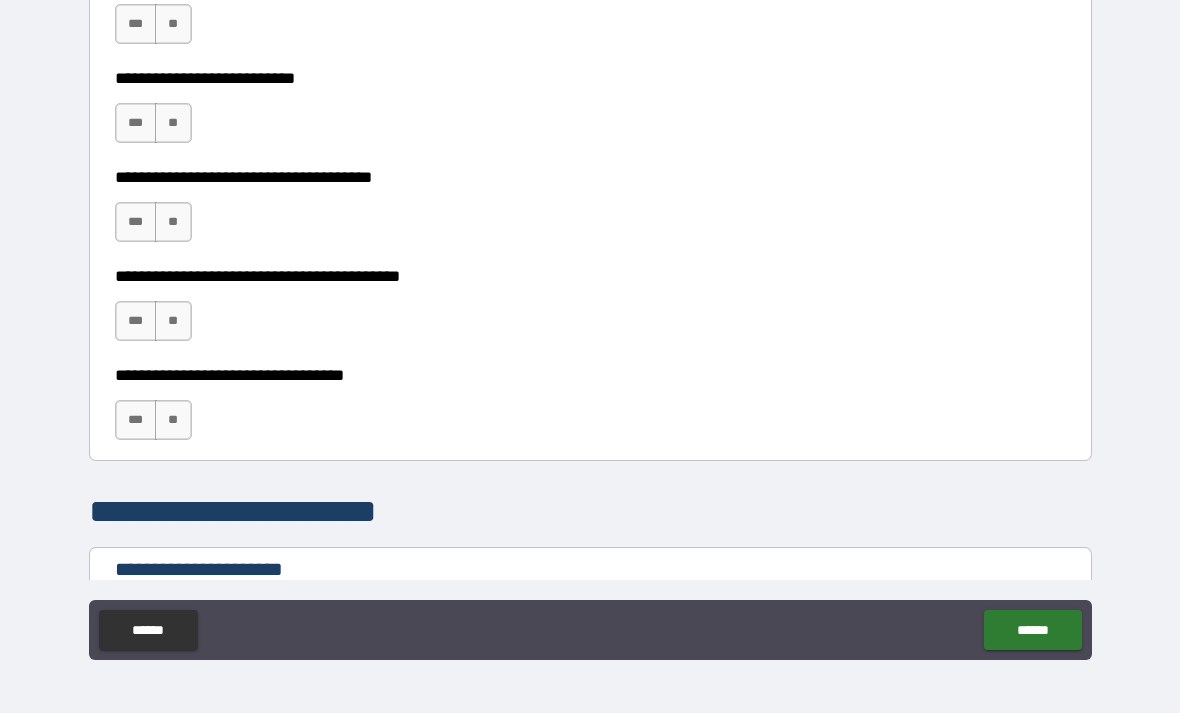 scroll, scrollTop: 989, scrollLeft: 0, axis: vertical 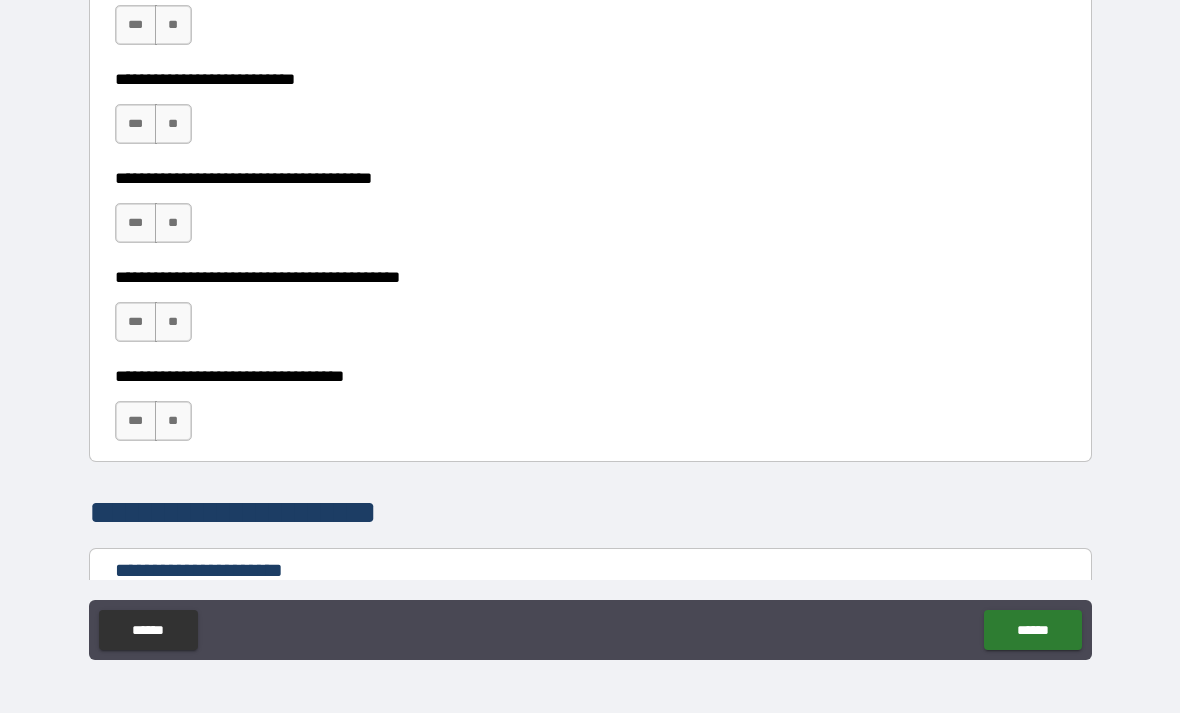 click on "**" at bounding box center (173, 25) 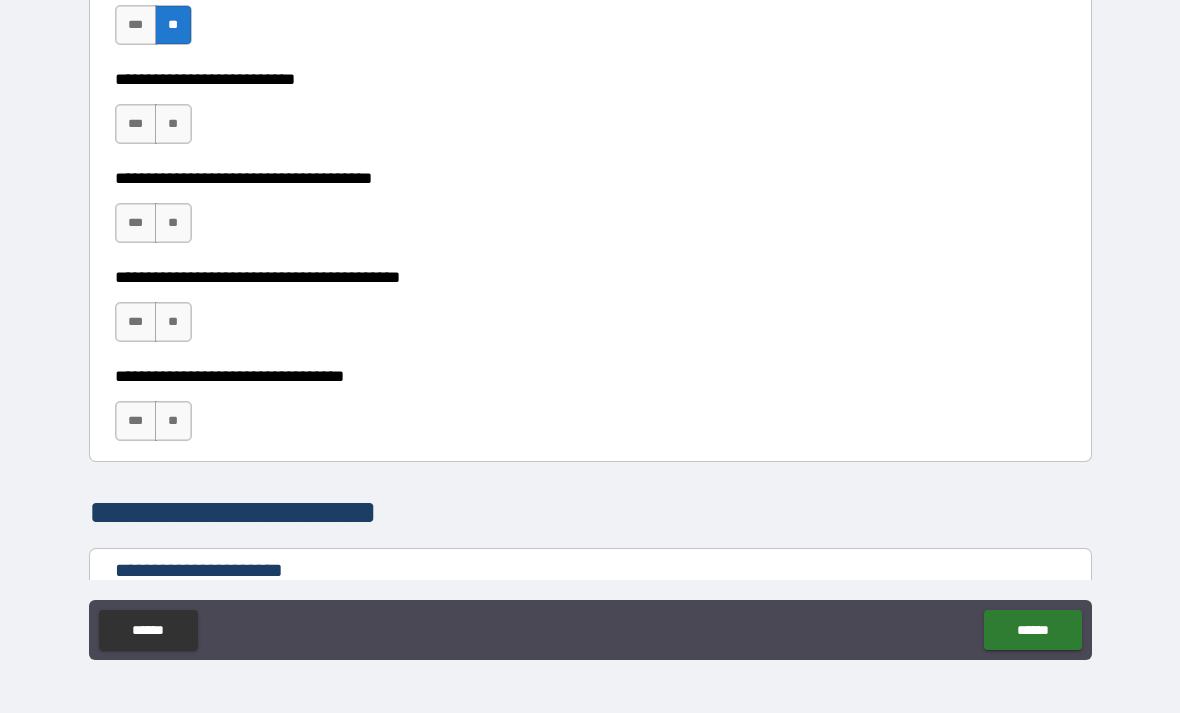 click on "***" at bounding box center (136, 124) 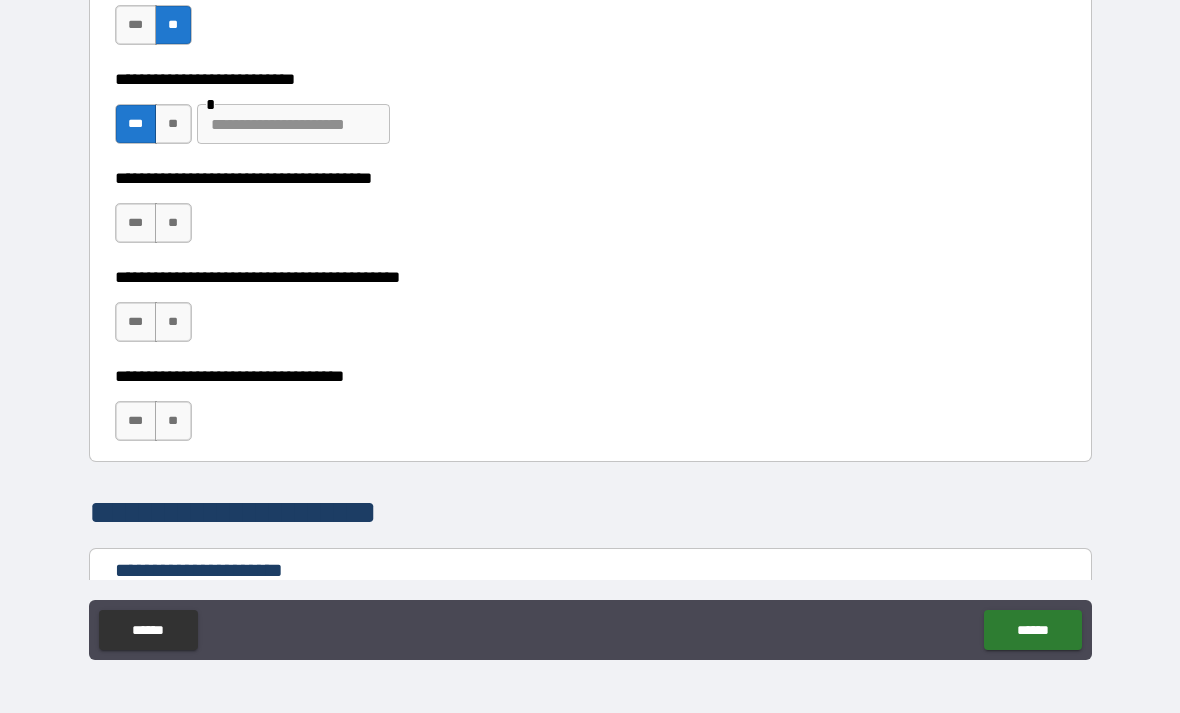 click at bounding box center (293, 124) 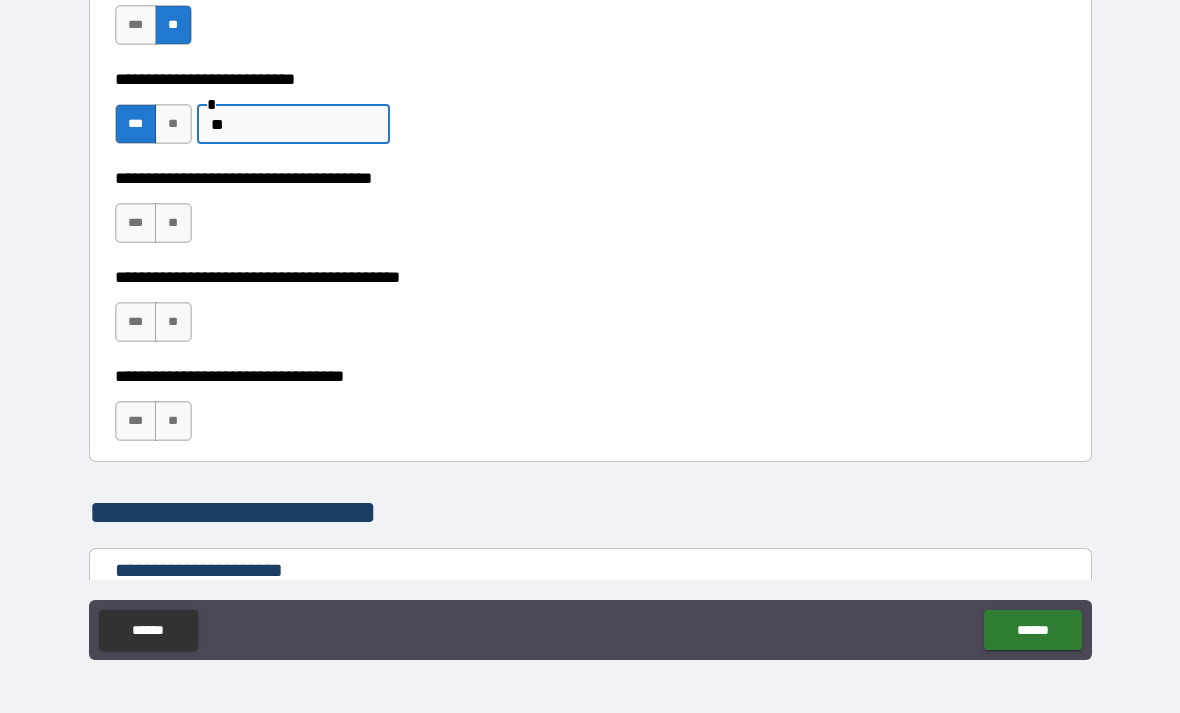 type on "**" 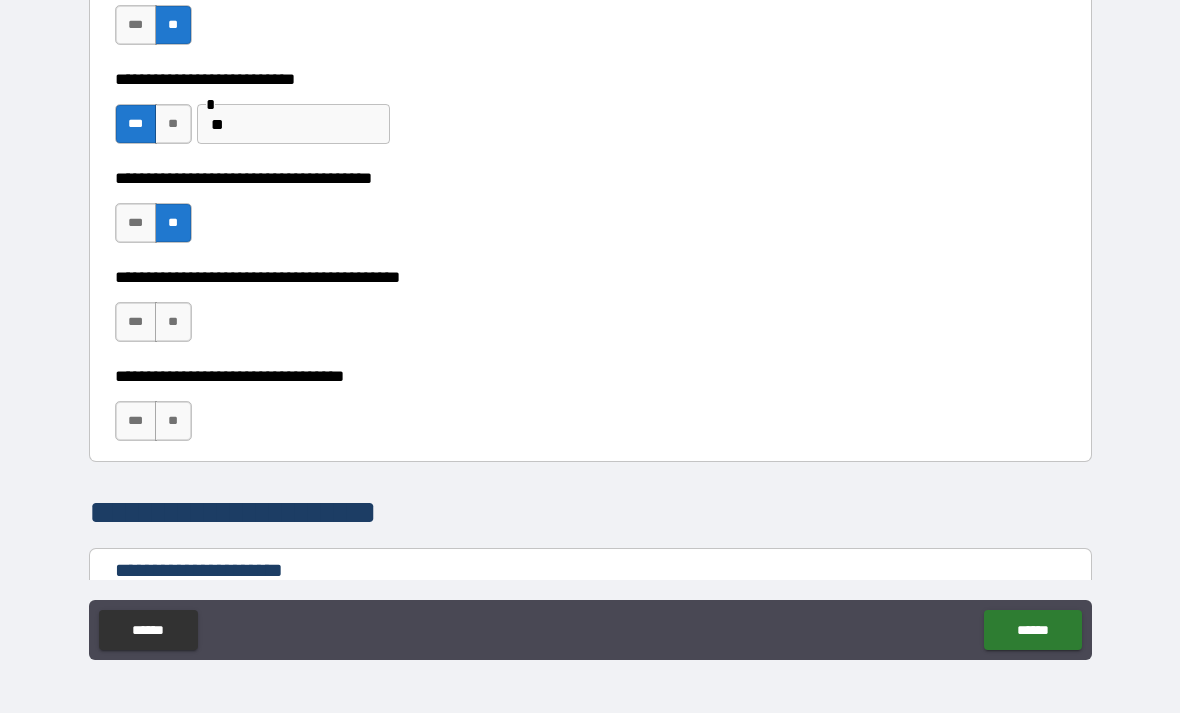 click on "**" at bounding box center (173, 322) 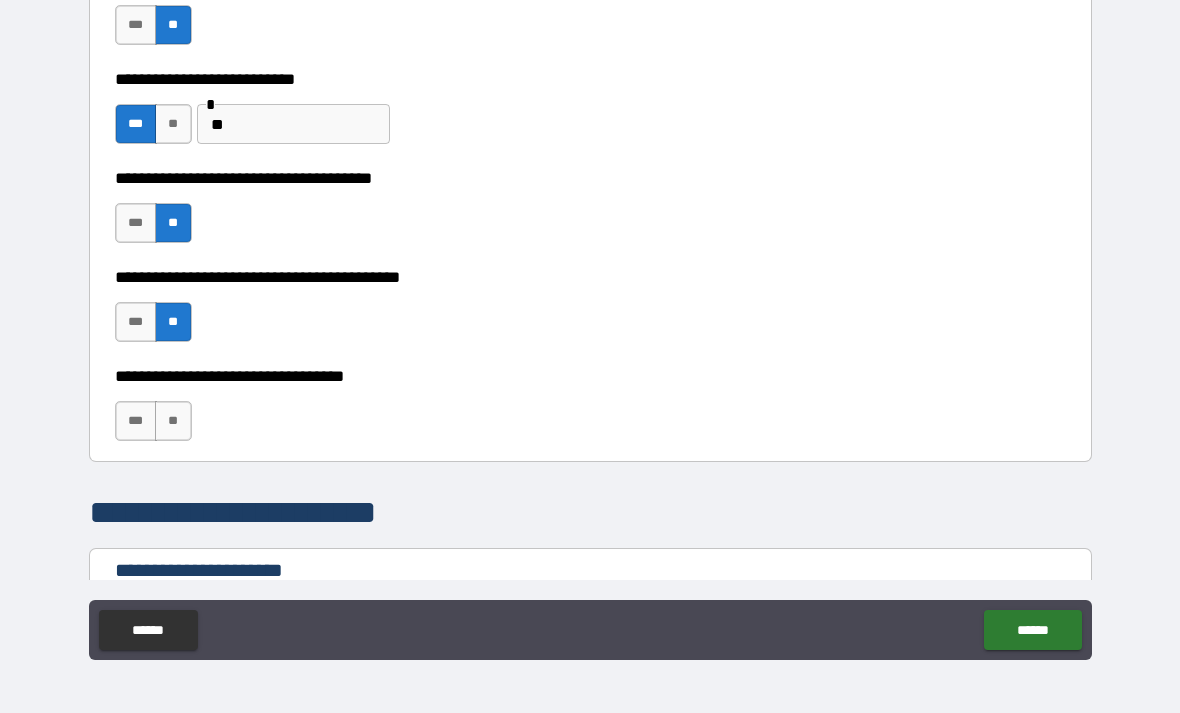 click on "**" at bounding box center [173, 421] 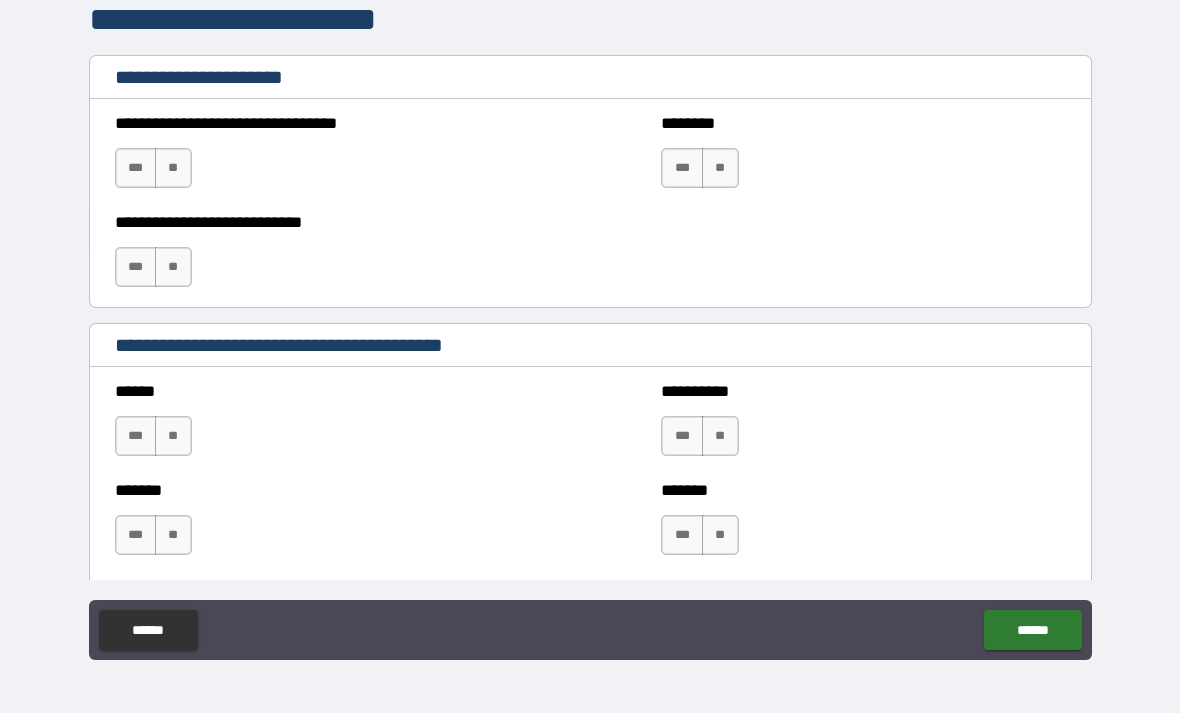scroll, scrollTop: 1484, scrollLeft: 0, axis: vertical 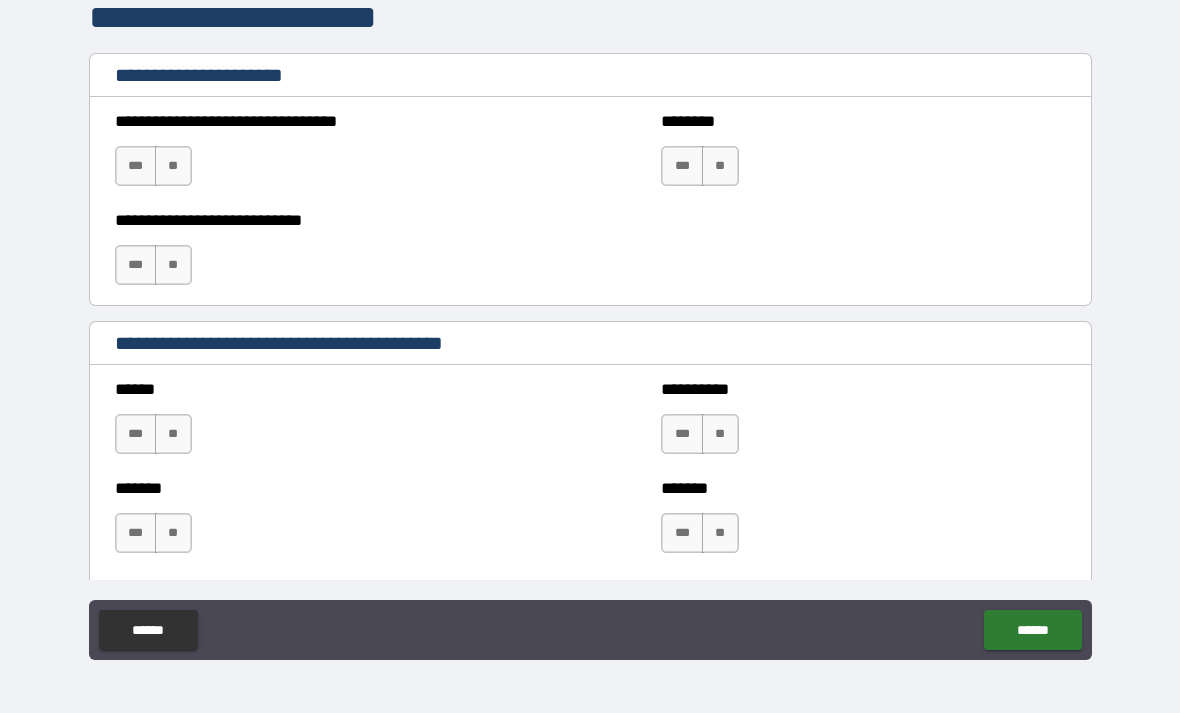 click on "**" at bounding box center (173, 166) 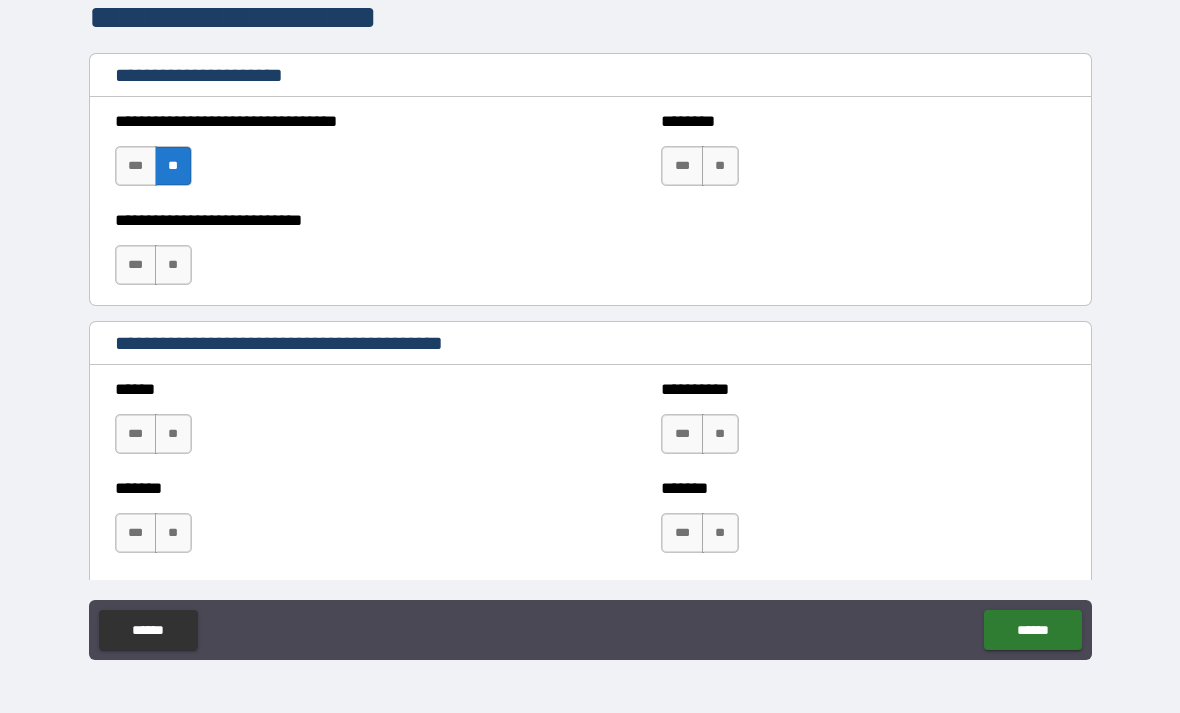 click on "**" at bounding box center [173, 265] 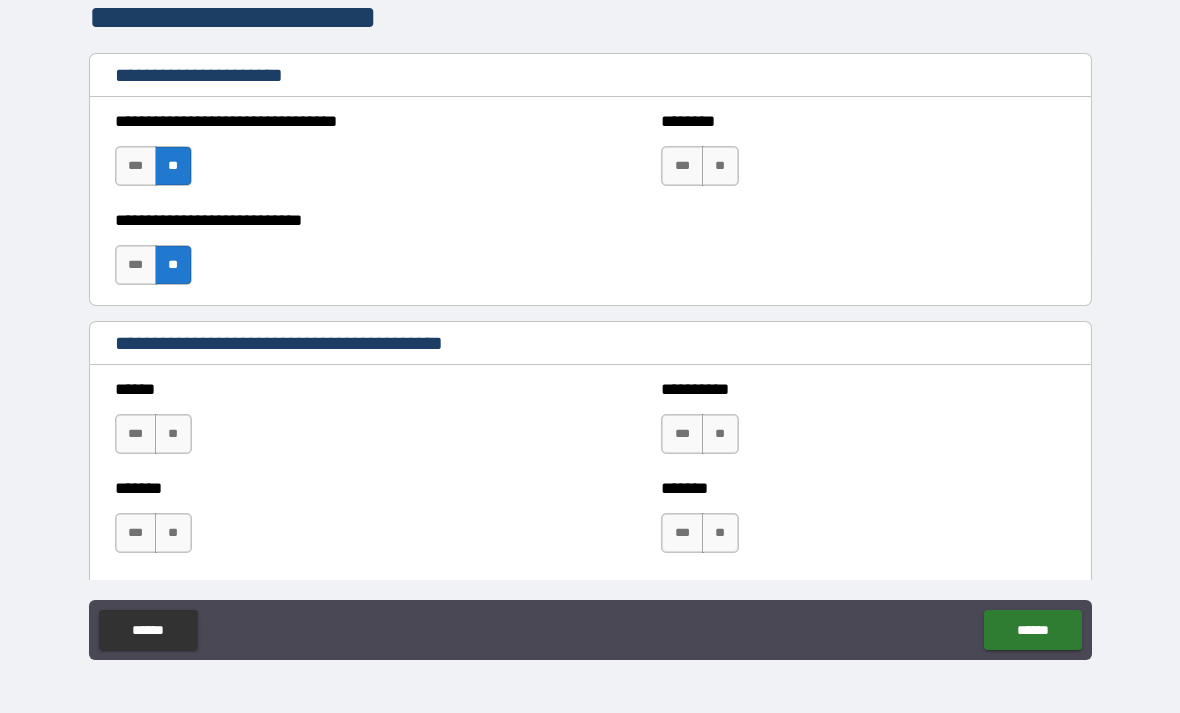 click on "**" at bounding box center (720, 166) 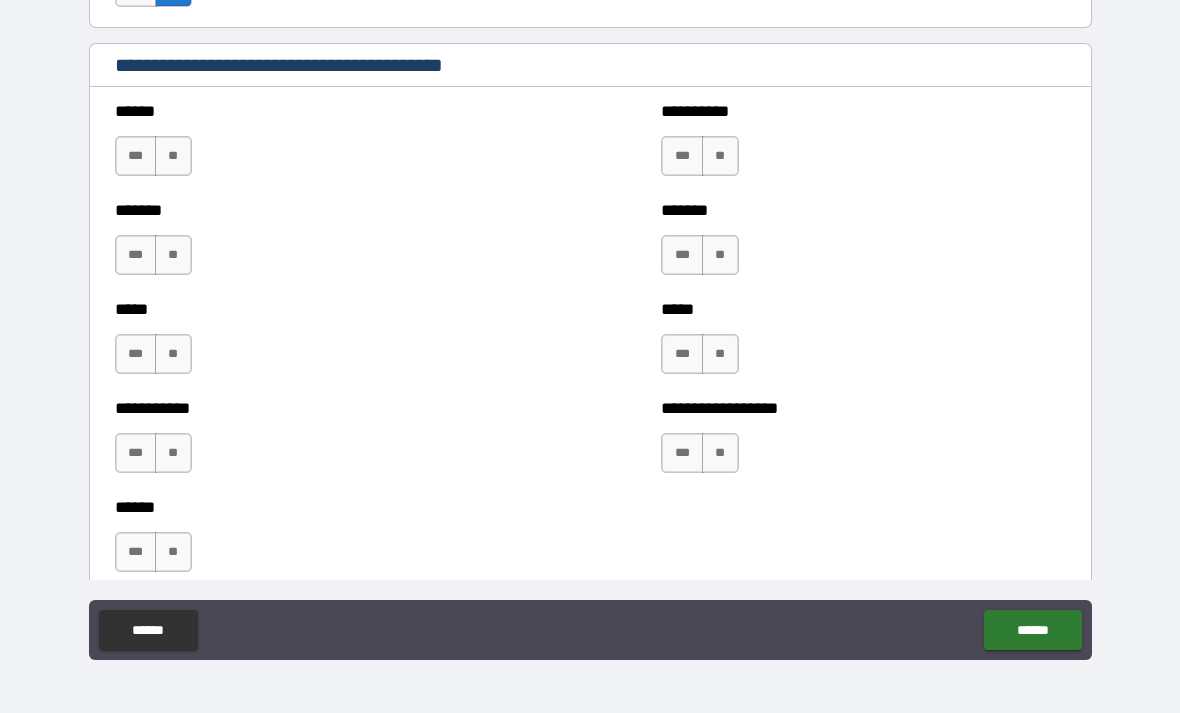 scroll, scrollTop: 1780, scrollLeft: 0, axis: vertical 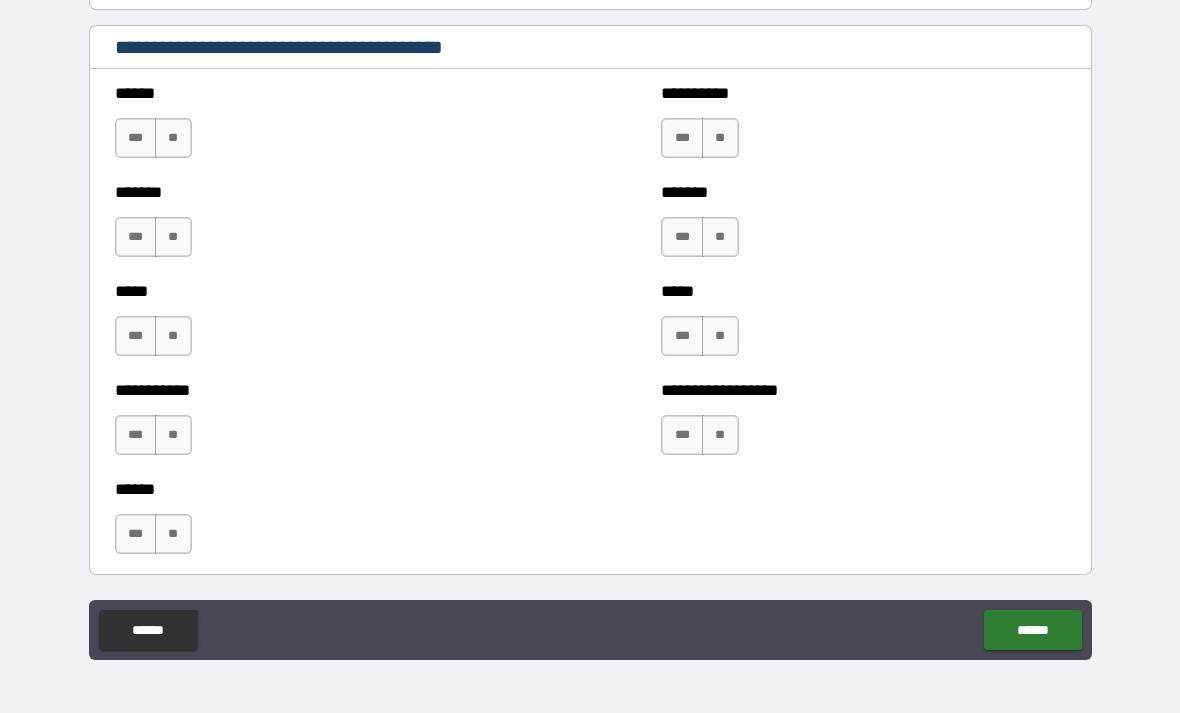 click on "**" at bounding box center (173, 138) 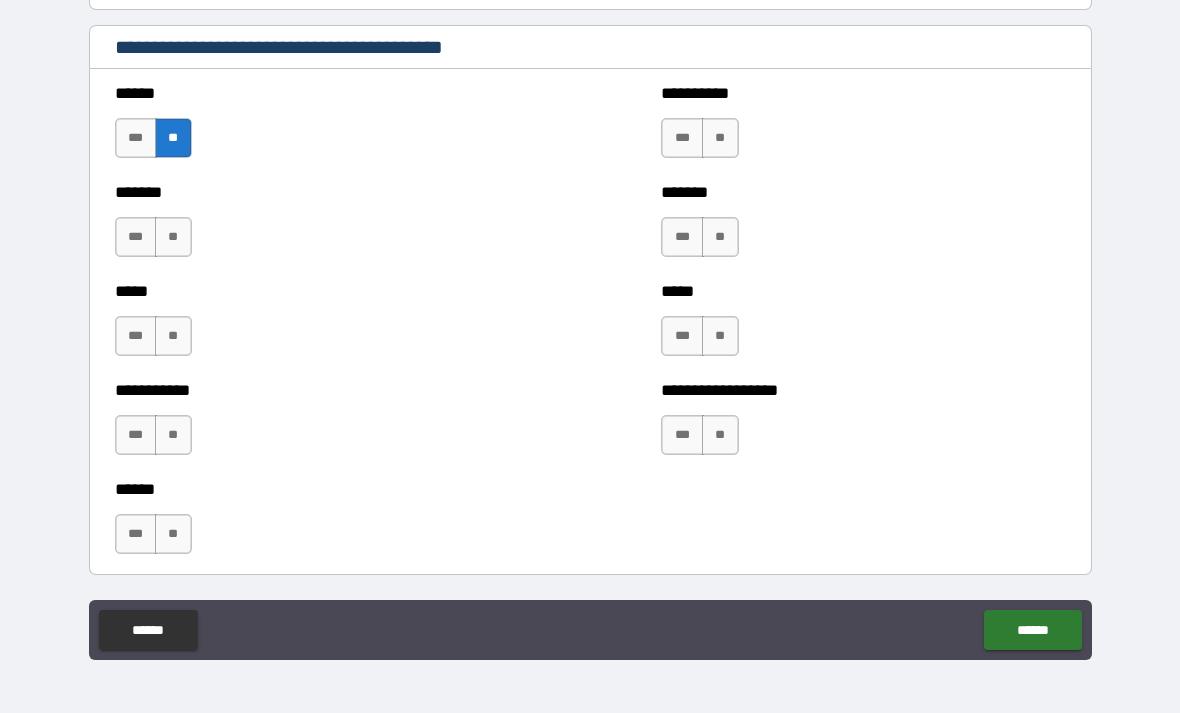 click on "***" at bounding box center [136, 237] 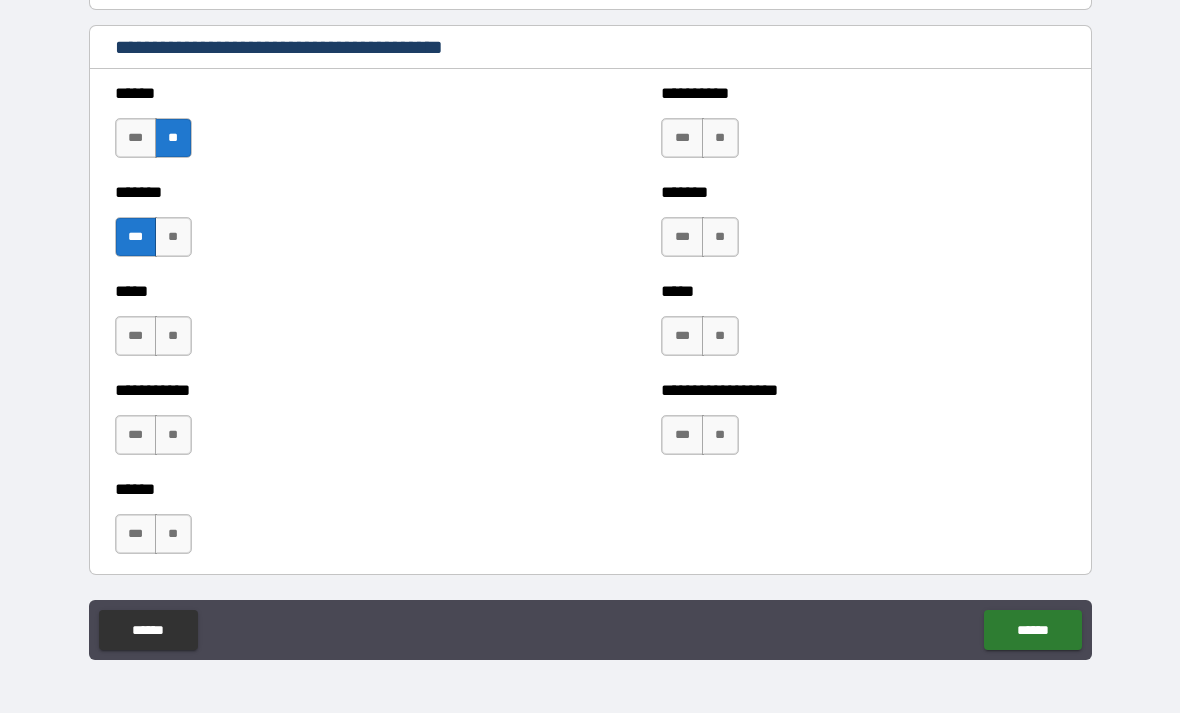 click on "**" at bounding box center (173, 336) 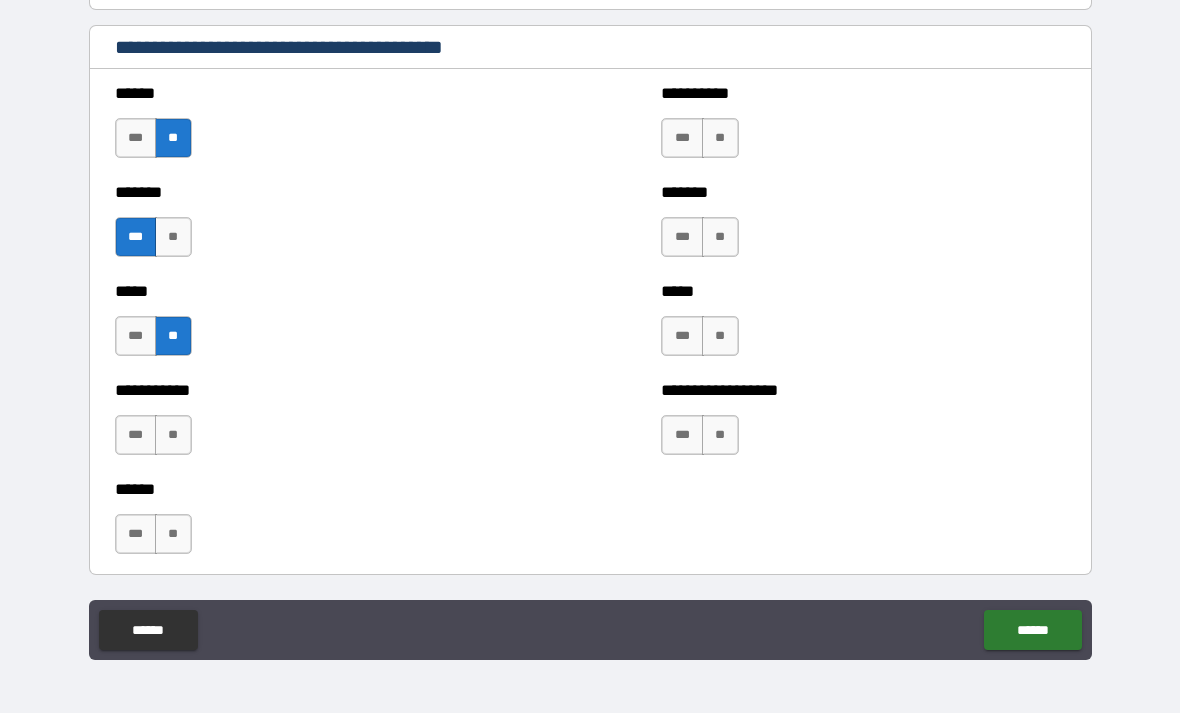 click on "**" at bounding box center [173, 435] 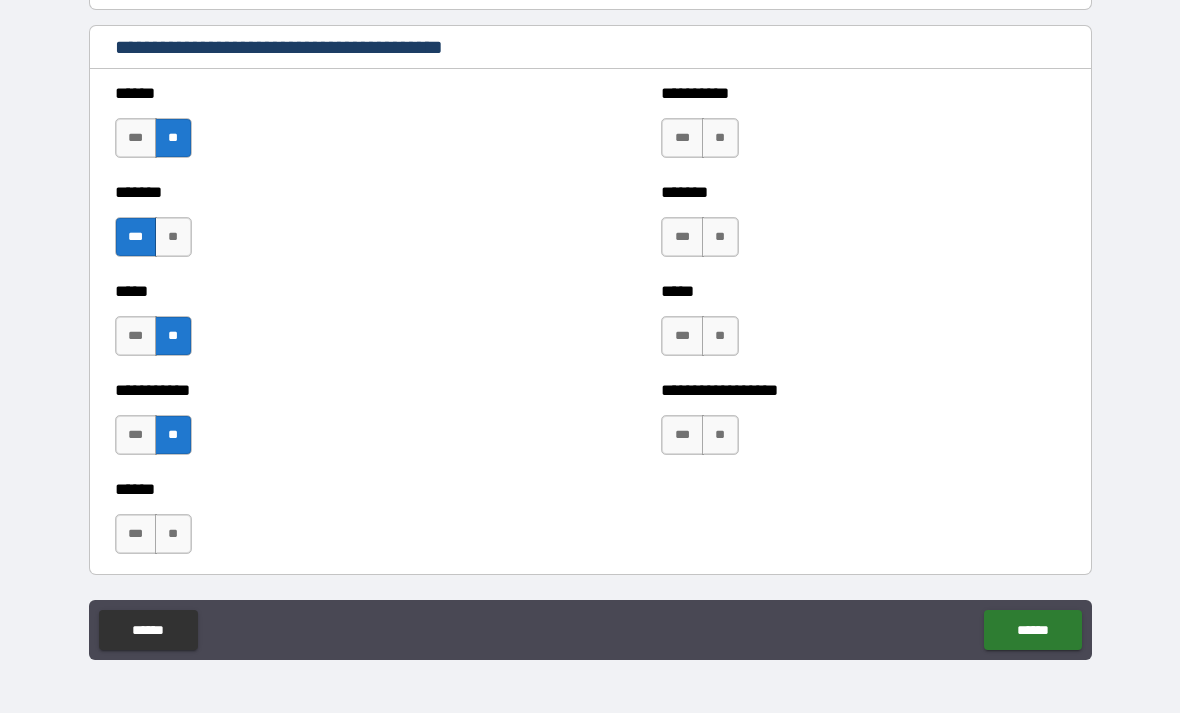 scroll, scrollTop: 1789, scrollLeft: 0, axis: vertical 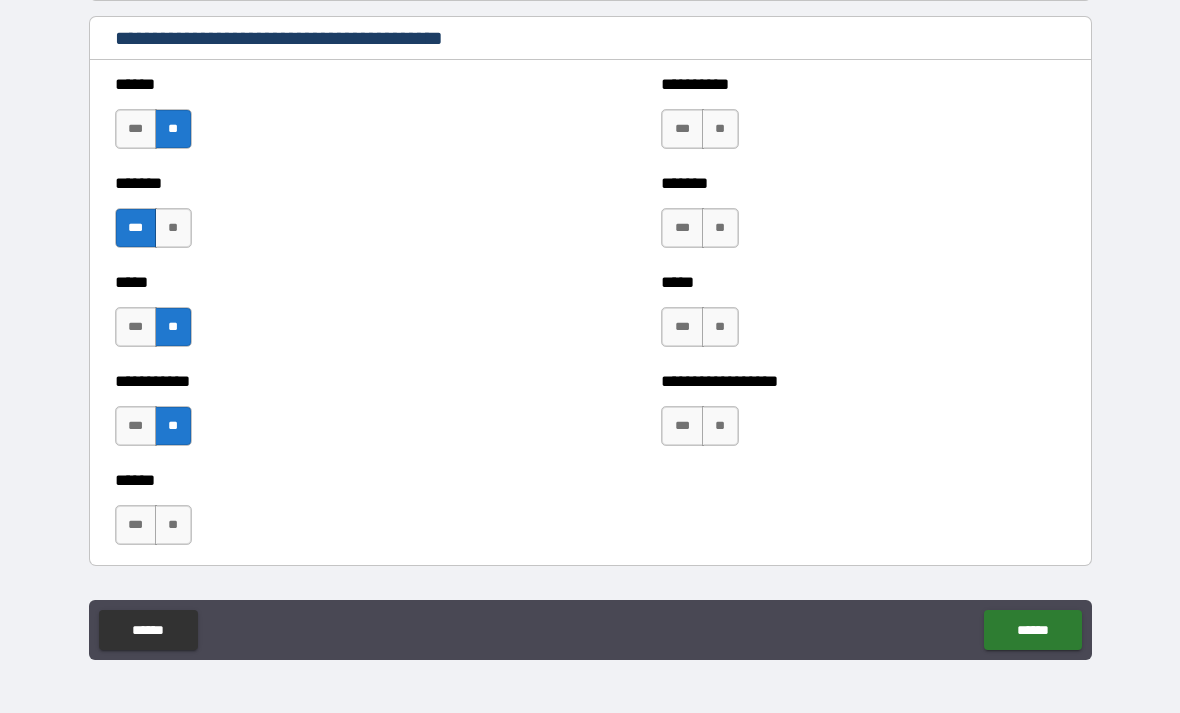 click on "**" at bounding box center (720, 129) 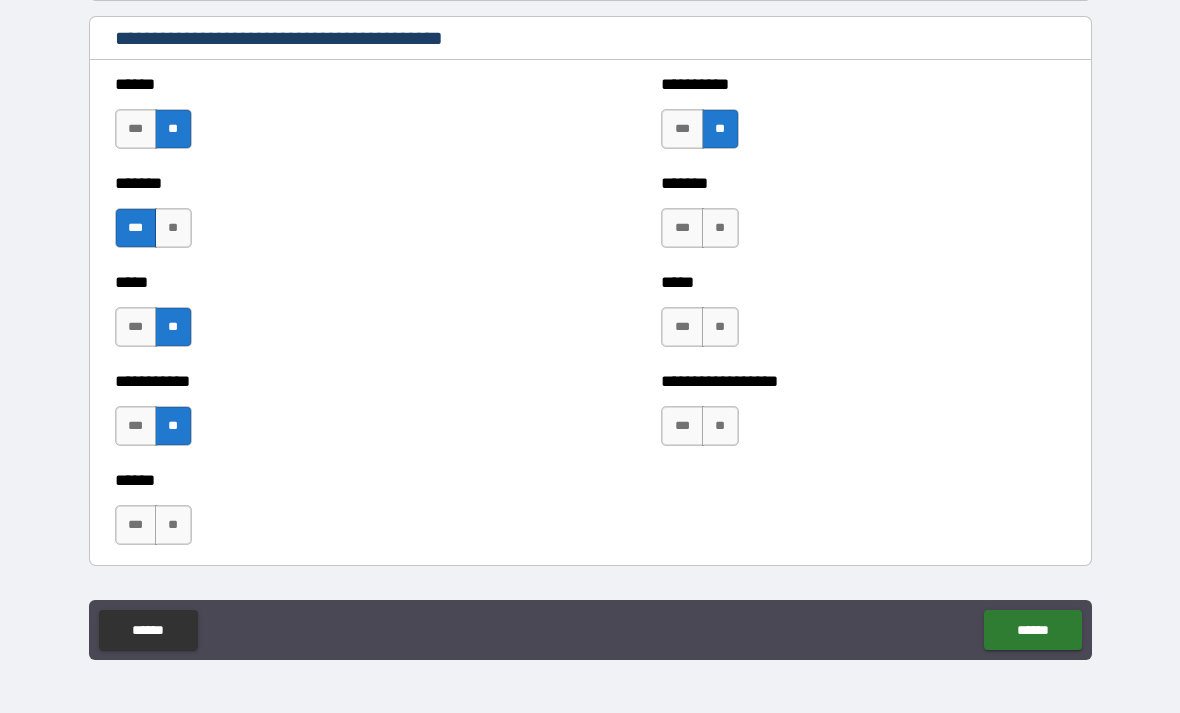 click on "**" at bounding box center [720, 228] 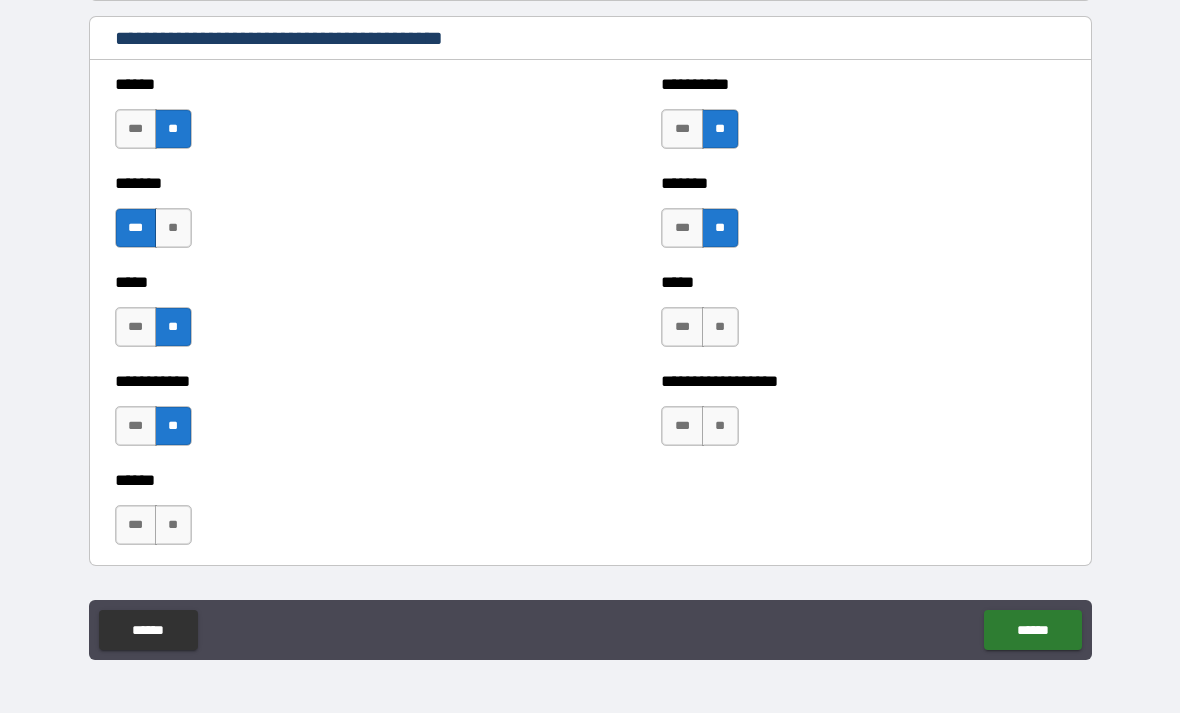 click on "**" at bounding box center (720, 327) 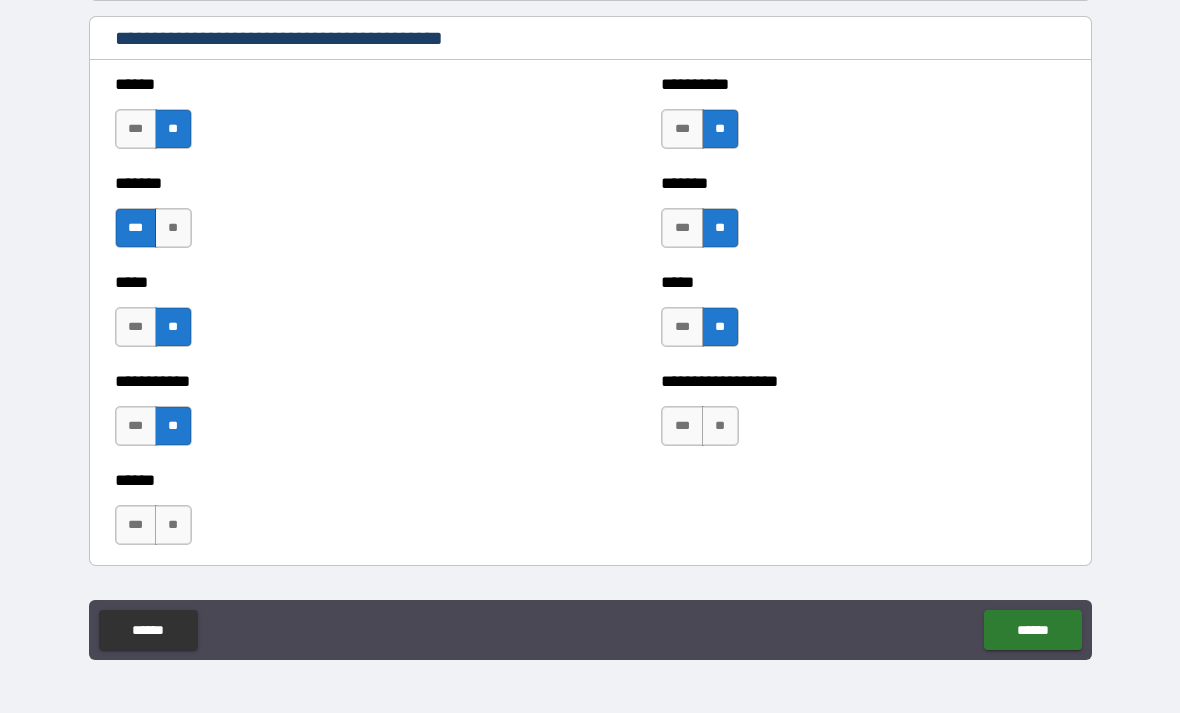click on "**" at bounding box center [720, 426] 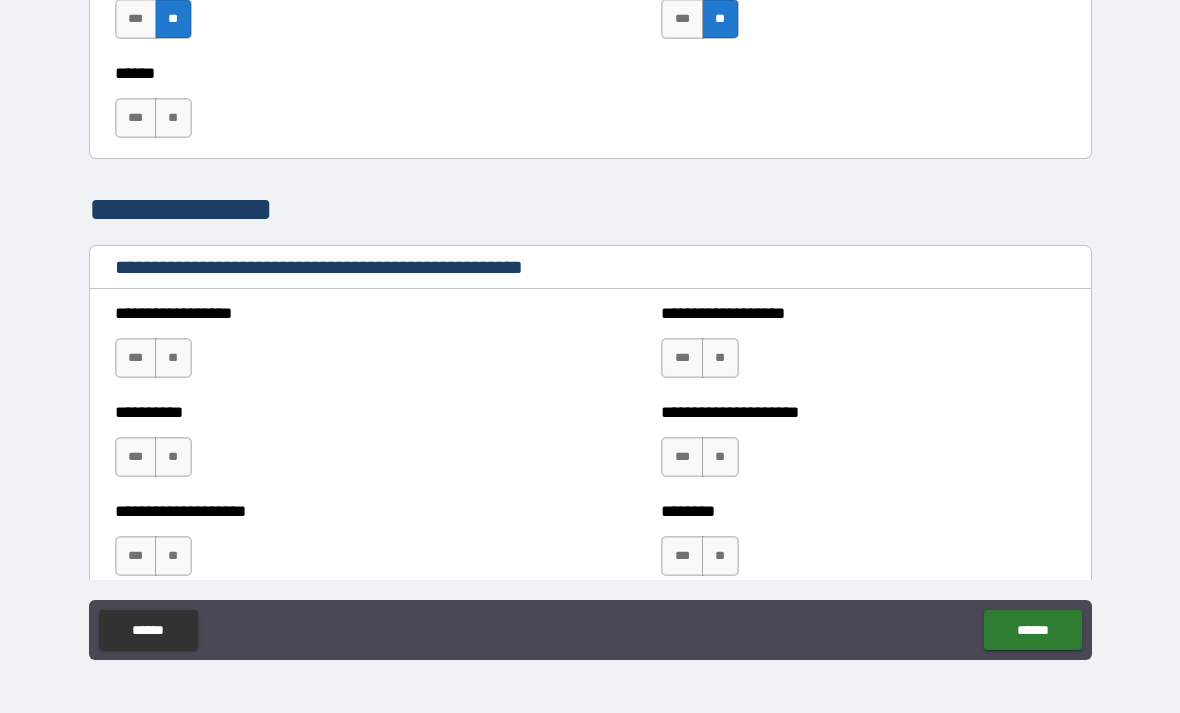 scroll, scrollTop: 2212, scrollLeft: 0, axis: vertical 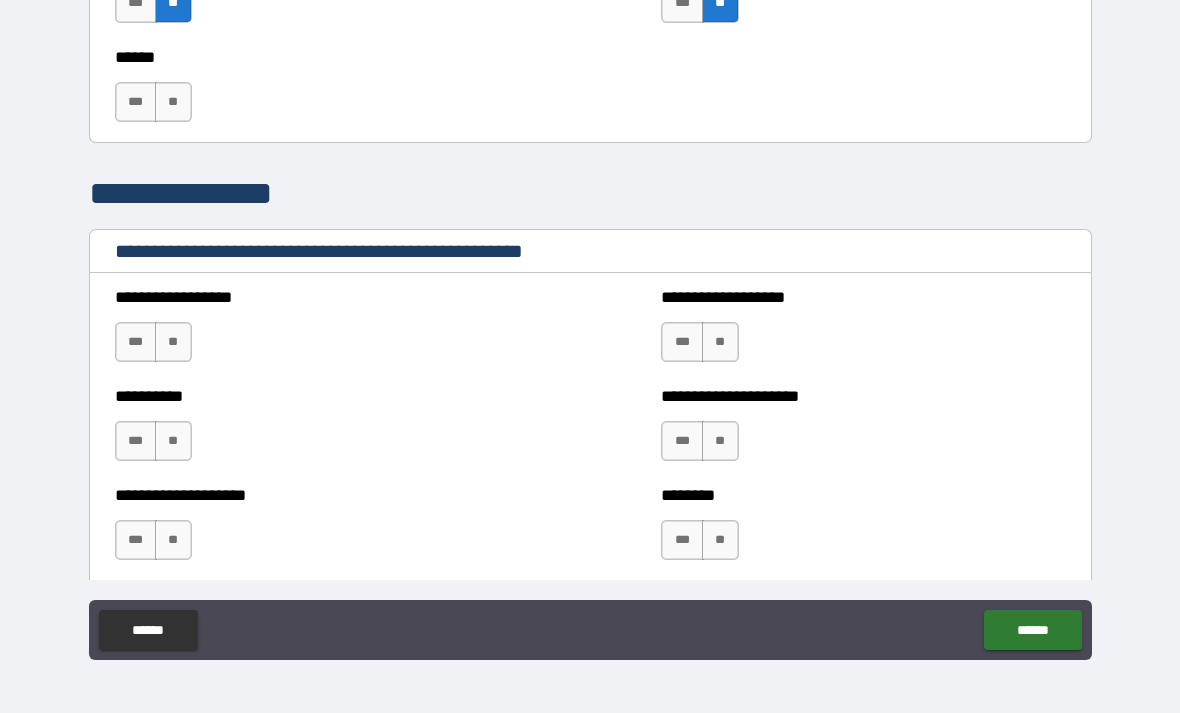 click on "**" at bounding box center [173, 102] 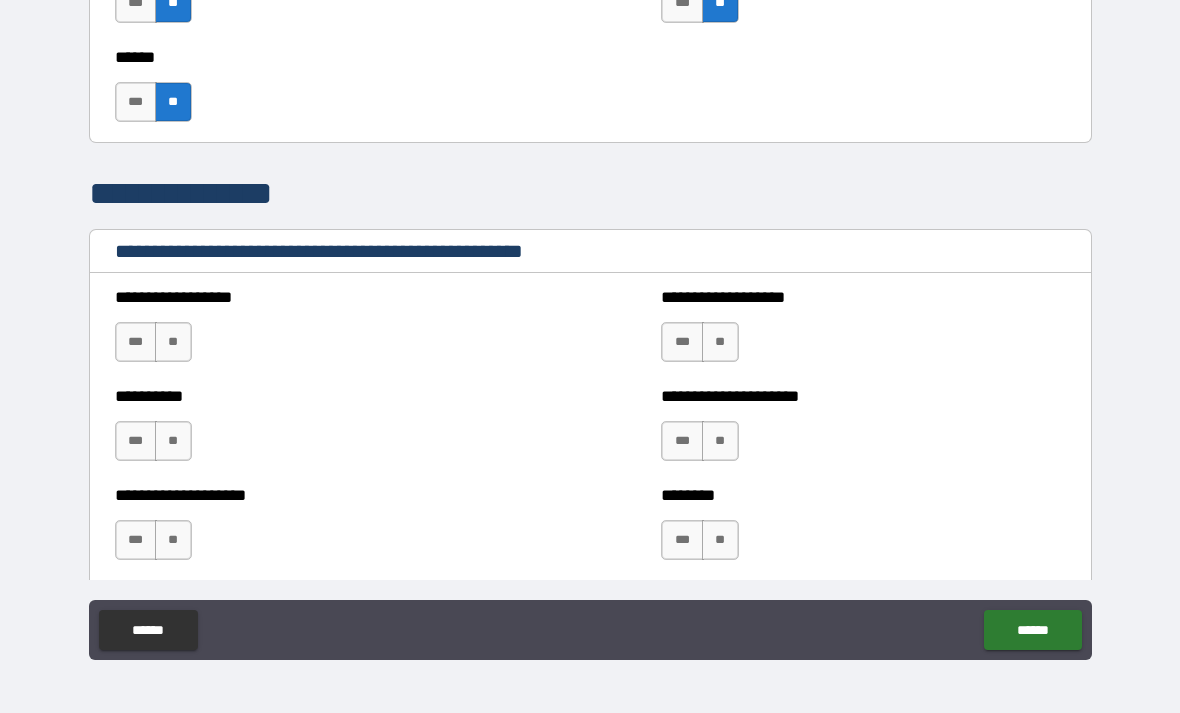 click on "**" at bounding box center (173, 342) 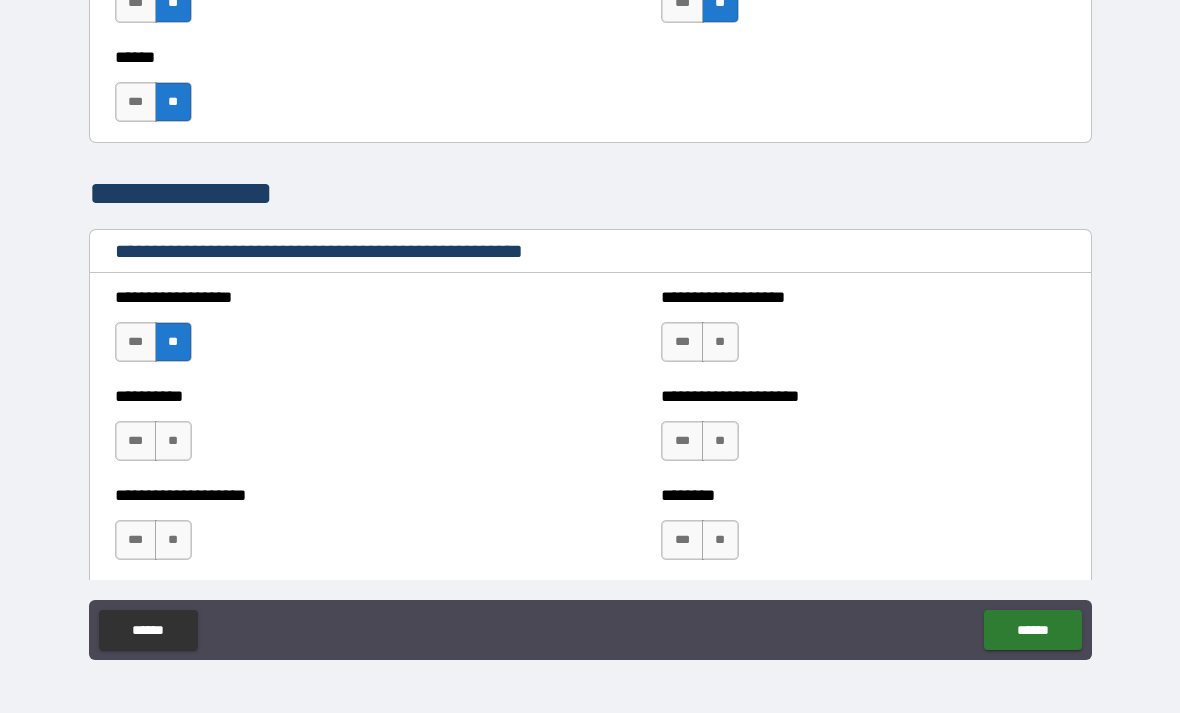 click on "**" at bounding box center (173, 441) 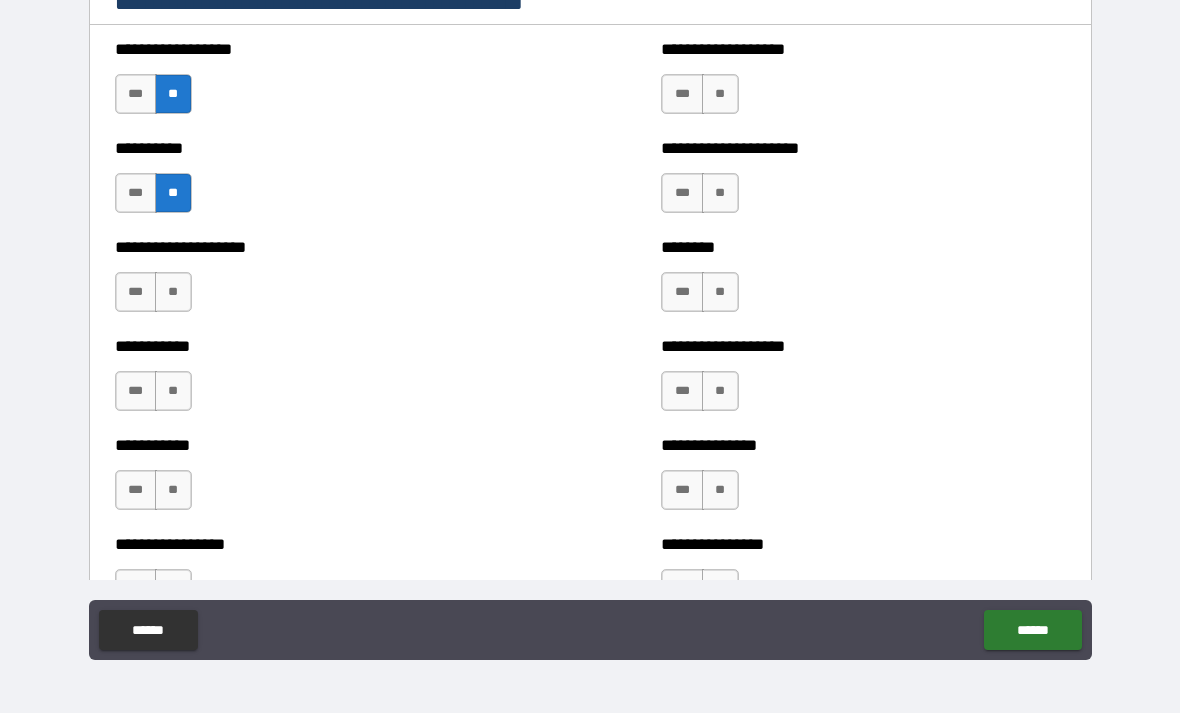 scroll, scrollTop: 2459, scrollLeft: 0, axis: vertical 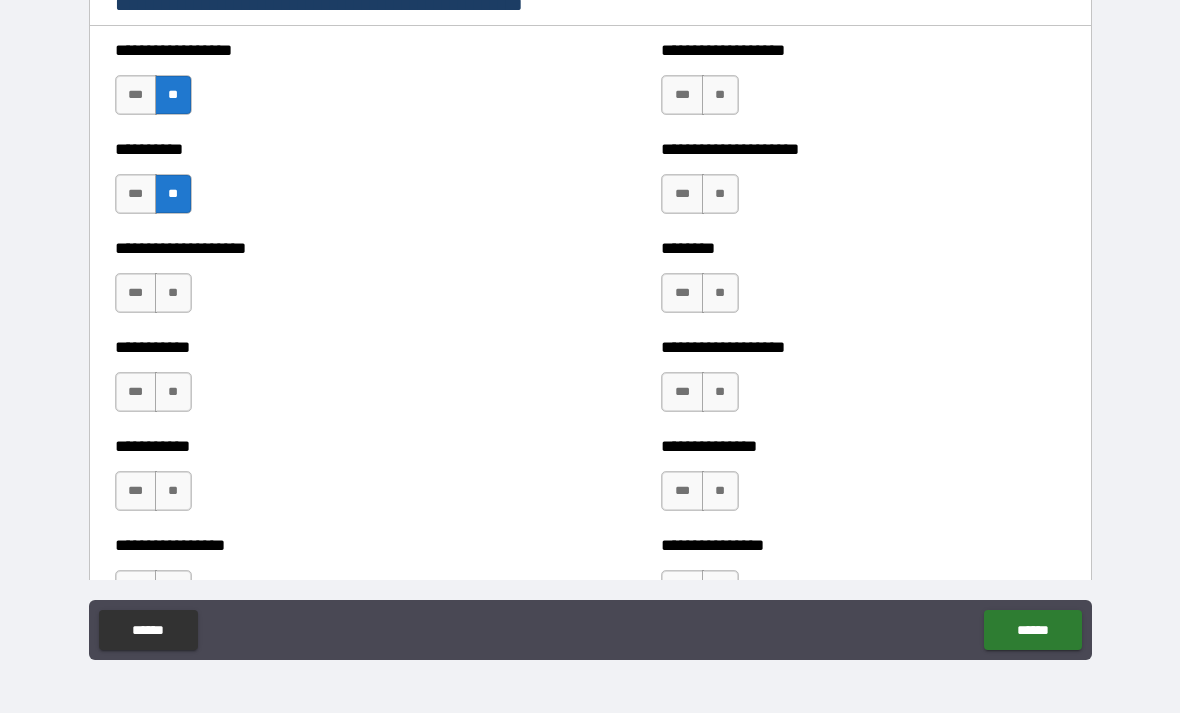 click on "**" at bounding box center [173, 293] 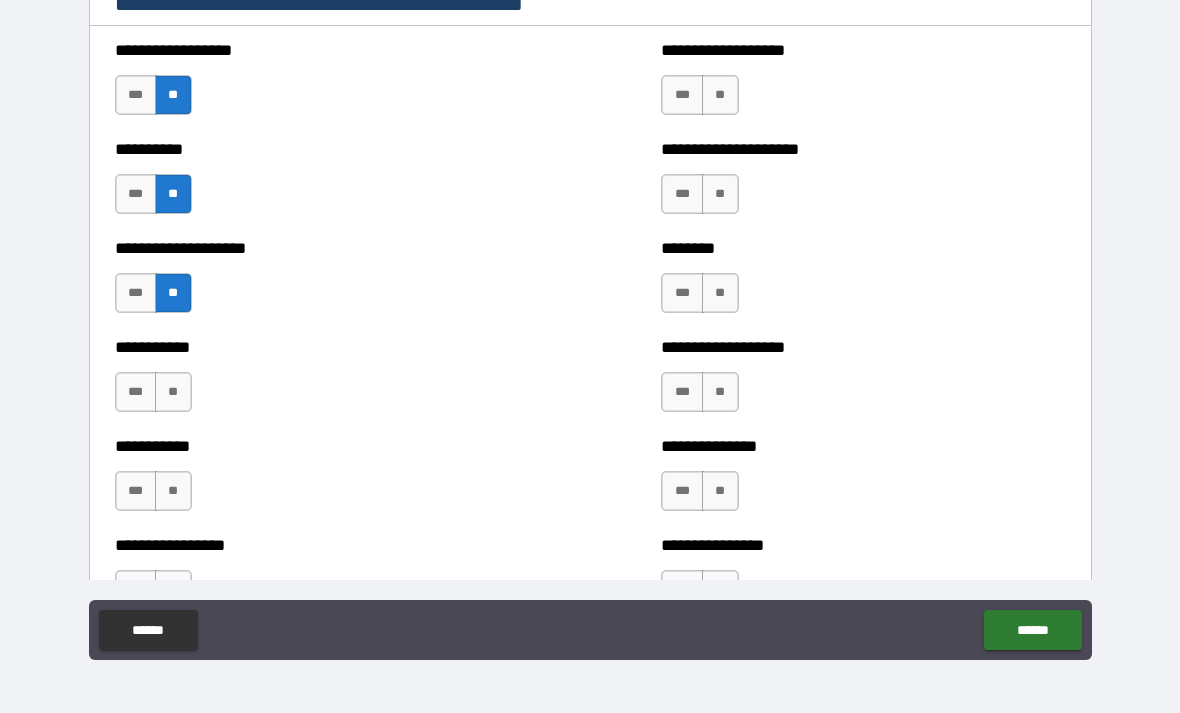 click on "**" at bounding box center (173, 392) 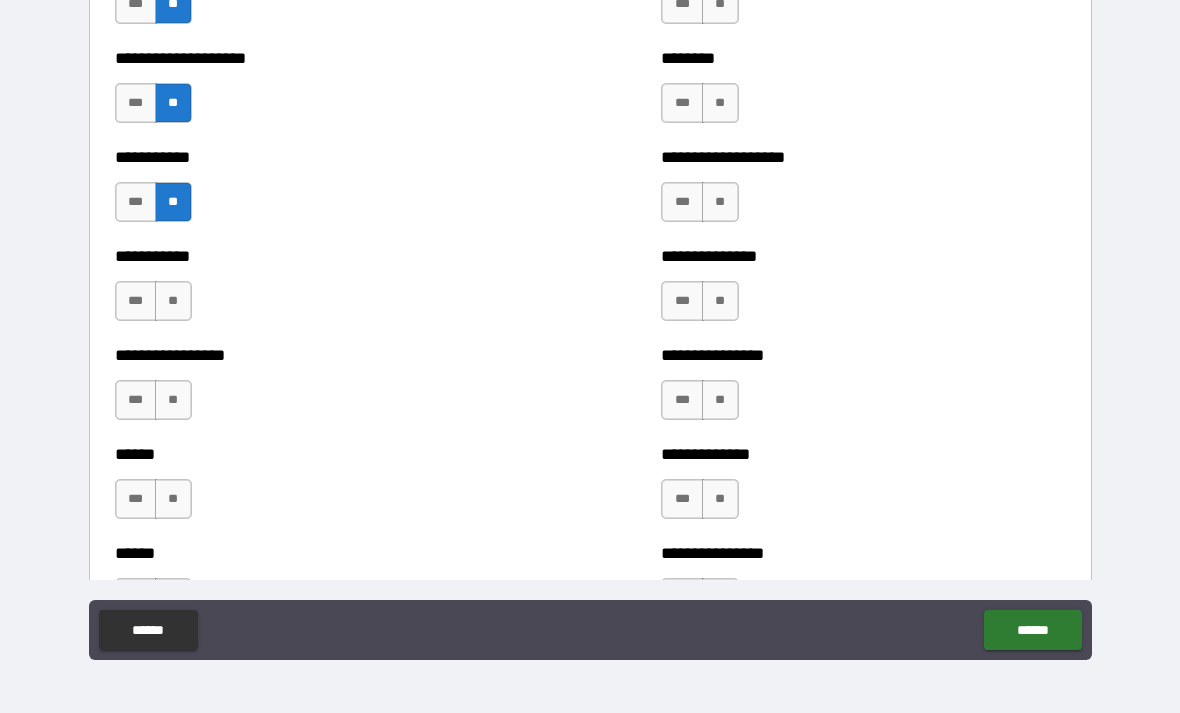 scroll, scrollTop: 2653, scrollLeft: 0, axis: vertical 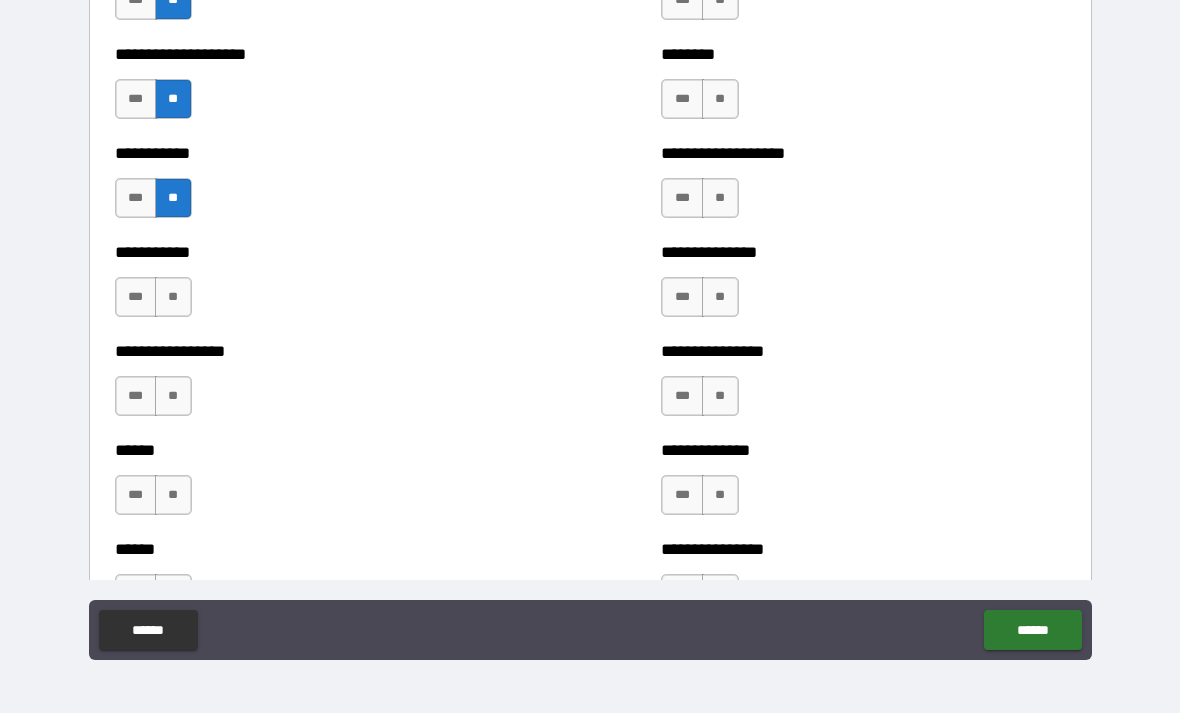 click on "***" at bounding box center (136, 297) 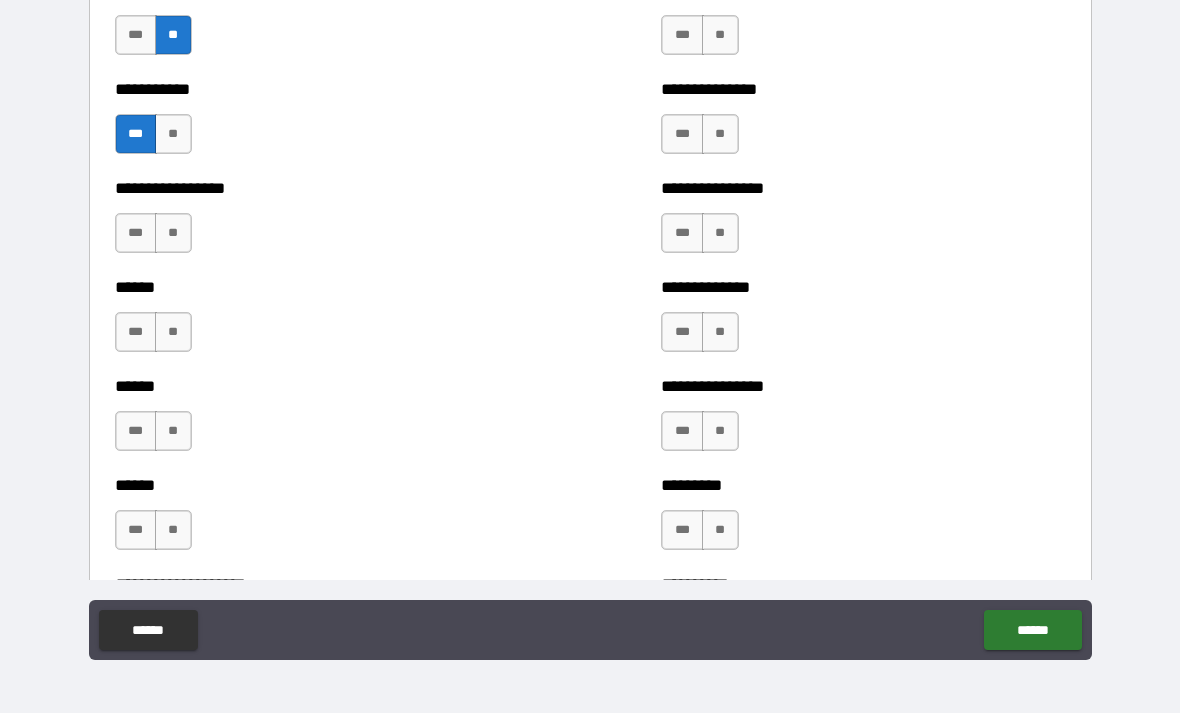 scroll, scrollTop: 2830, scrollLeft: 0, axis: vertical 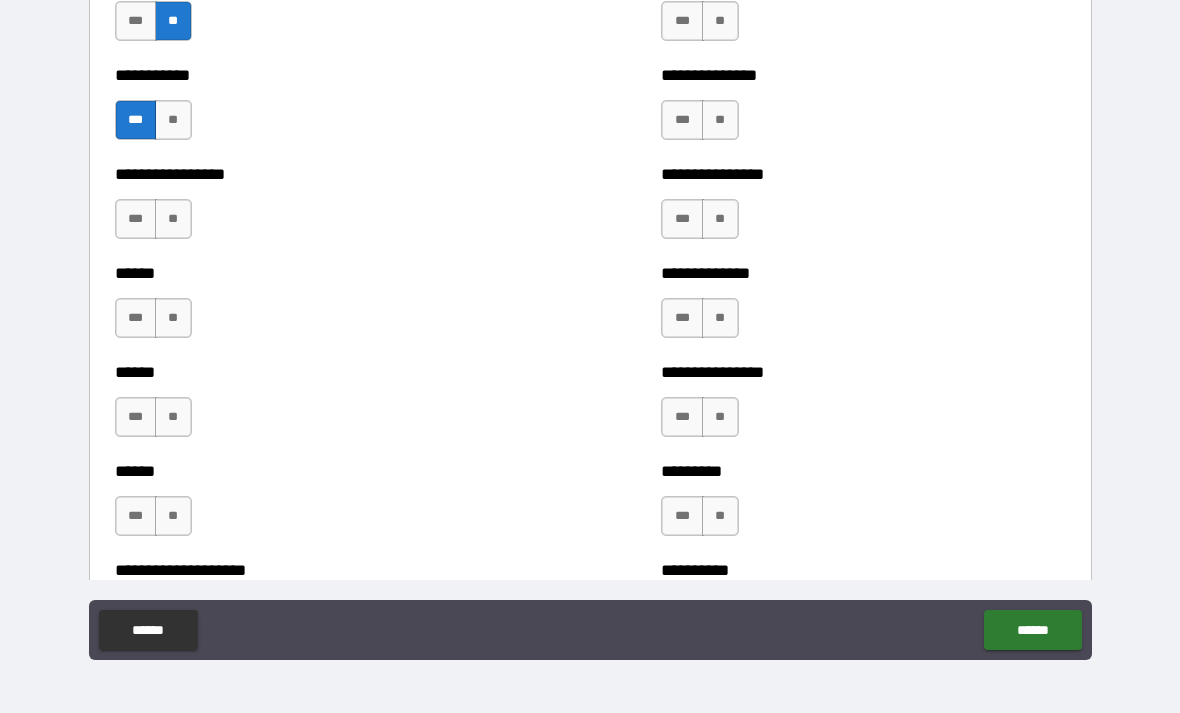 click on "**" at bounding box center (173, 219) 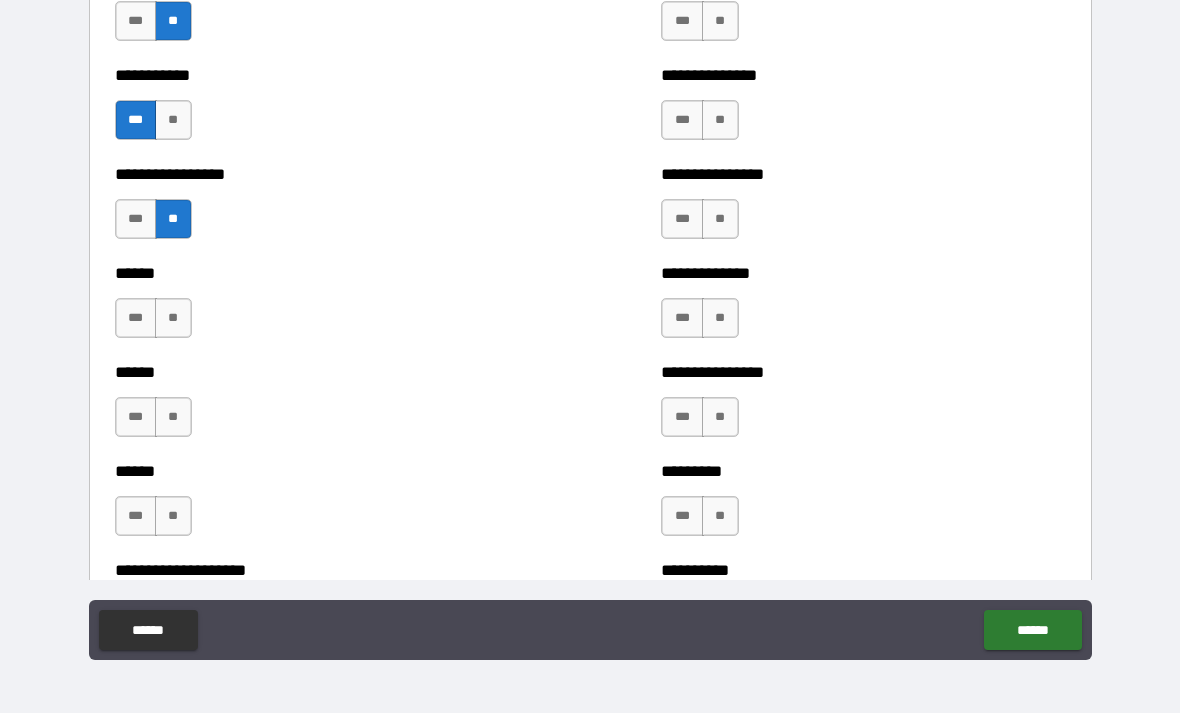 click on "**" at bounding box center (173, 318) 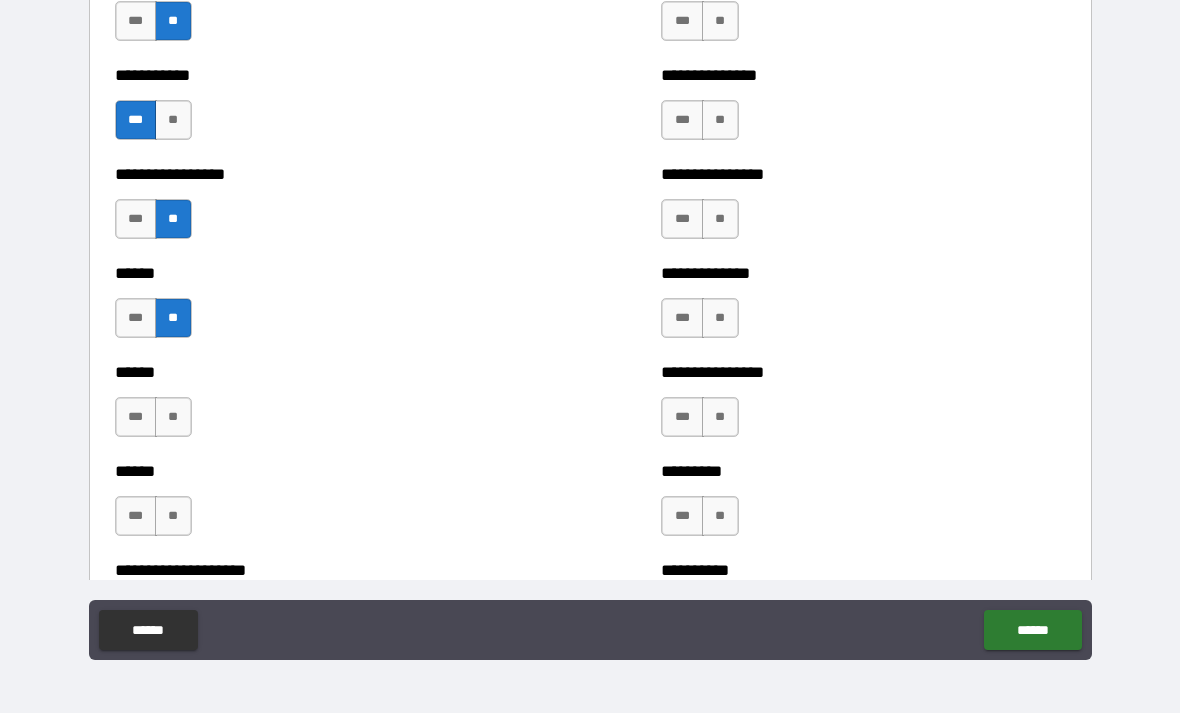 click on "**" at bounding box center [173, 417] 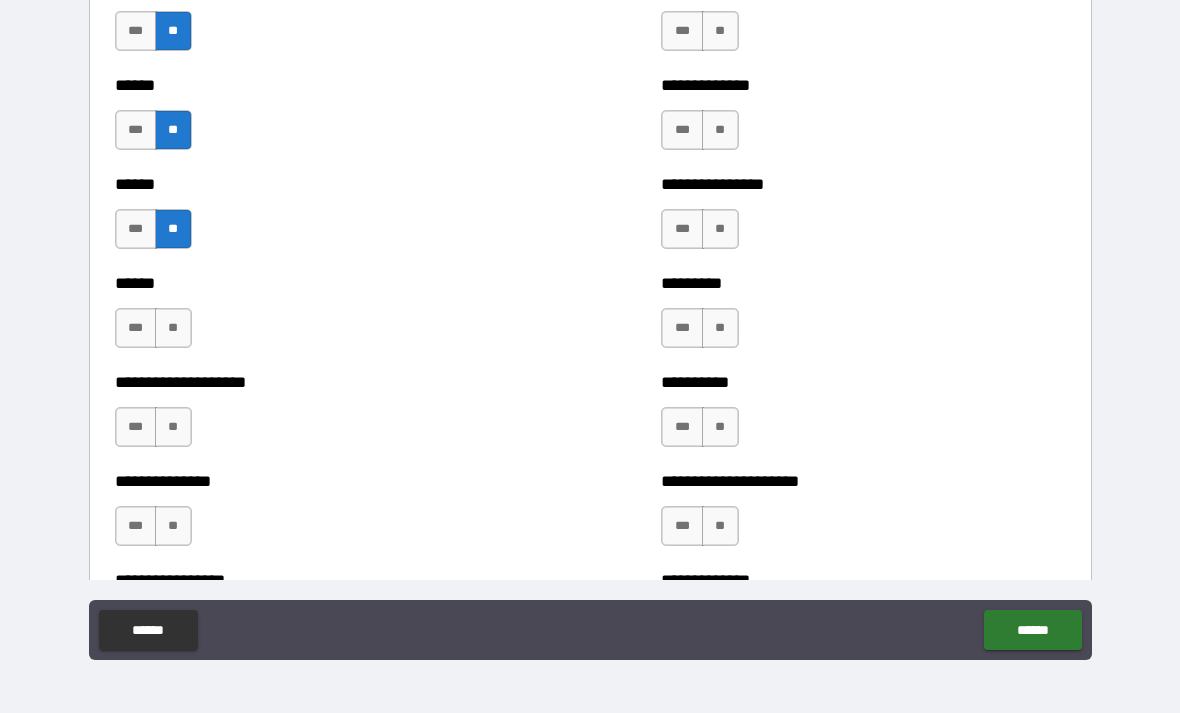 scroll, scrollTop: 3038, scrollLeft: 0, axis: vertical 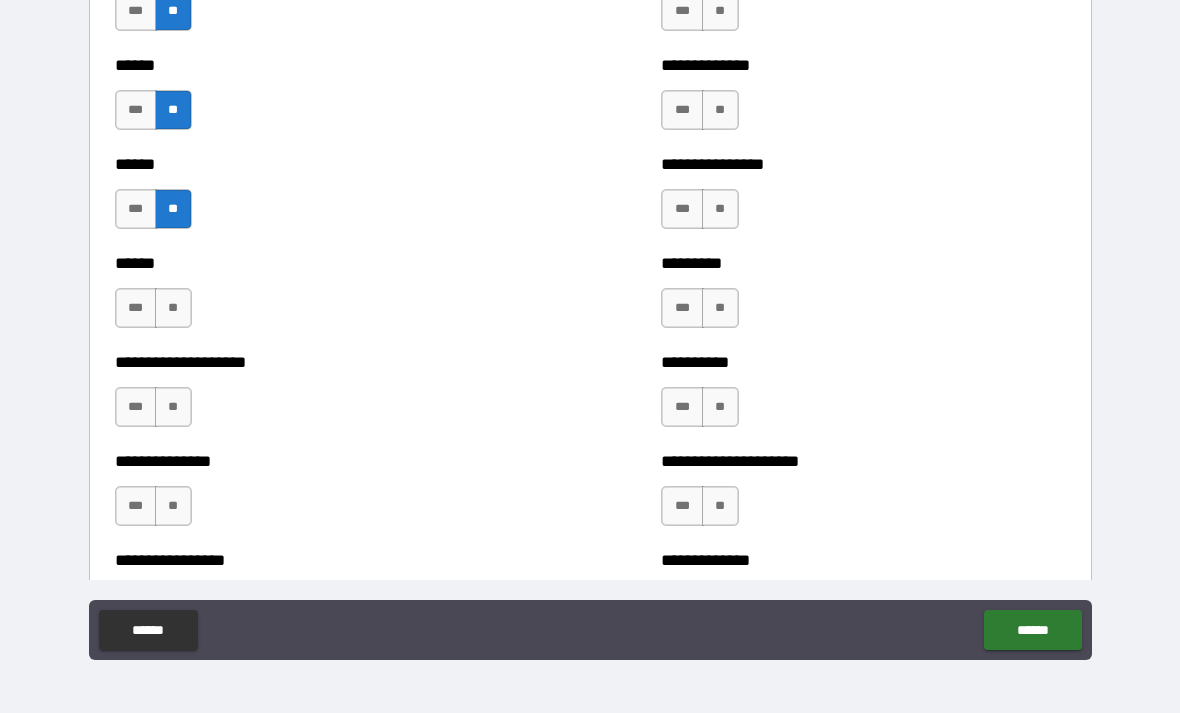 click on "**" at bounding box center (173, 308) 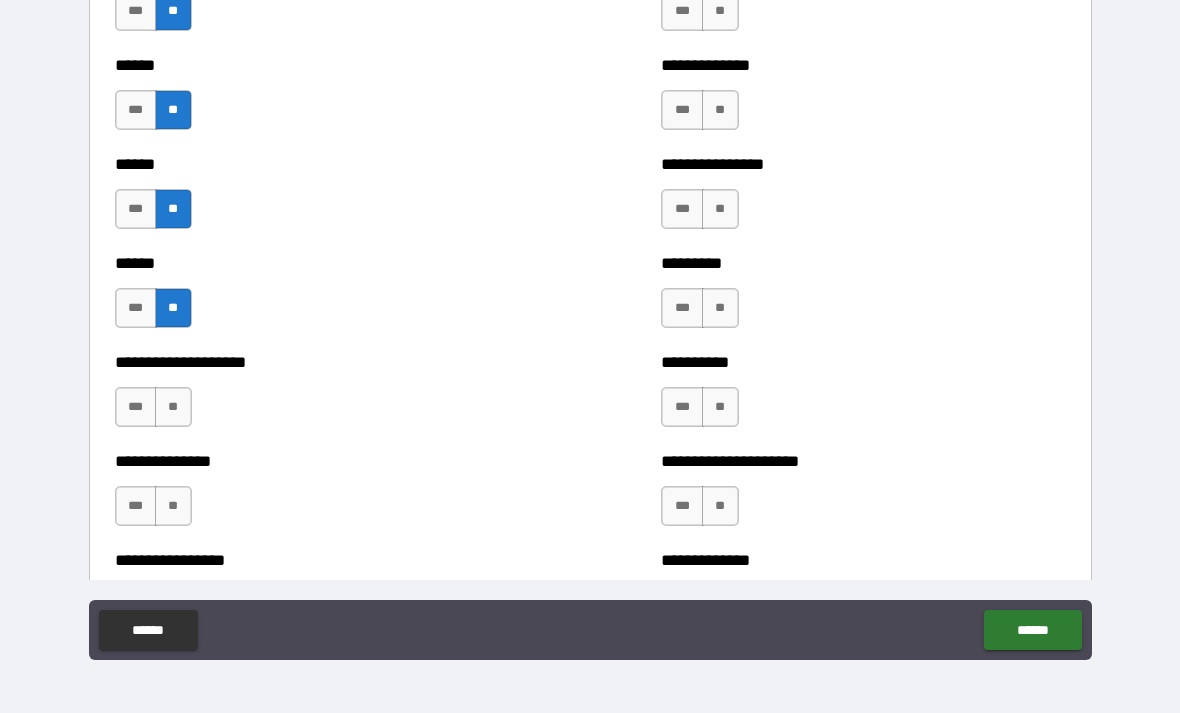 click on "***" at bounding box center (136, 407) 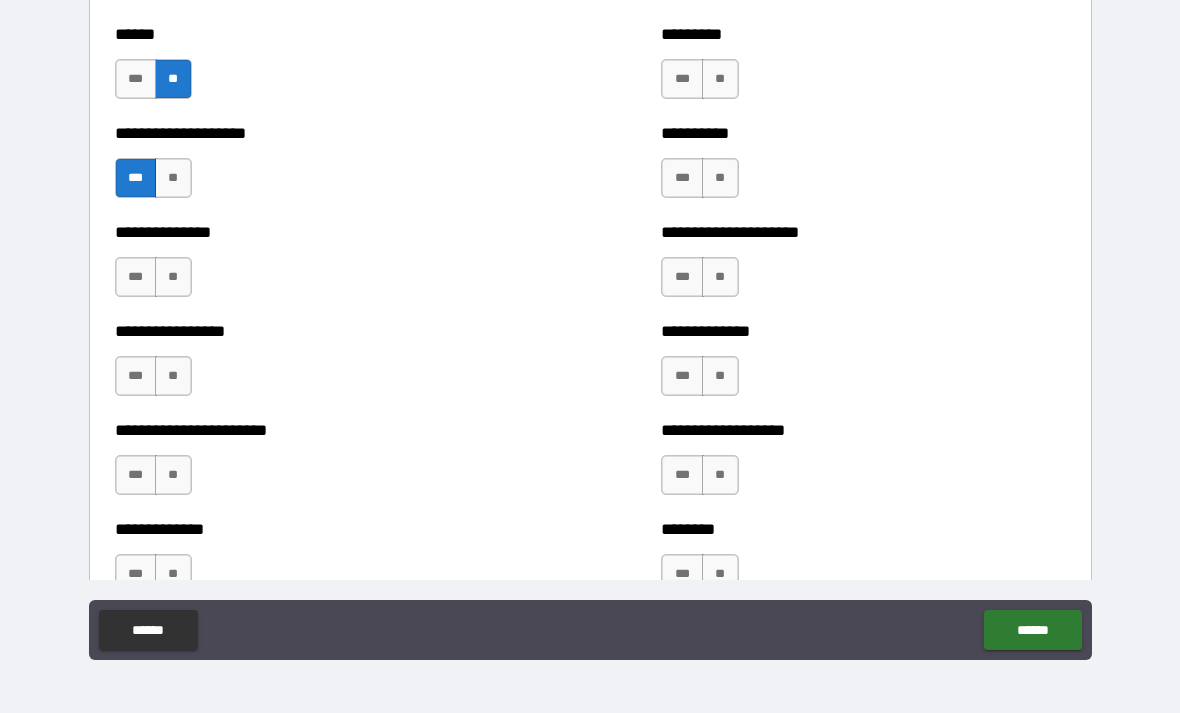 scroll, scrollTop: 3268, scrollLeft: 0, axis: vertical 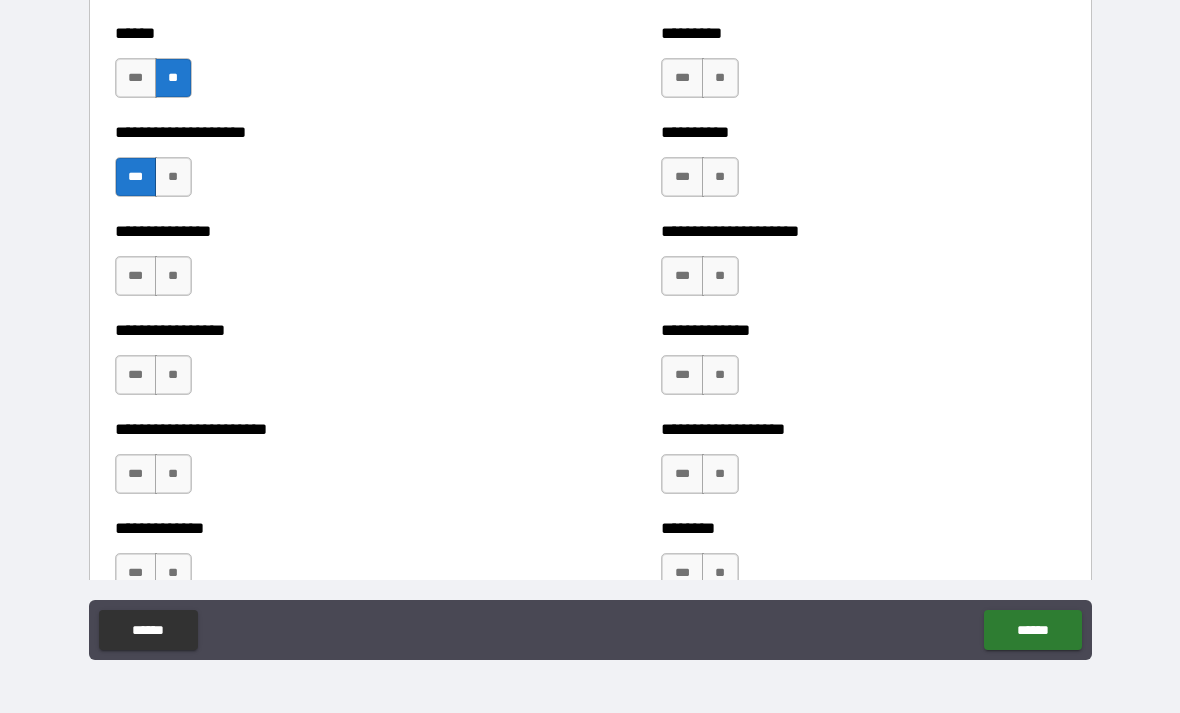 click on "***" at bounding box center [136, 276] 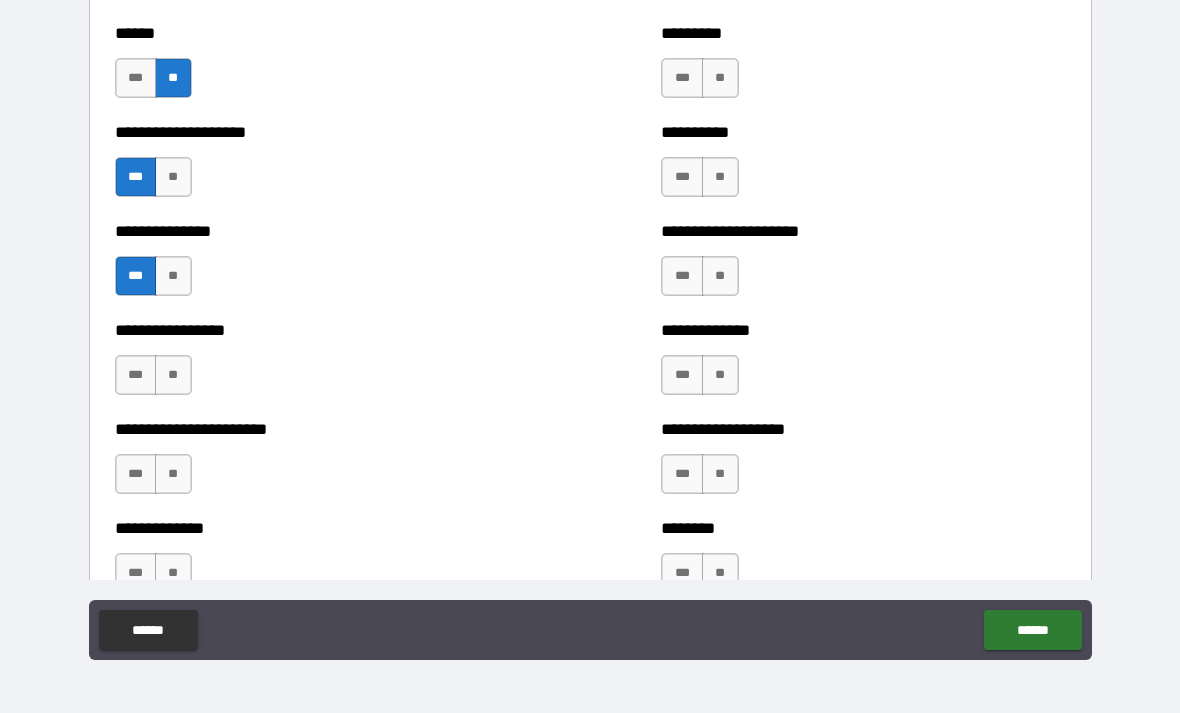 click on "***" at bounding box center [136, 375] 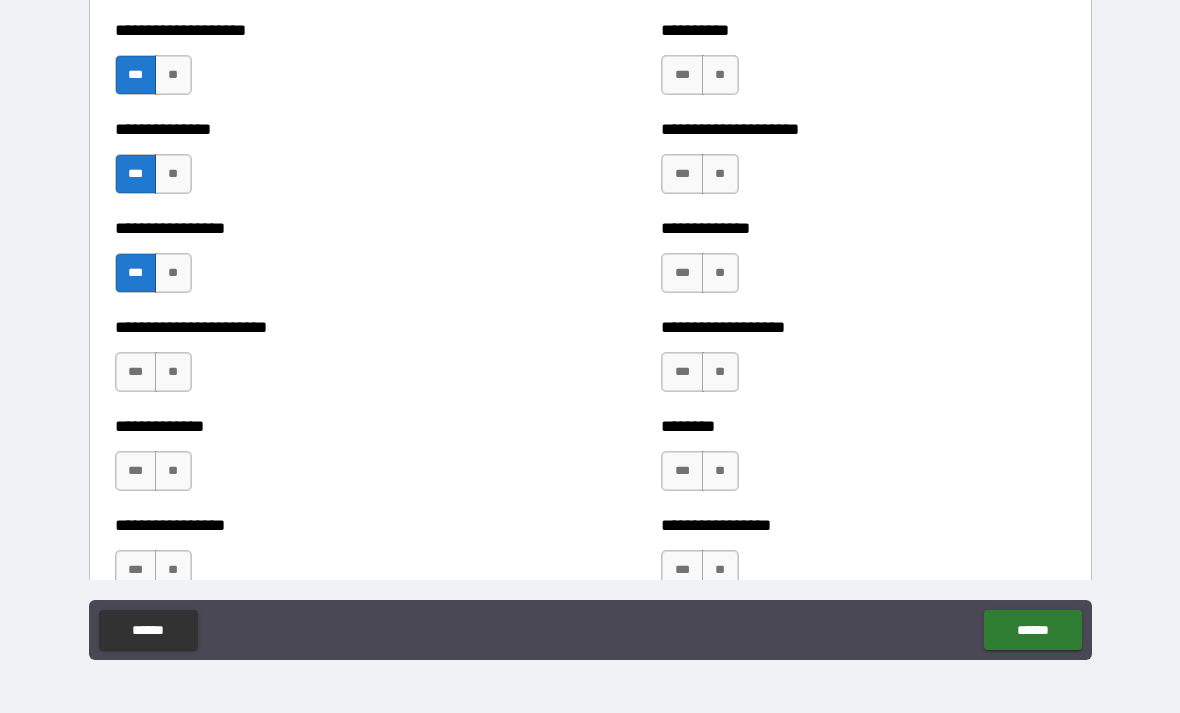 scroll, scrollTop: 3396, scrollLeft: 0, axis: vertical 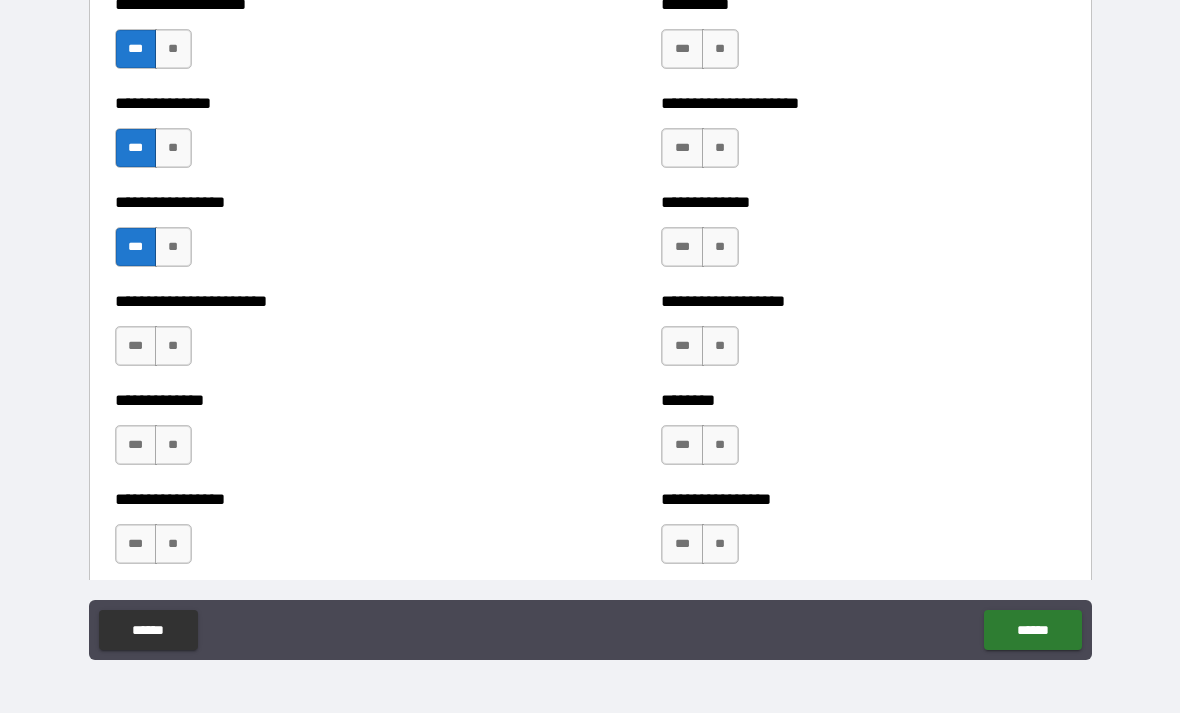 click on "**" at bounding box center (173, 346) 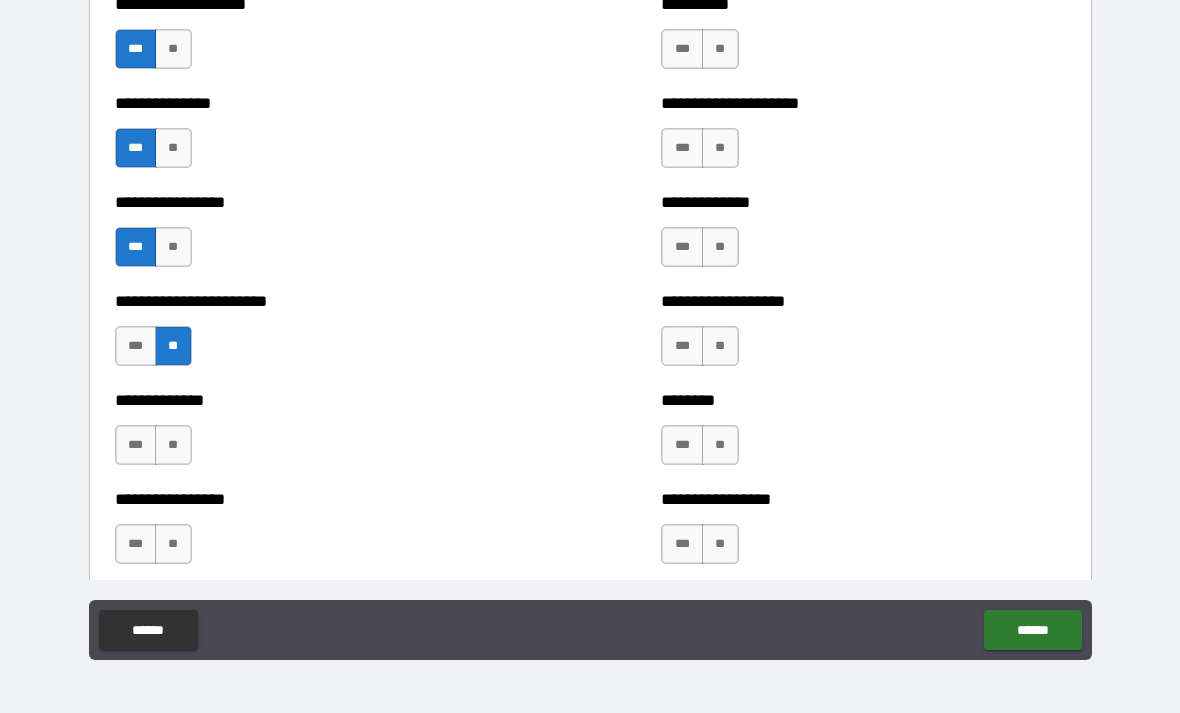 click on "***" at bounding box center (136, 445) 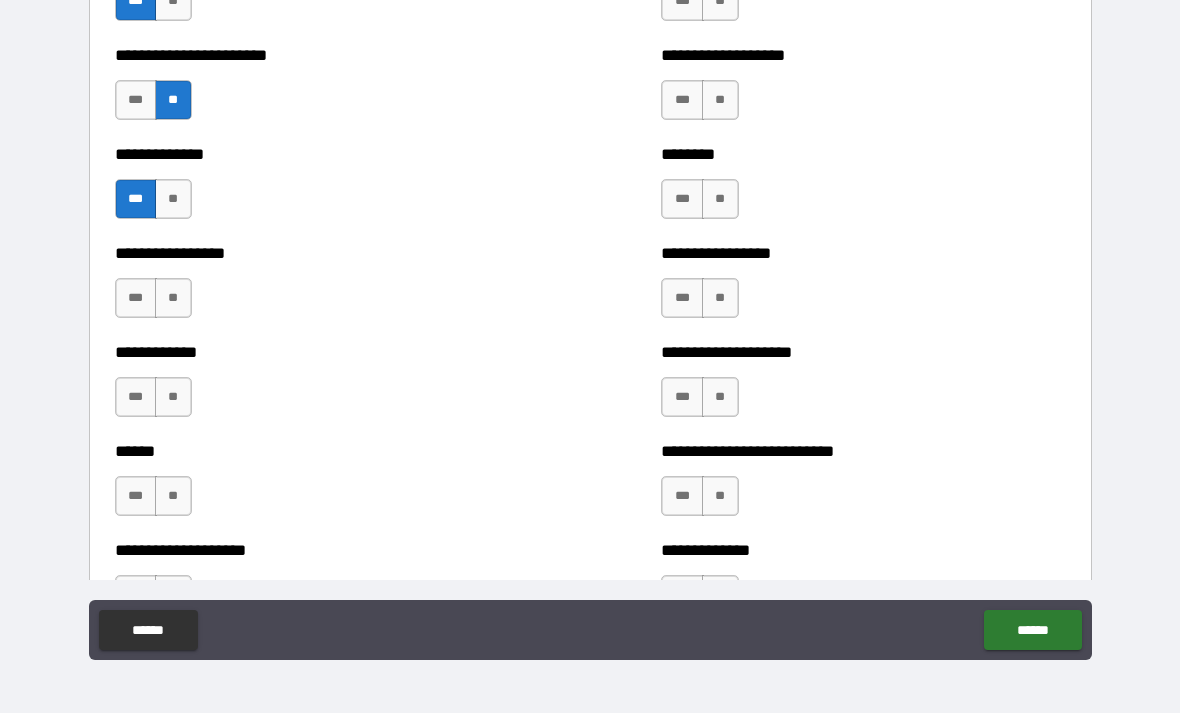 scroll, scrollTop: 3649, scrollLeft: 0, axis: vertical 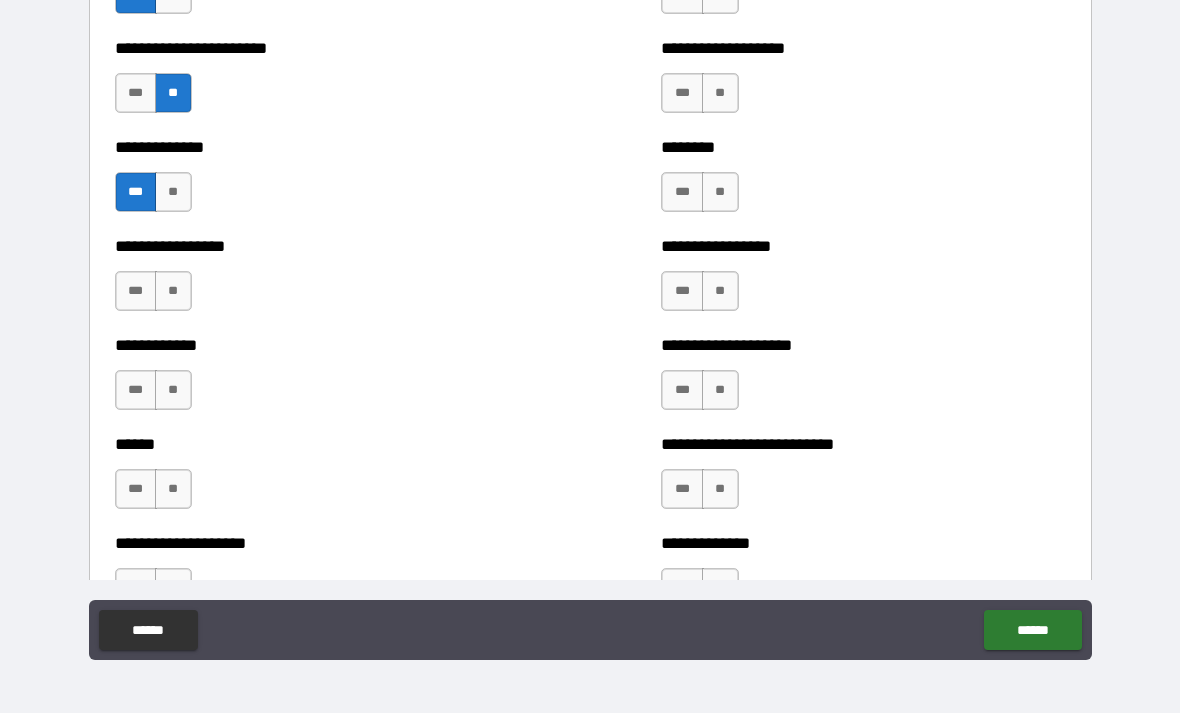 click on "**" at bounding box center (173, 291) 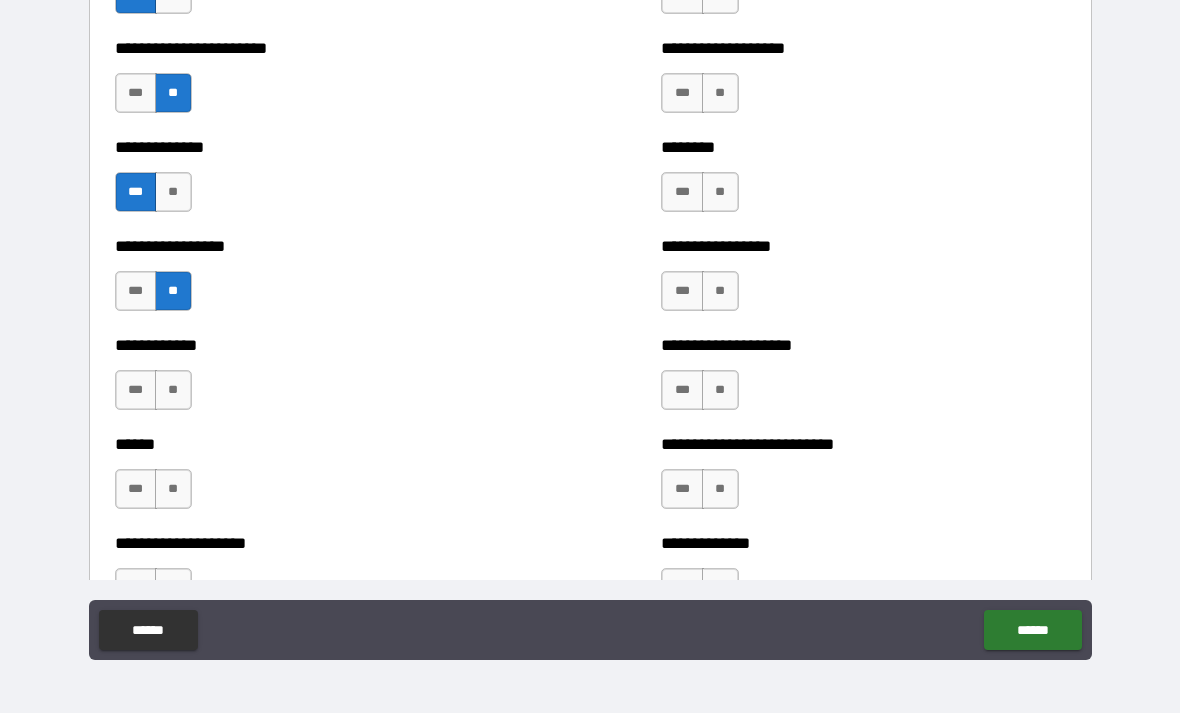 click on "***" at bounding box center (136, 390) 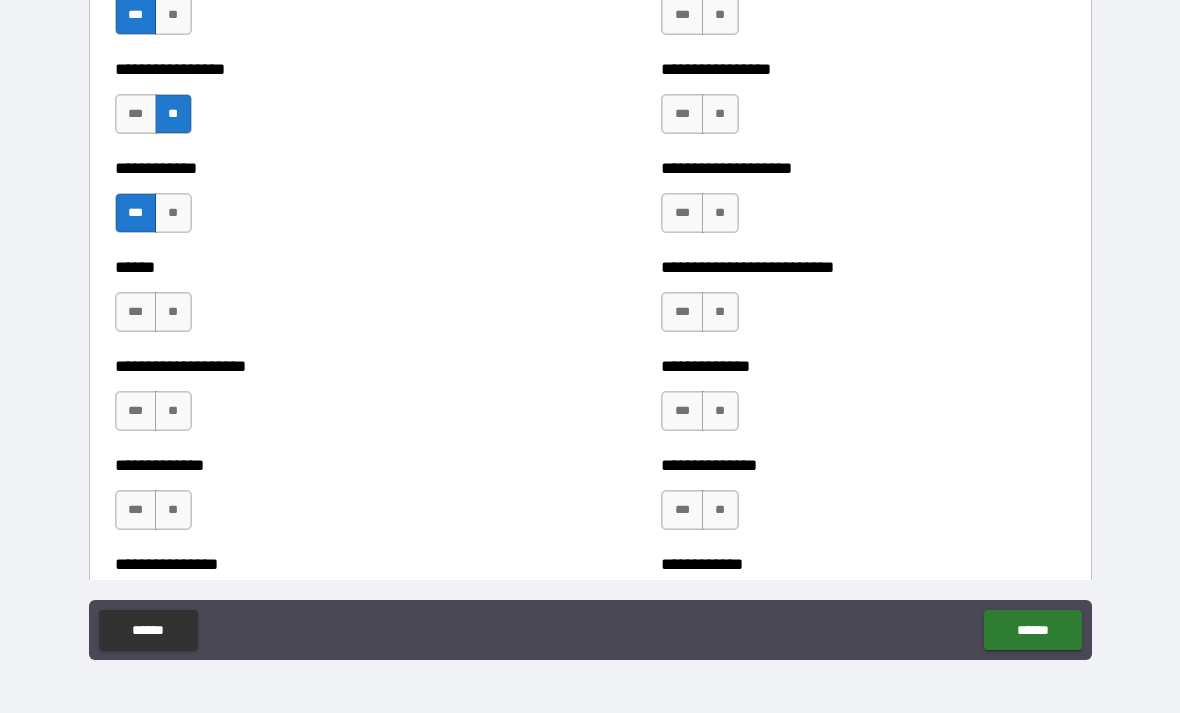 scroll, scrollTop: 3841, scrollLeft: 0, axis: vertical 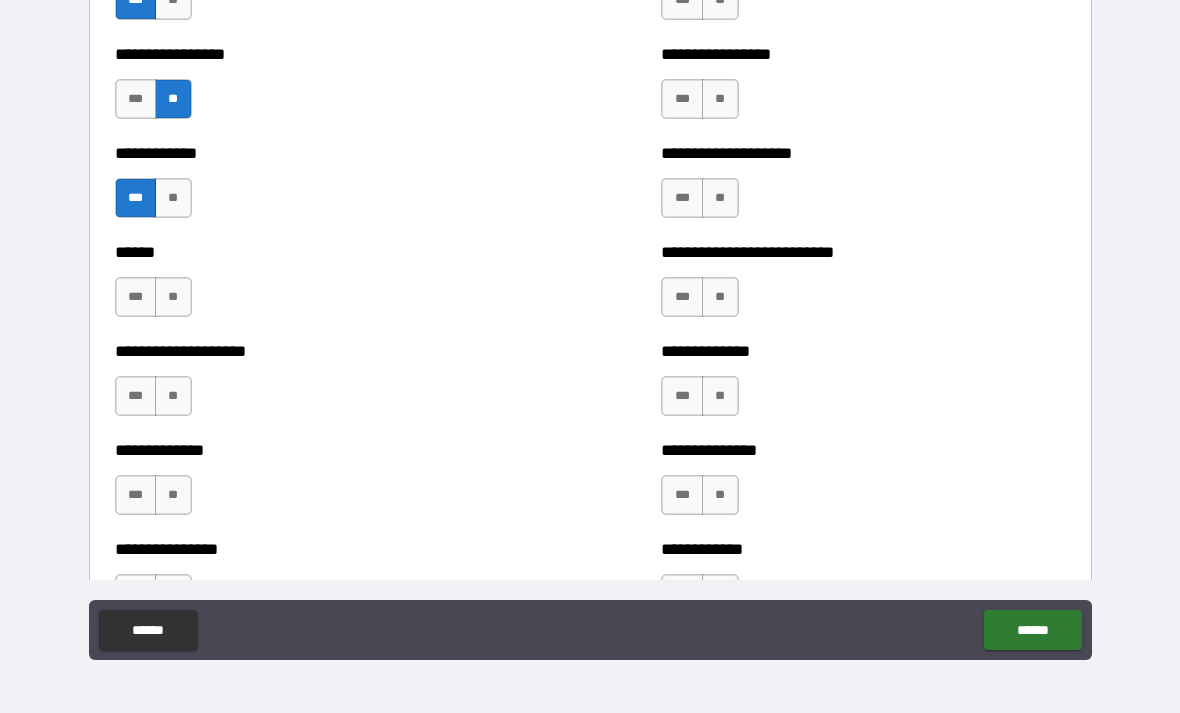 click on "***" at bounding box center [136, 297] 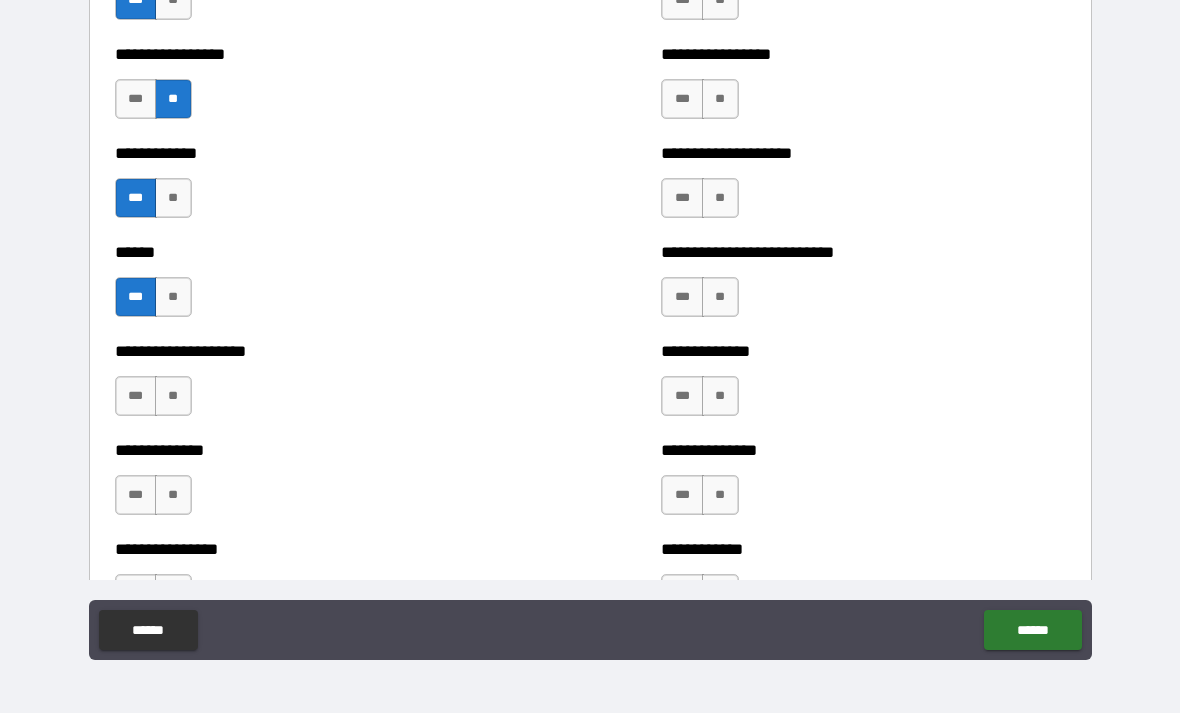 click on "**" at bounding box center (173, 396) 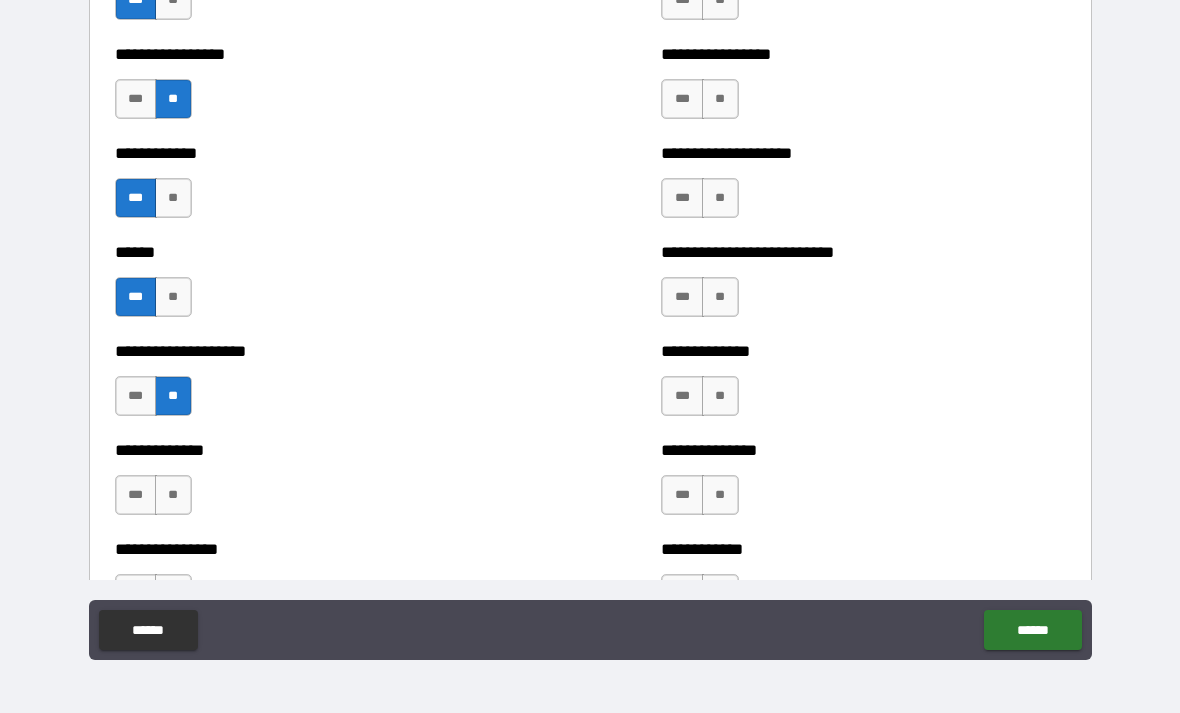 click on "**" at bounding box center (173, 495) 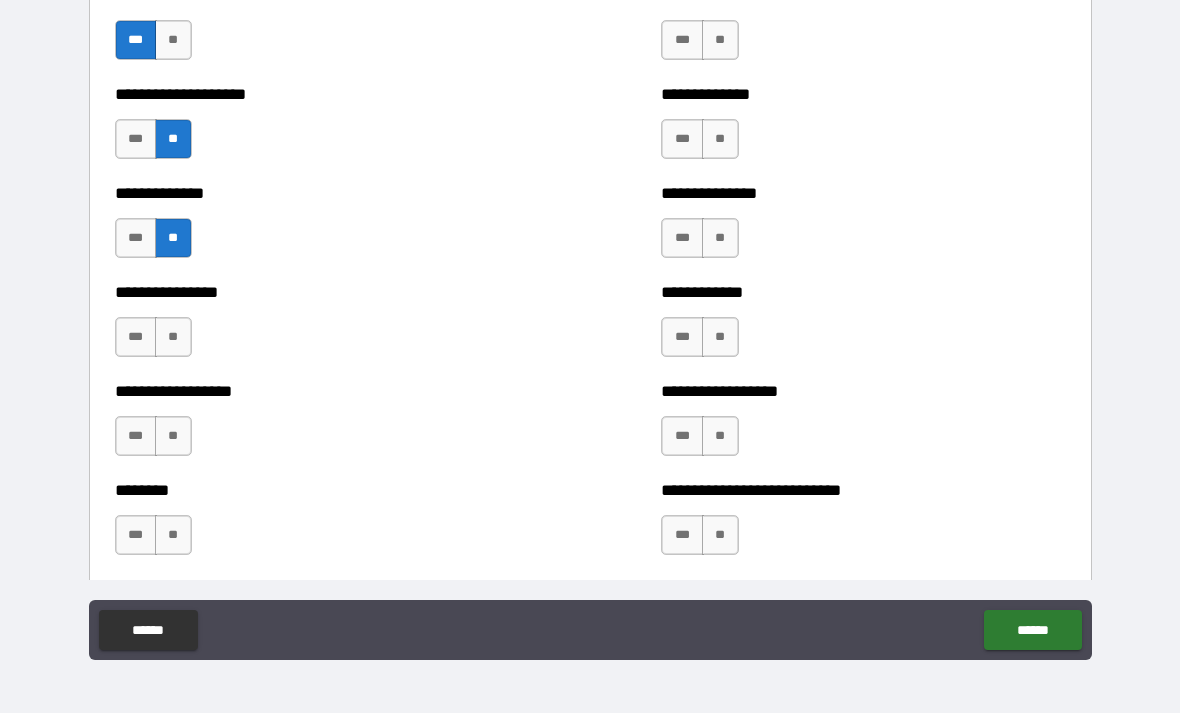 scroll, scrollTop: 4109, scrollLeft: 0, axis: vertical 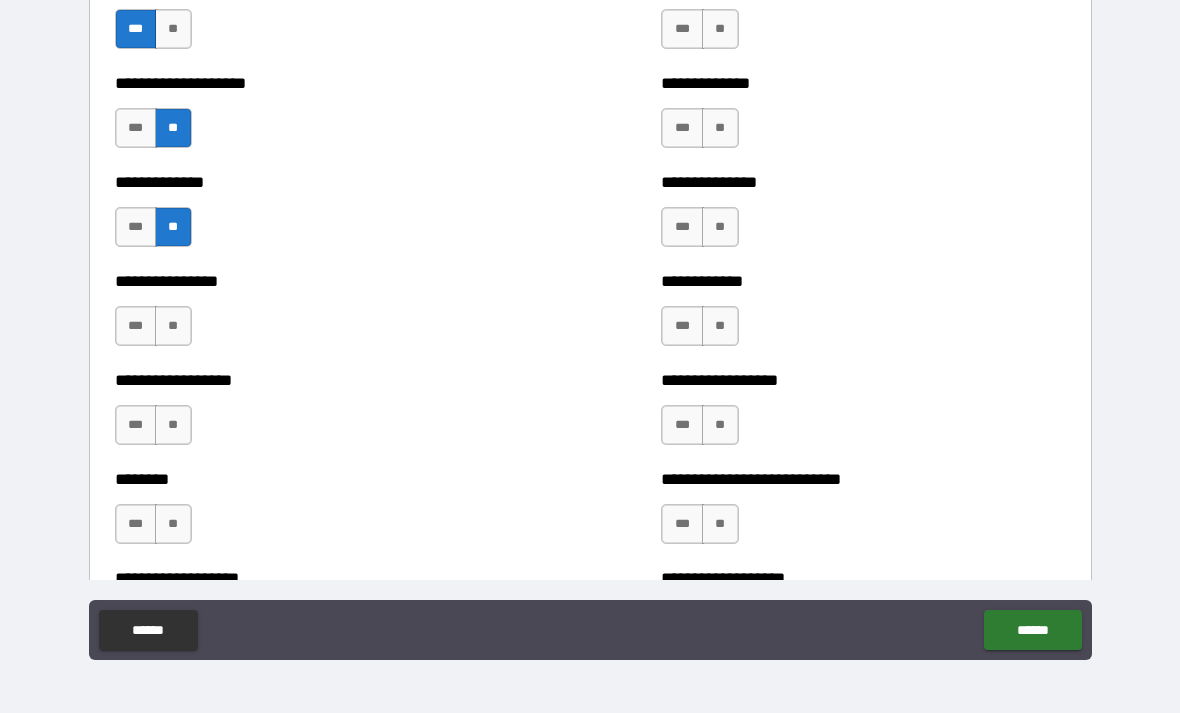 click on "**" at bounding box center (173, 326) 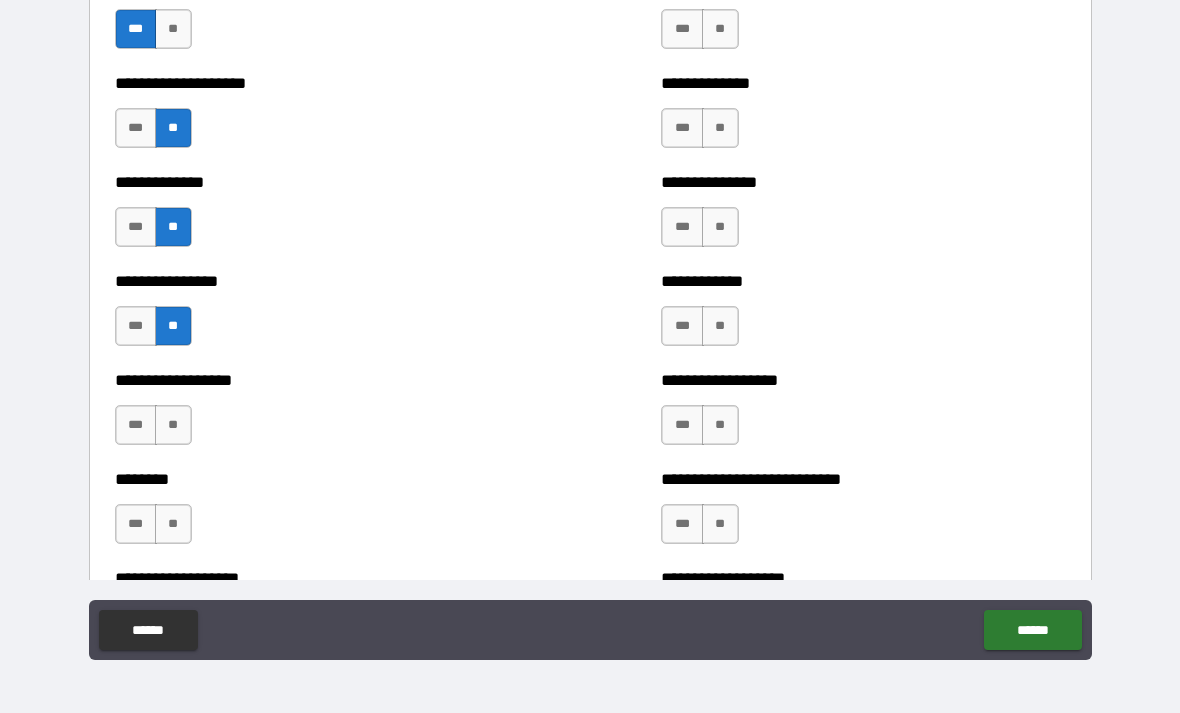 click on "**" at bounding box center (173, 425) 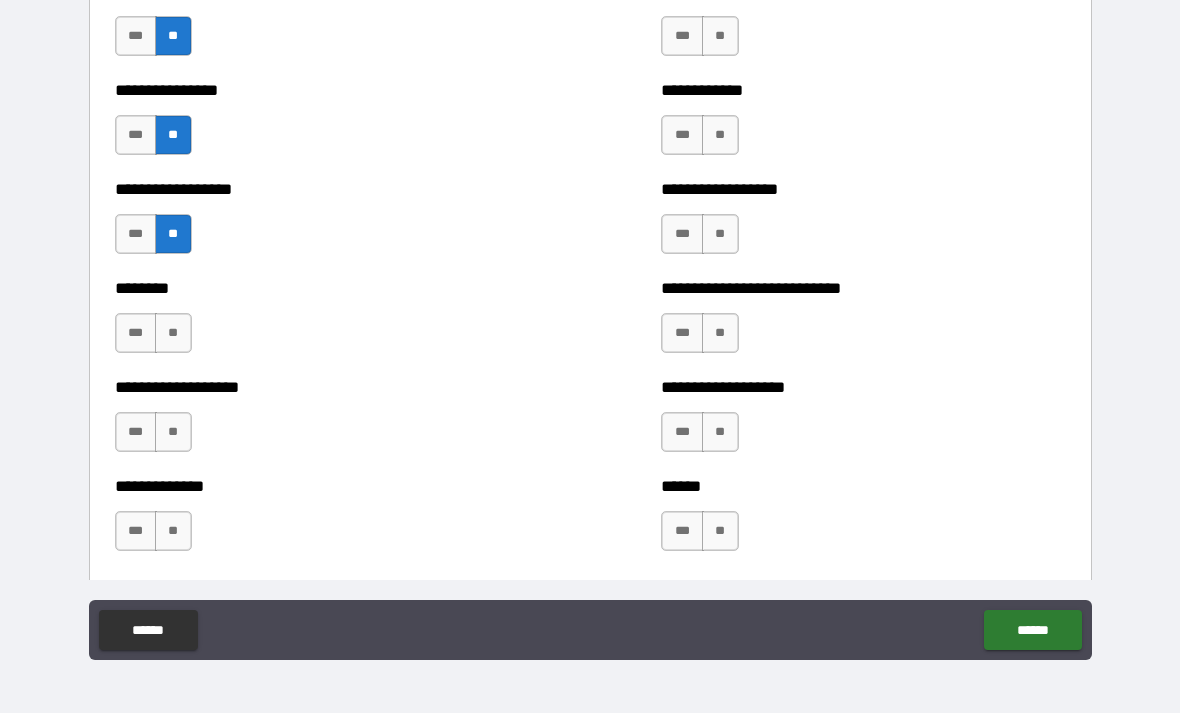 scroll, scrollTop: 4332, scrollLeft: 0, axis: vertical 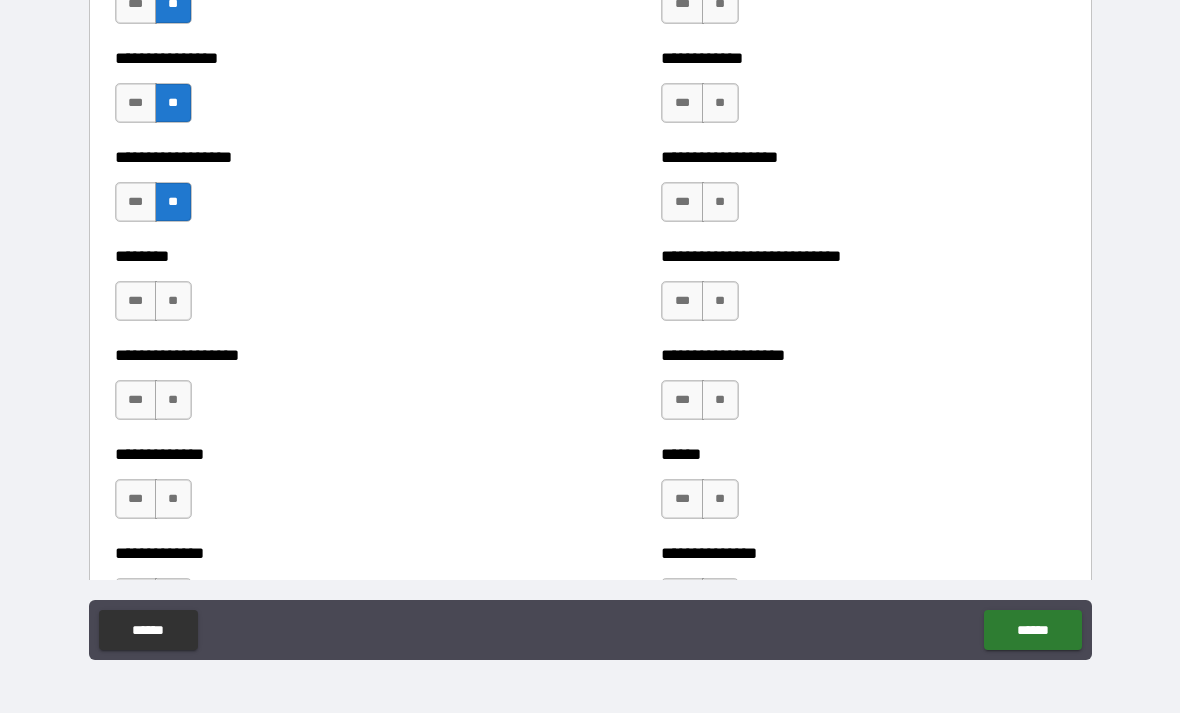 click on "**" at bounding box center [173, 301] 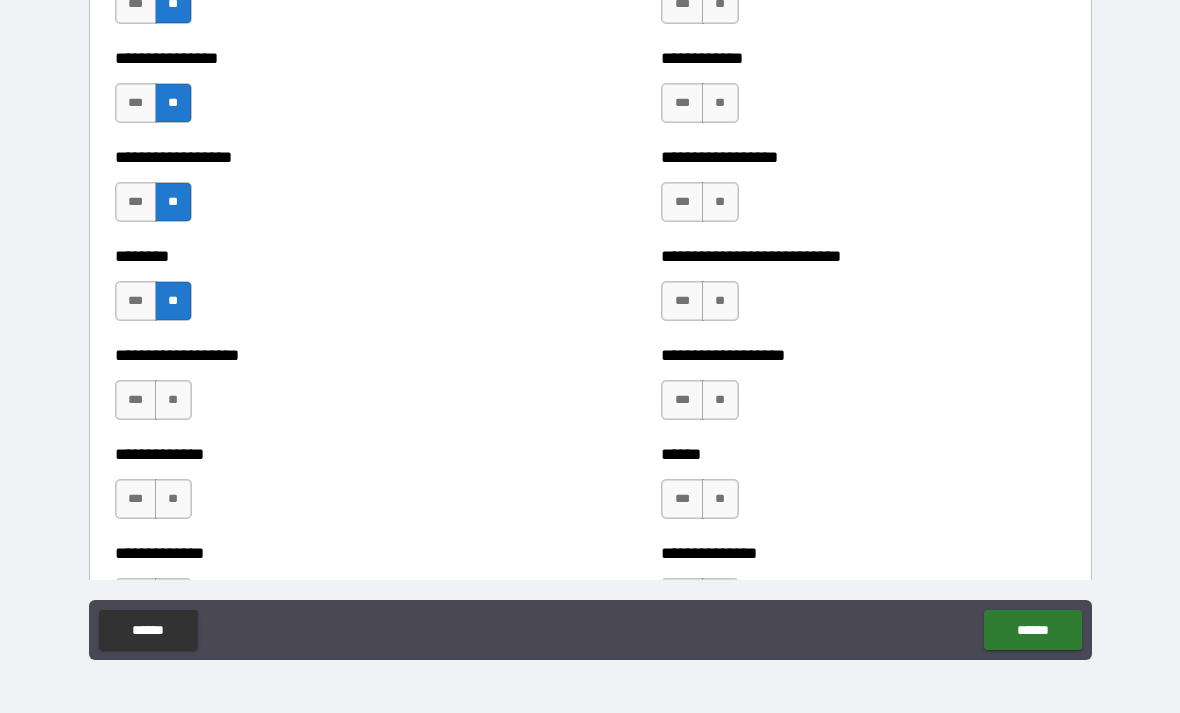 click on "**" at bounding box center [173, 400] 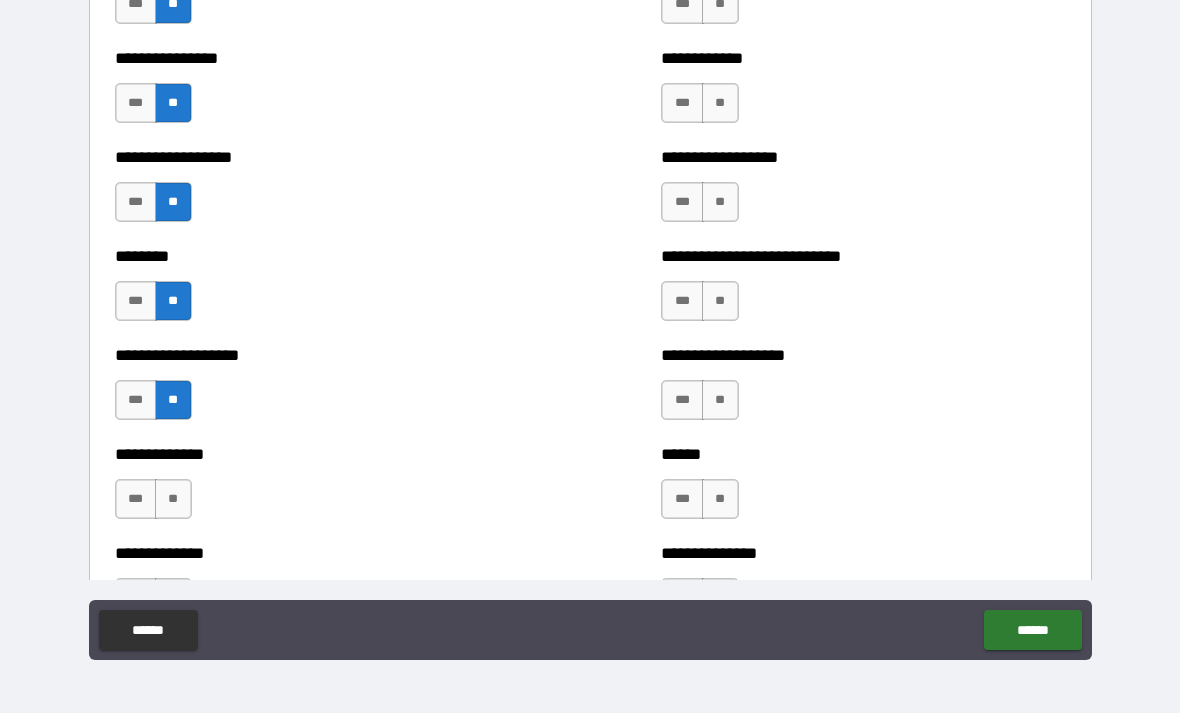 click on "**" at bounding box center [173, 499] 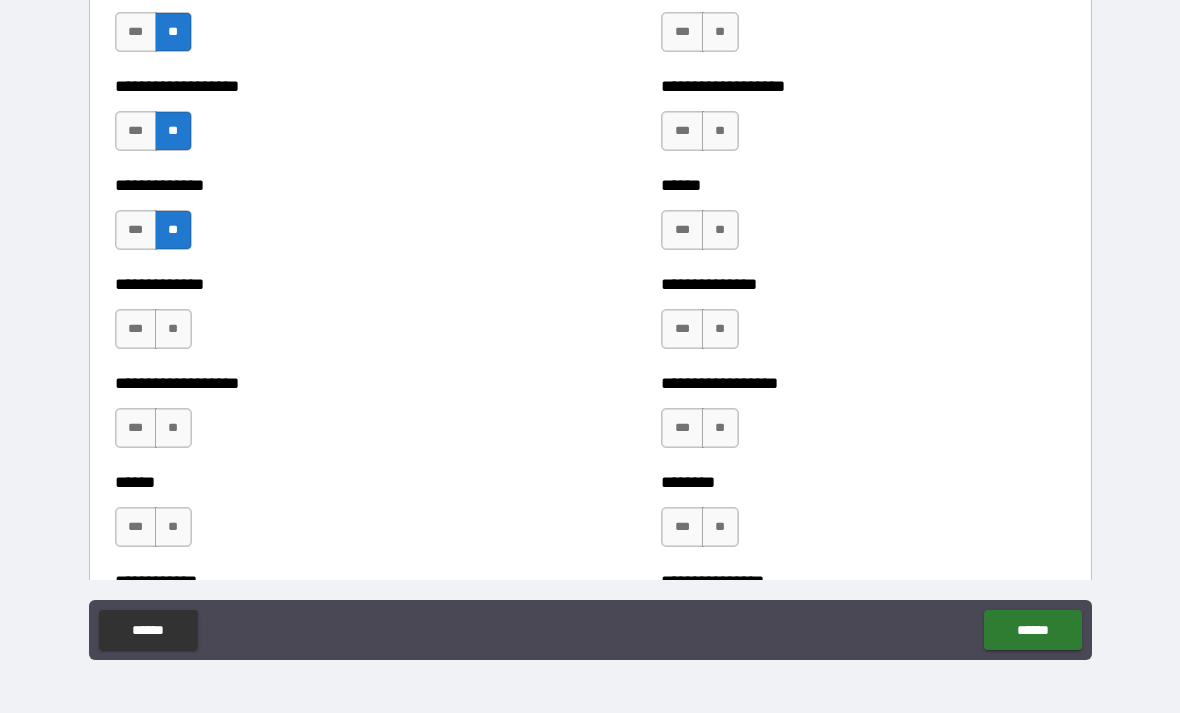 scroll, scrollTop: 4606, scrollLeft: 0, axis: vertical 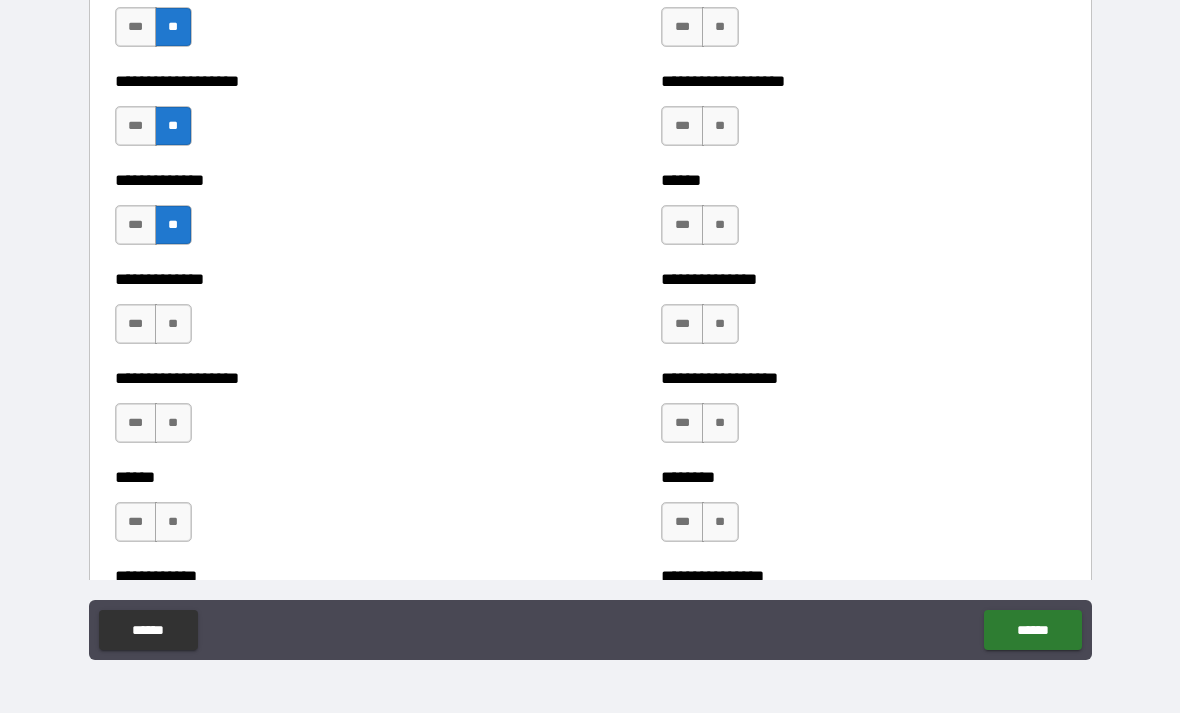 click on "***" at bounding box center (136, 225) 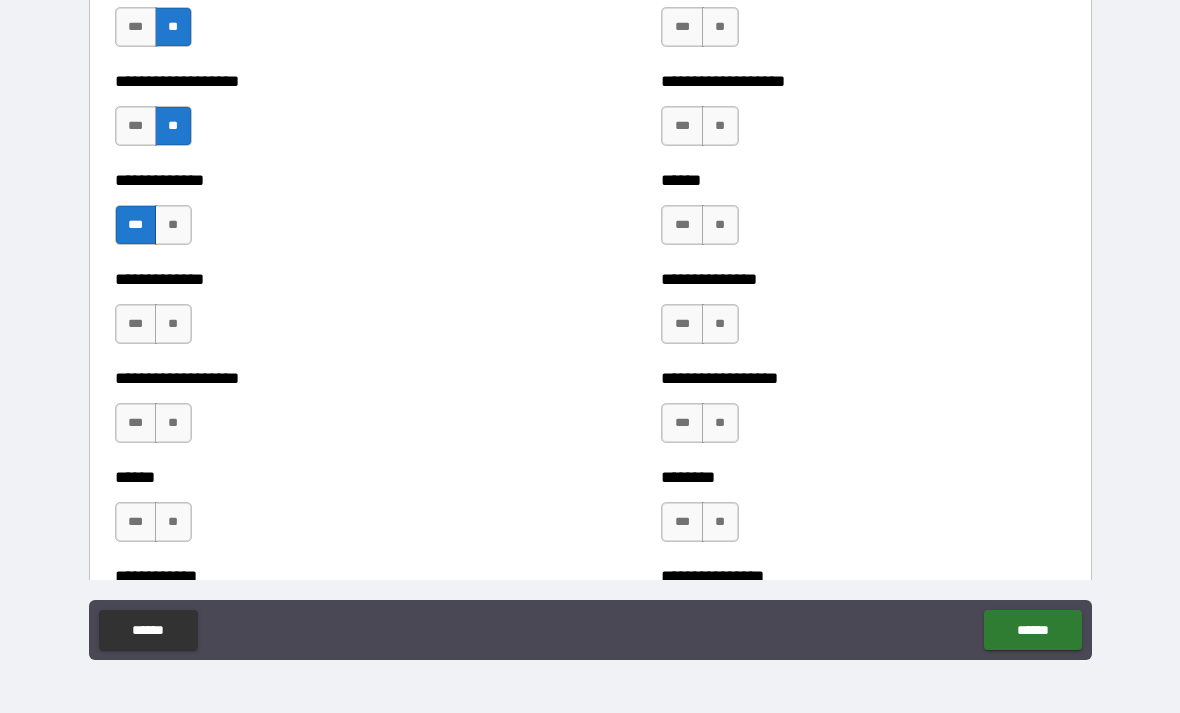 click on "***" at bounding box center (136, 324) 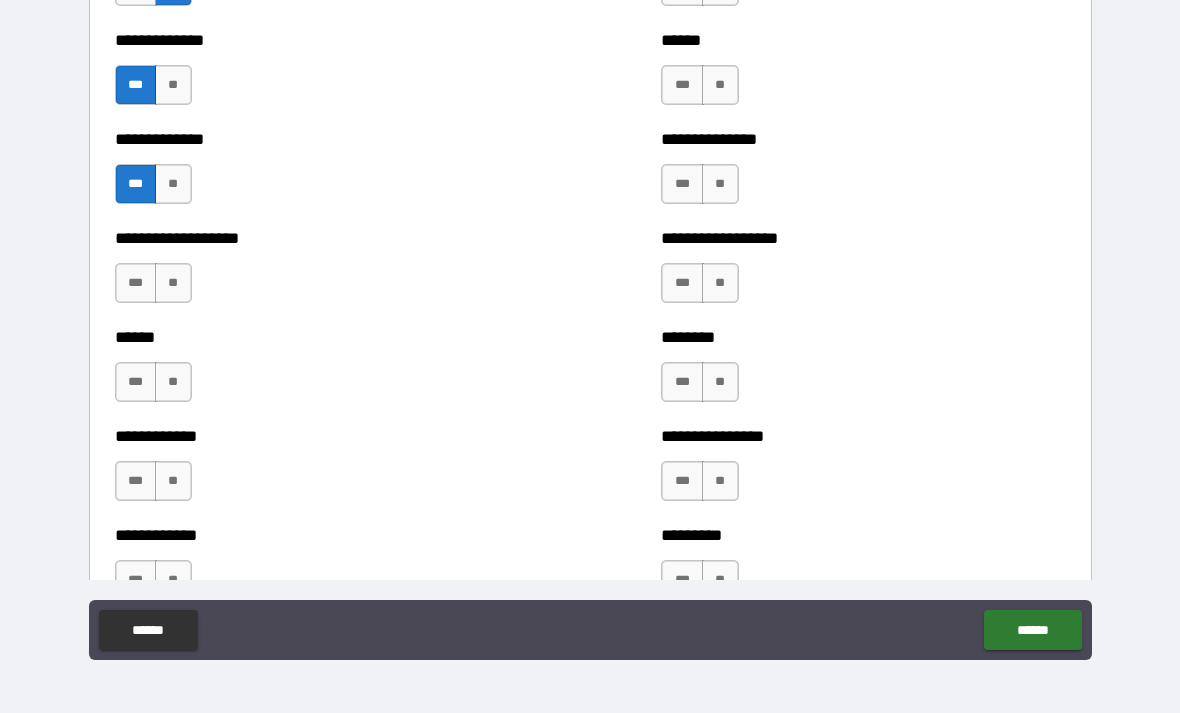 scroll, scrollTop: 4754, scrollLeft: 0, axis: vertical 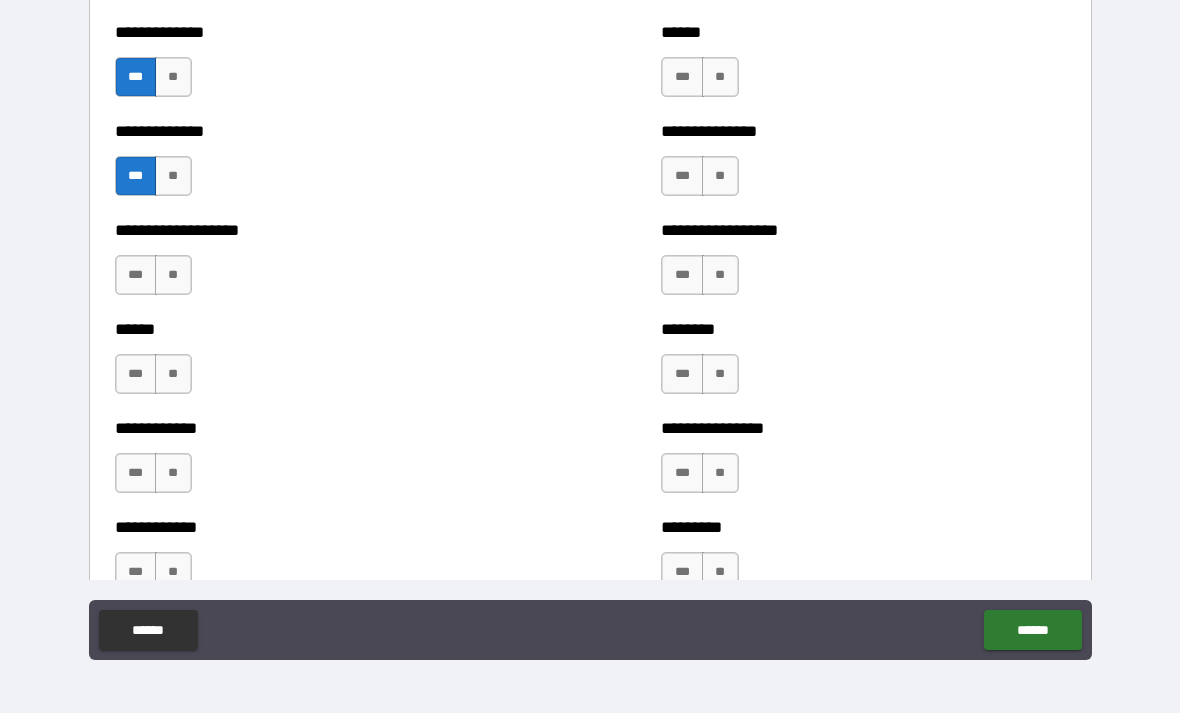click on "**" at bounding box center (173, 275) 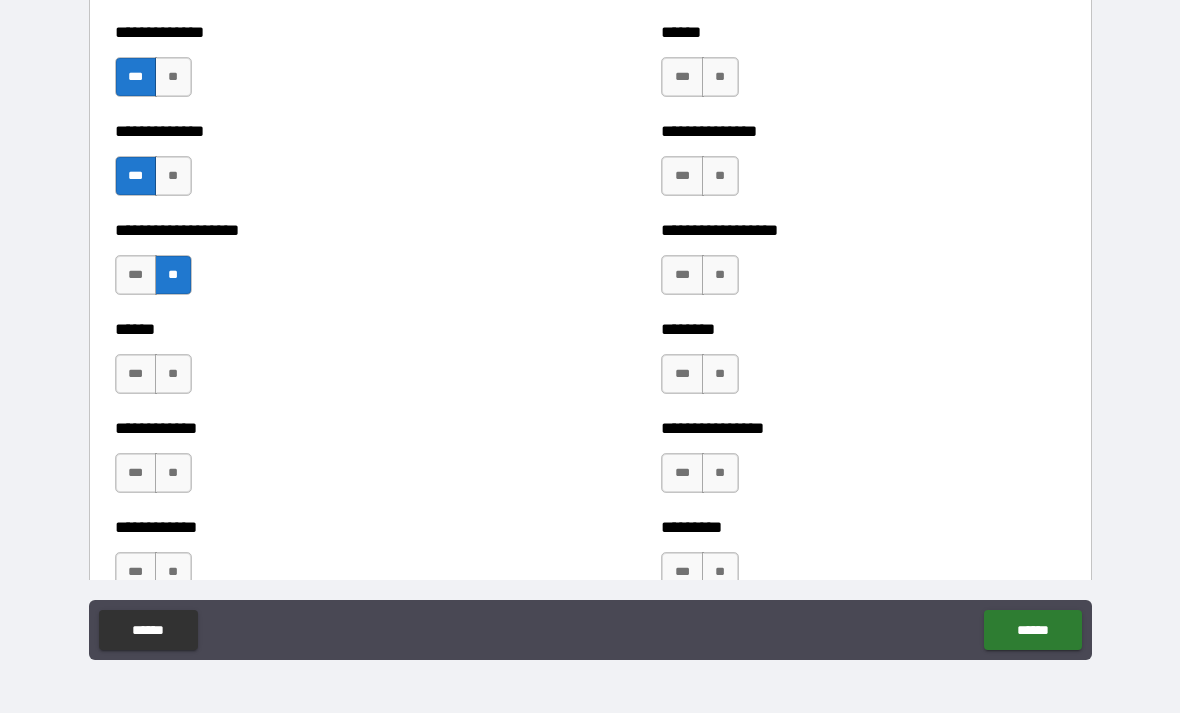 click on "**" at bounding box center (173, 374) 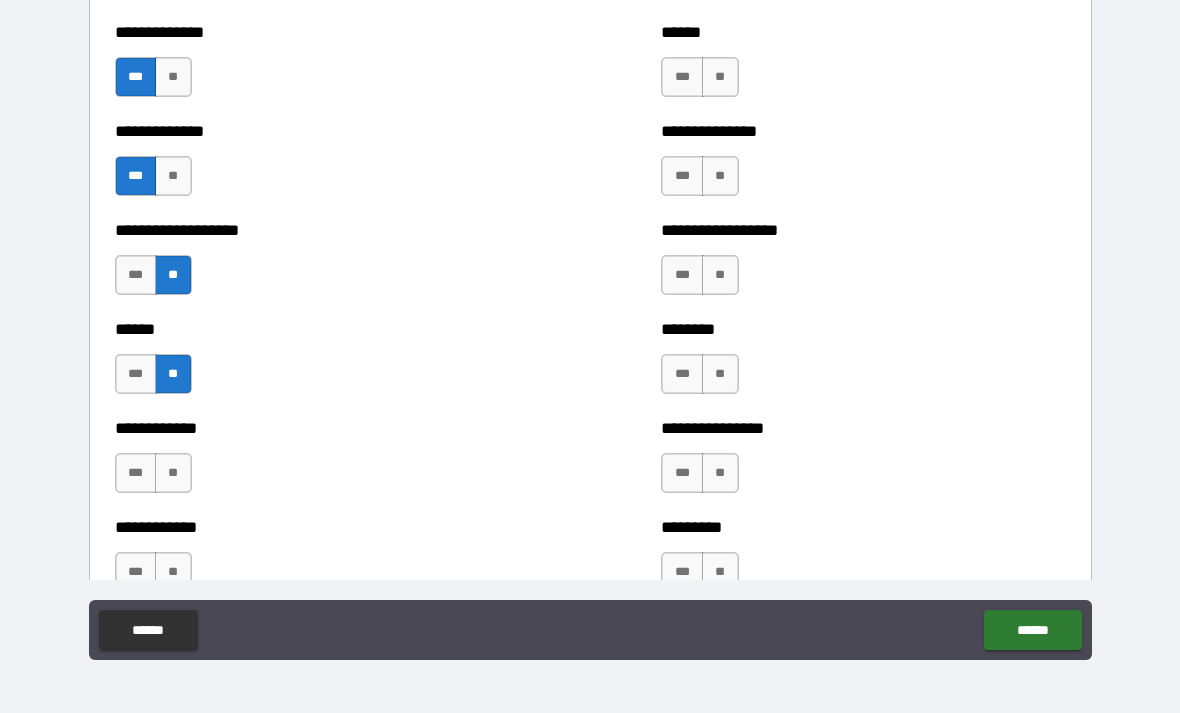 click on "**" at bounding box center (173, 473) 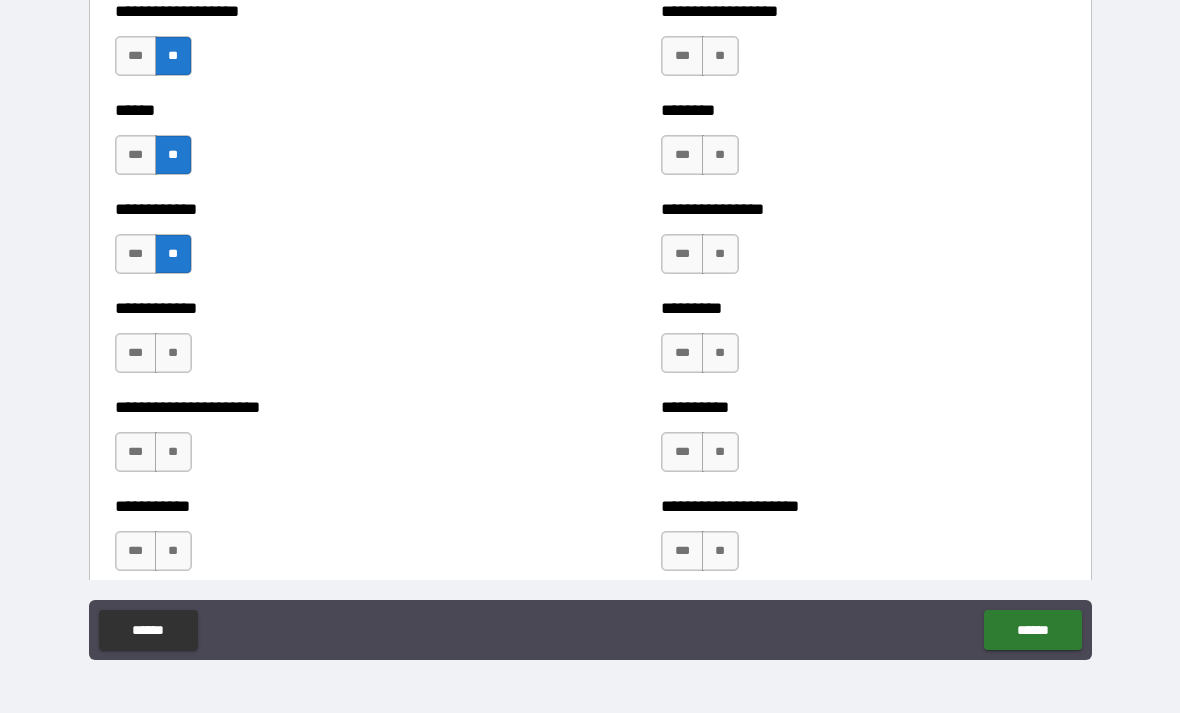 scroll, scrollTop: 4995, scrollLeft: 0, axis: vertical 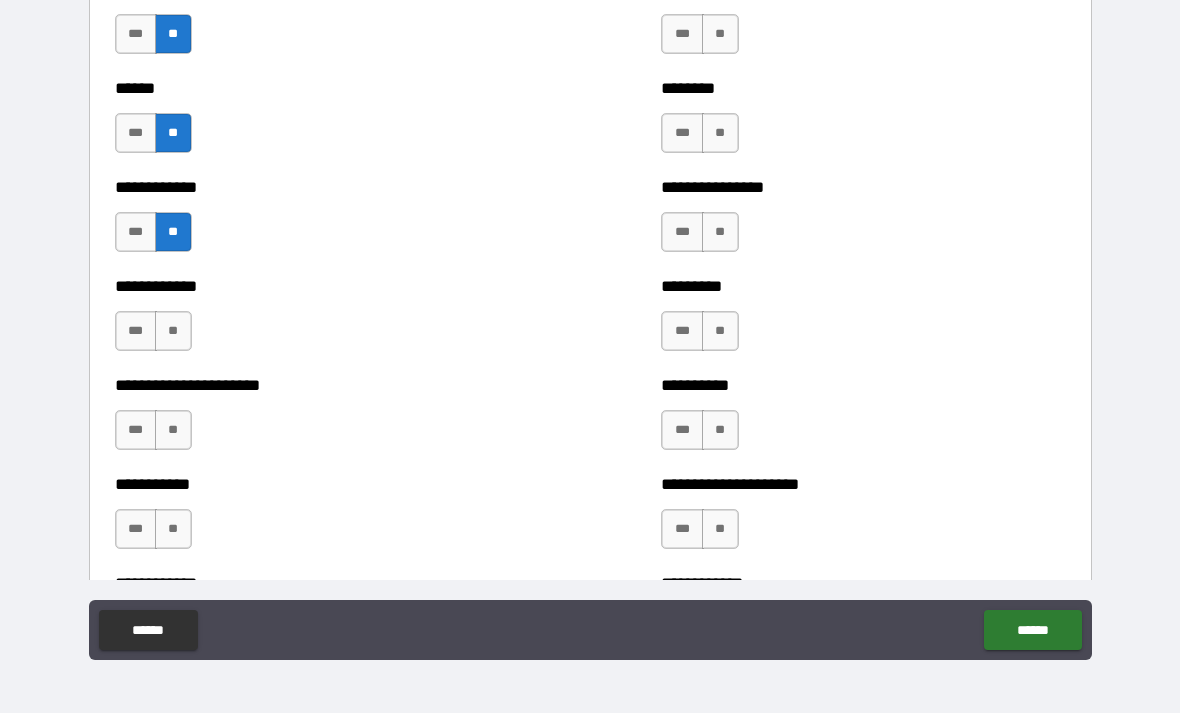 click on "**" at bounding box center (173, 331) 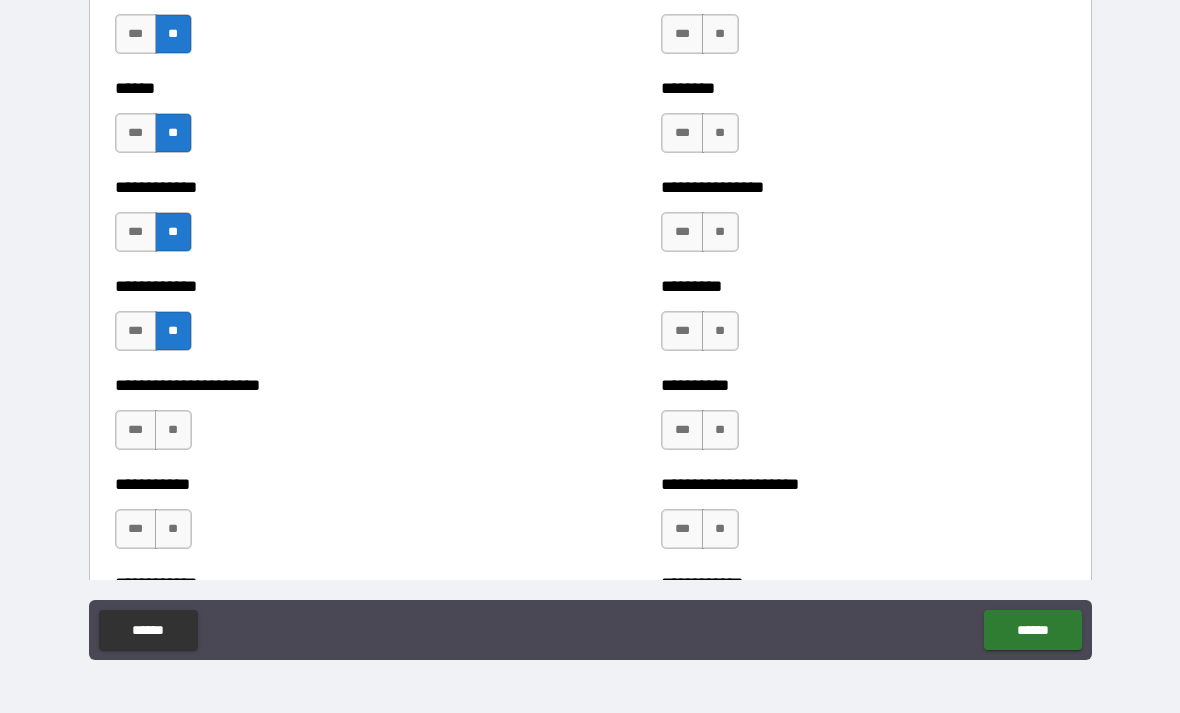 click on "**" at bounding box center (173, 430) 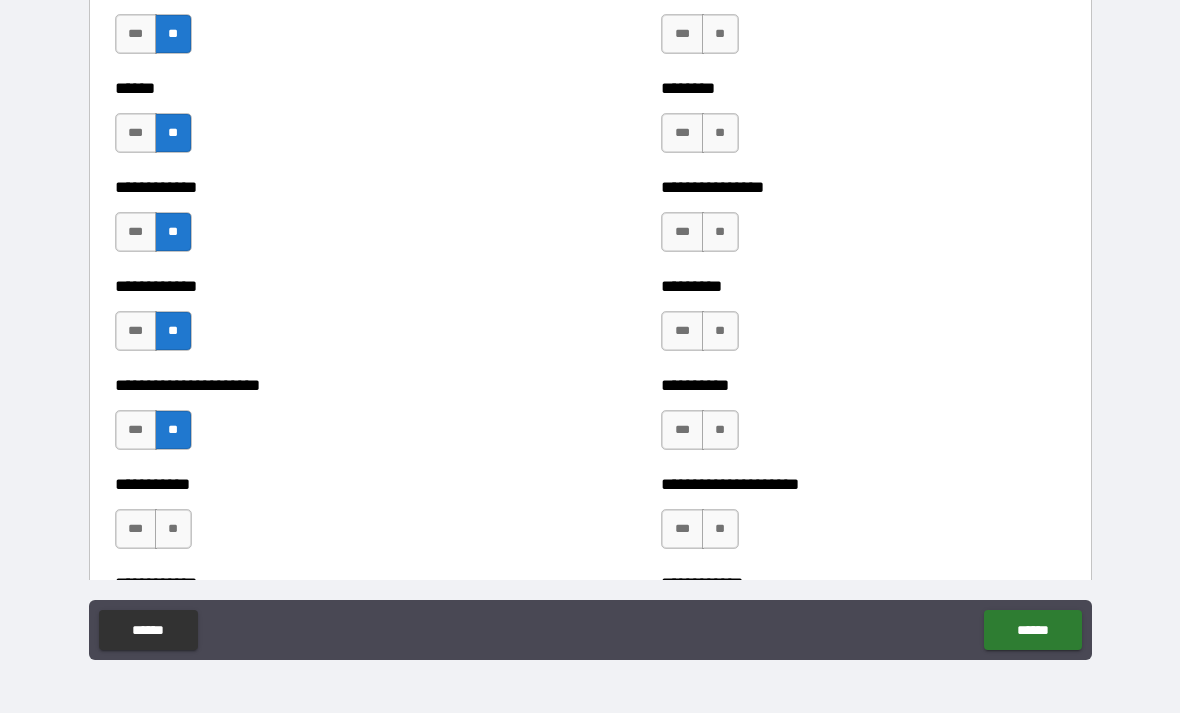 click on "**" at bounding box center (173, 529) 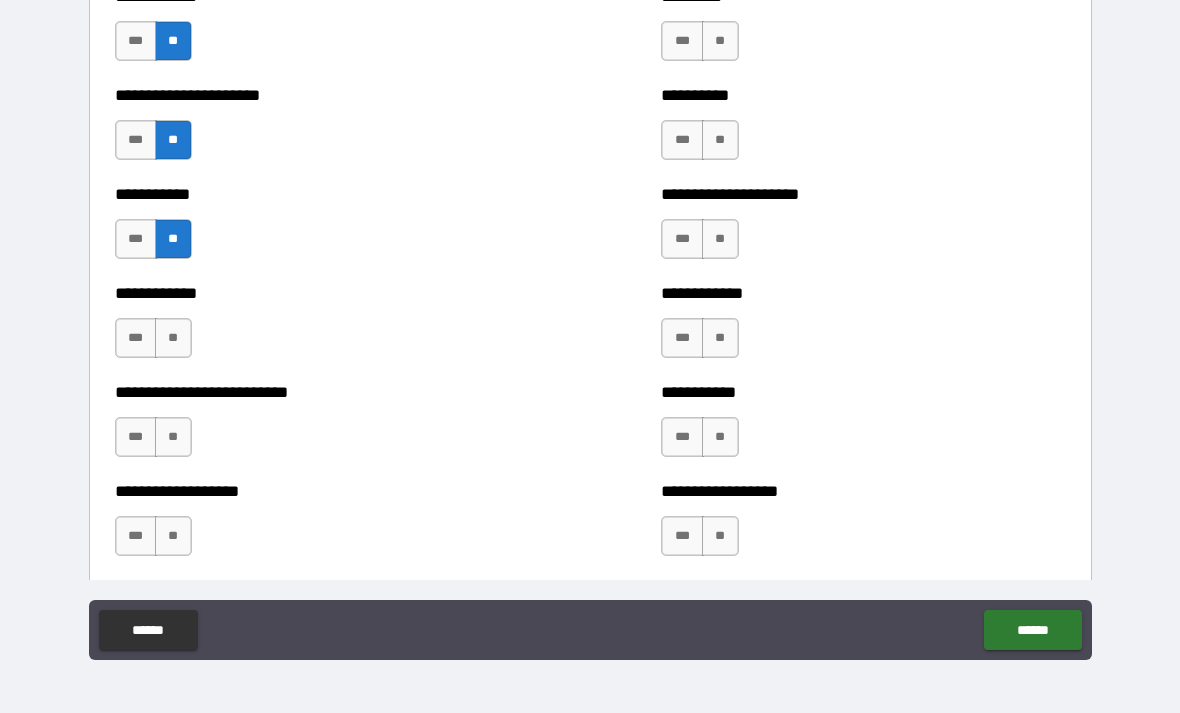 scroll, scrollTop: 5287, scrollLeft: 0, axis: vertical 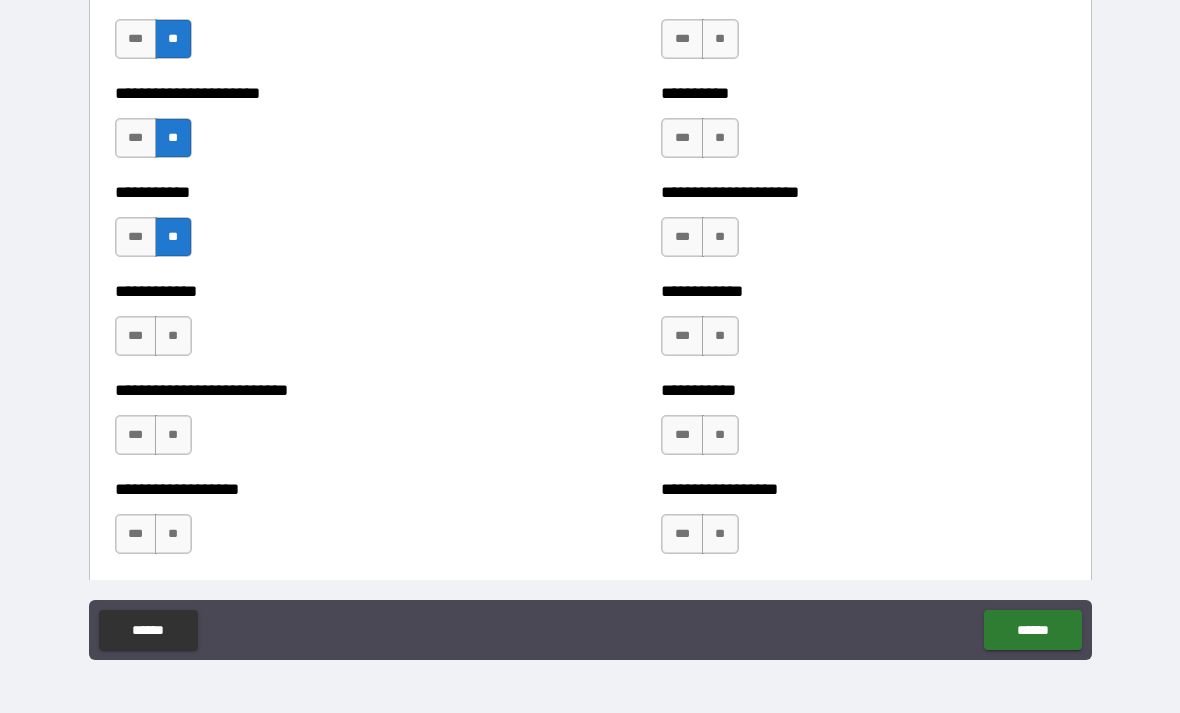 click on "**" at bounding box center (173, 336) 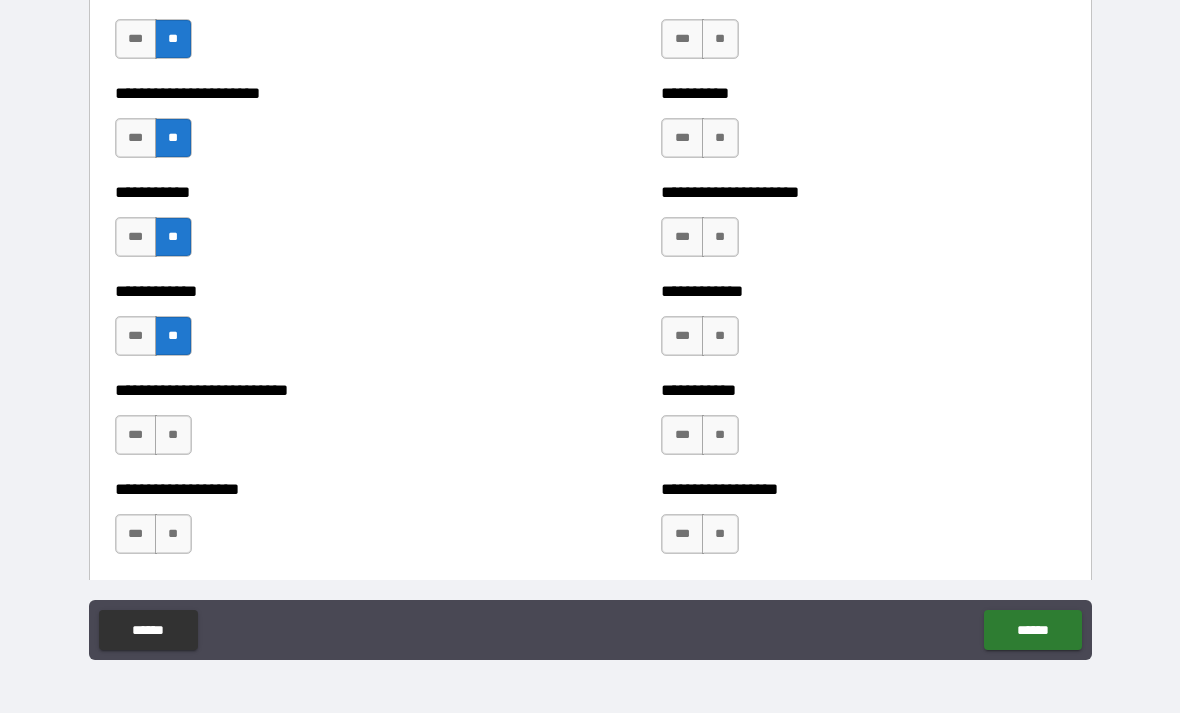click on "**" at bounding box center (173, 435) 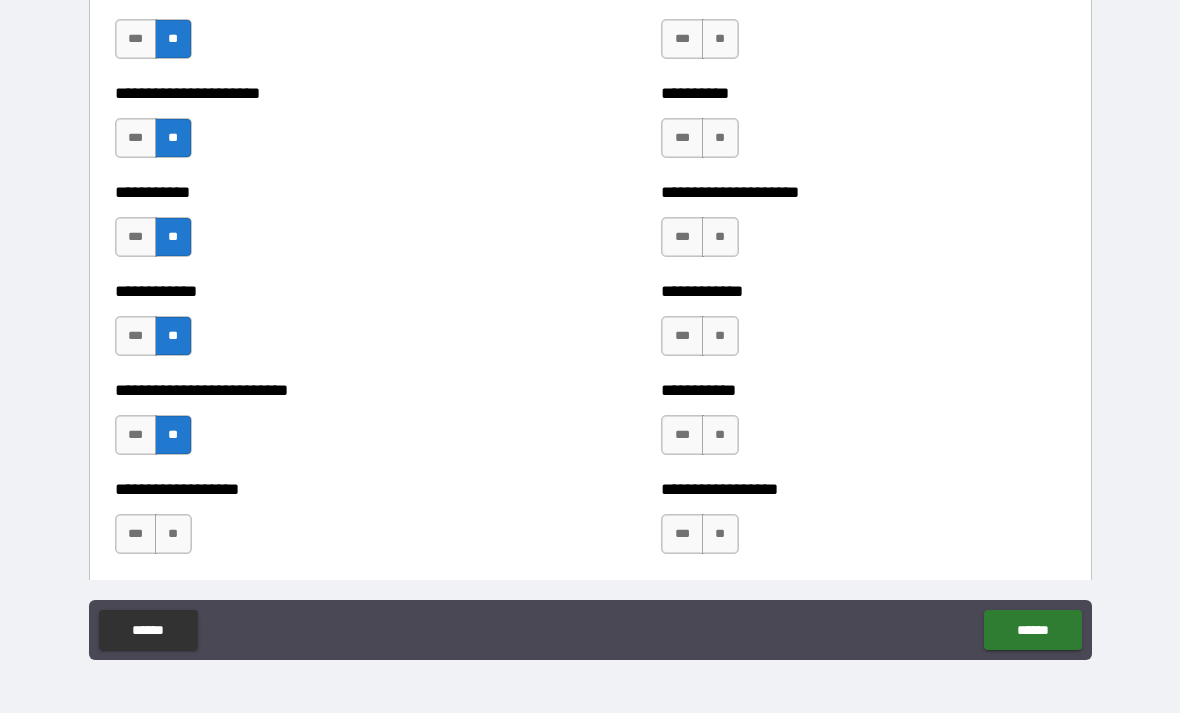 click on "***" at bounding box center (136, 534) 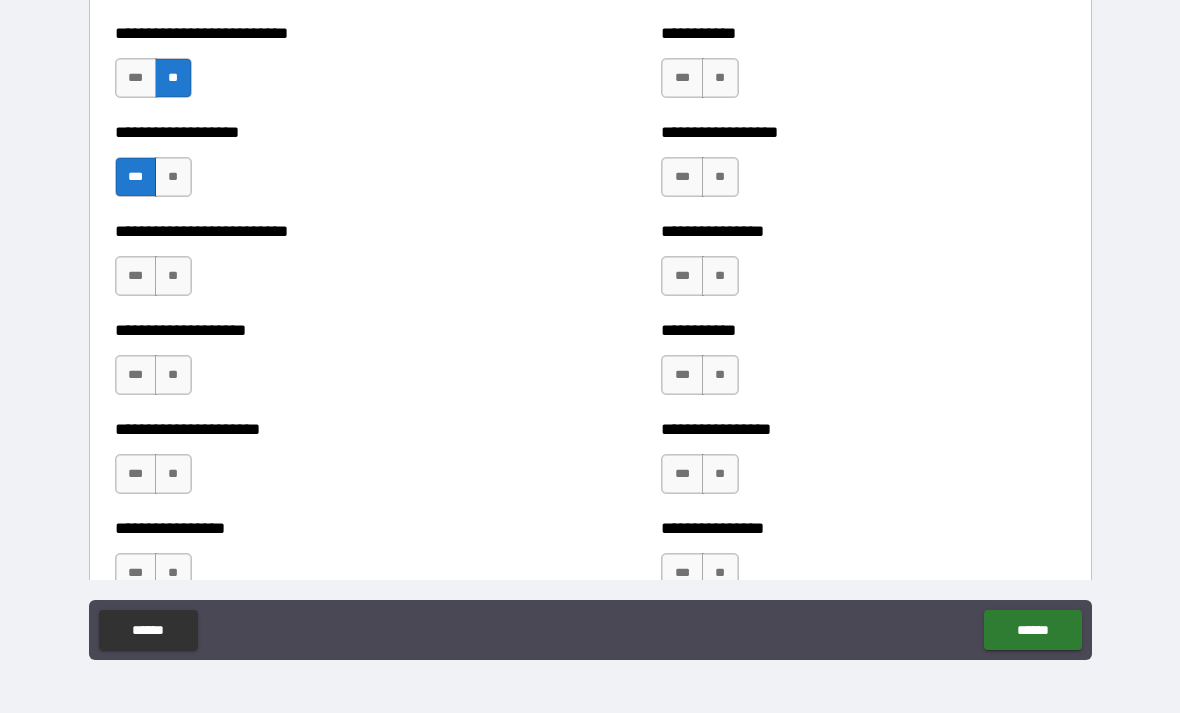 scroll, scrollTop: 5645, scrollLeft: 0, axis: vertical 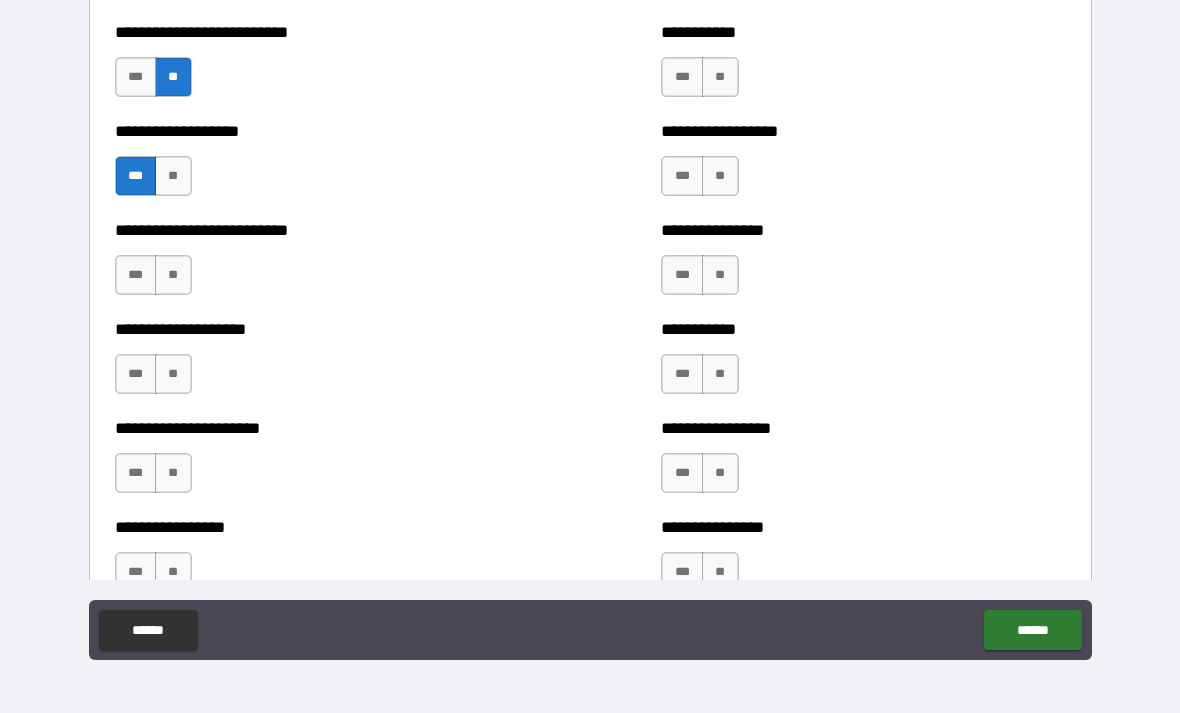 click on "**" at bounding box center (173, 275) 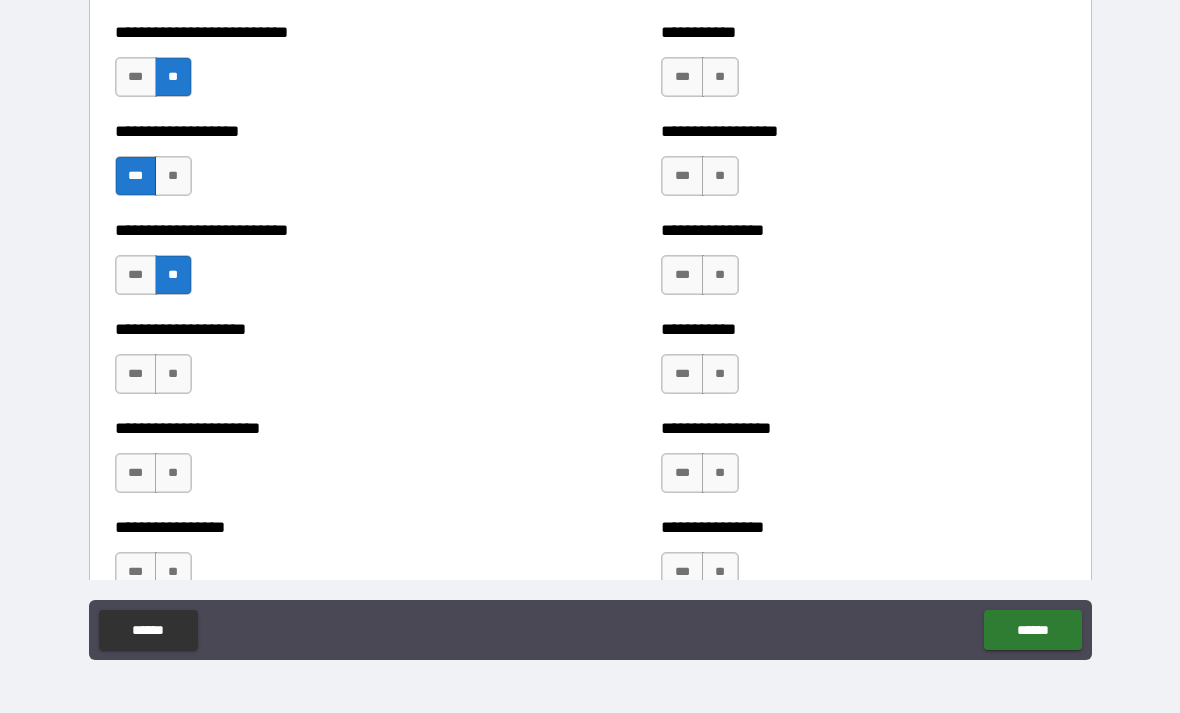 click on "**" at bounding box center [173, 374] 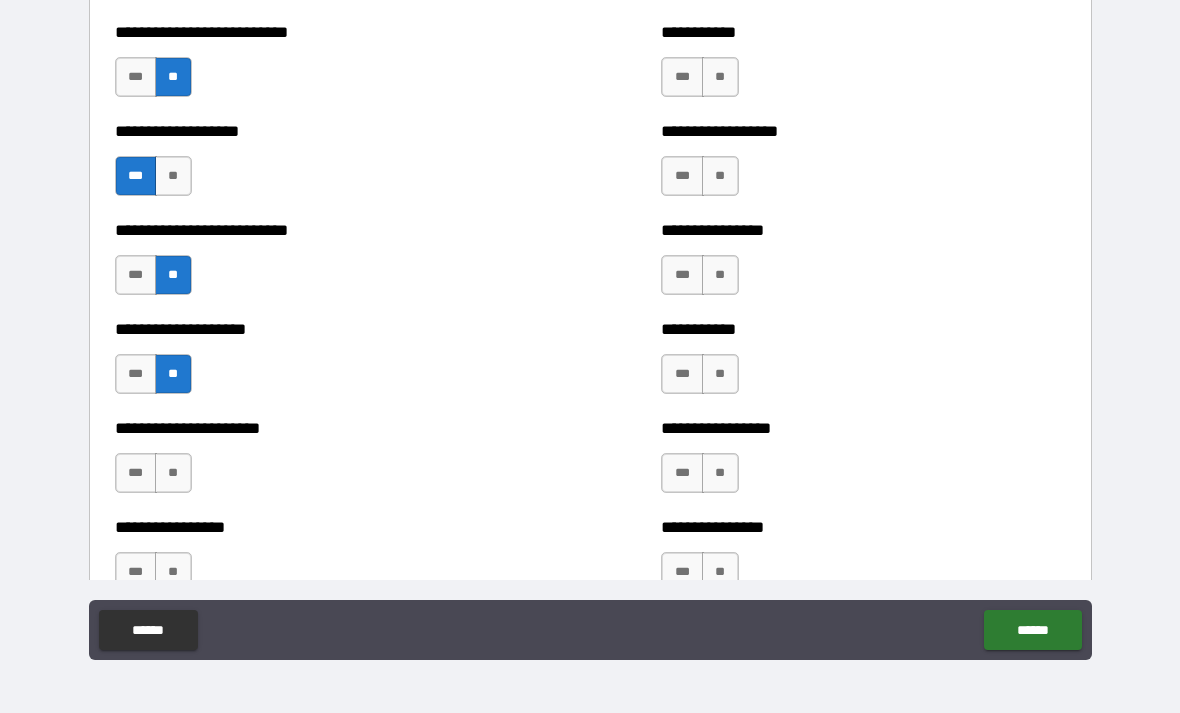 click on "**" at bounding box center (173, 473) 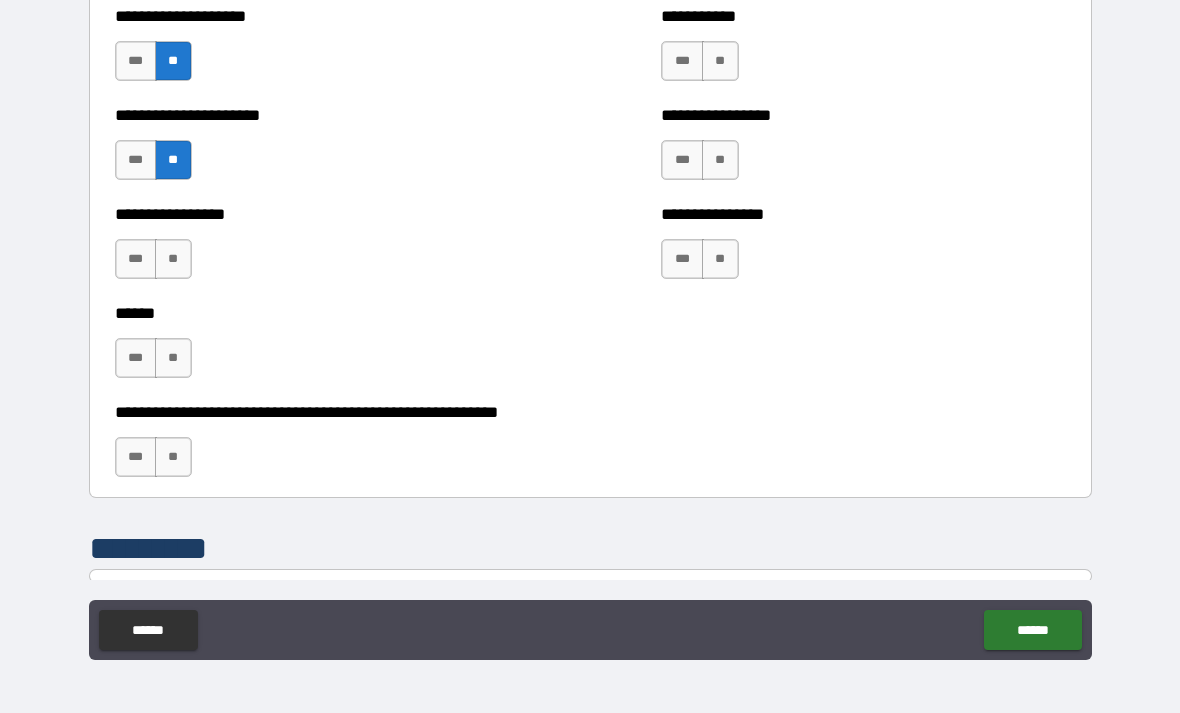 scroll, scrollTop: 5987, scrollLeft: 0, axis: vertical 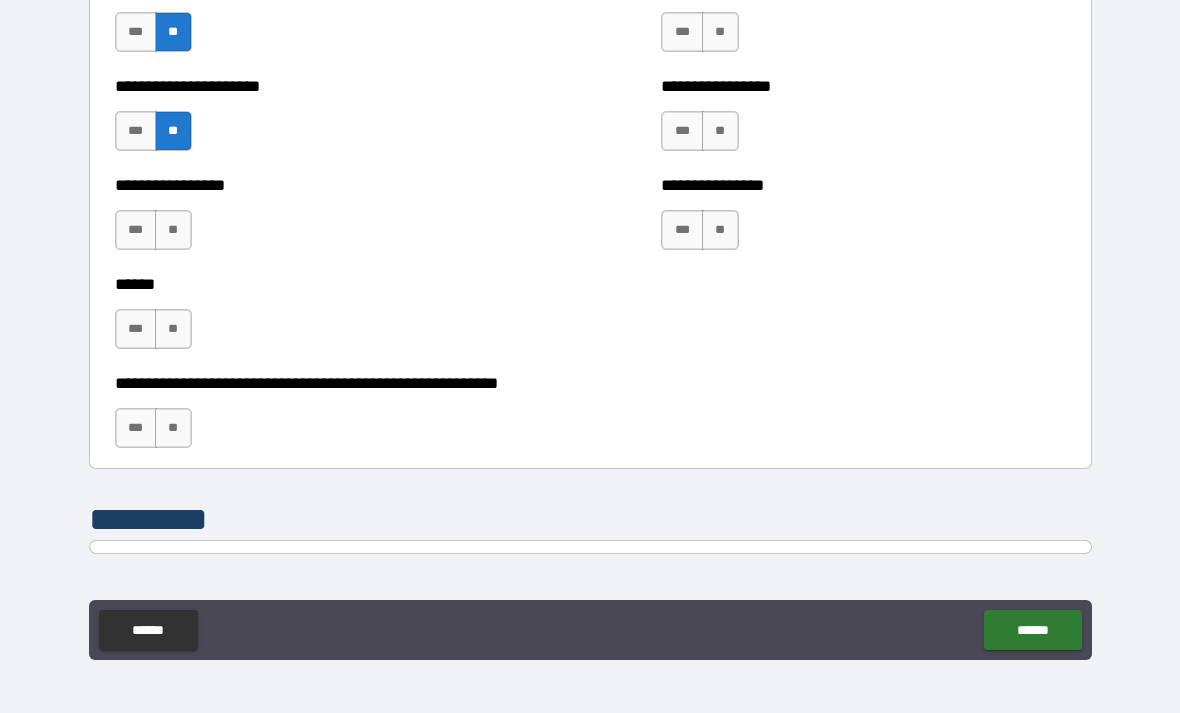 click on "**" at bounding box center [173, 230] 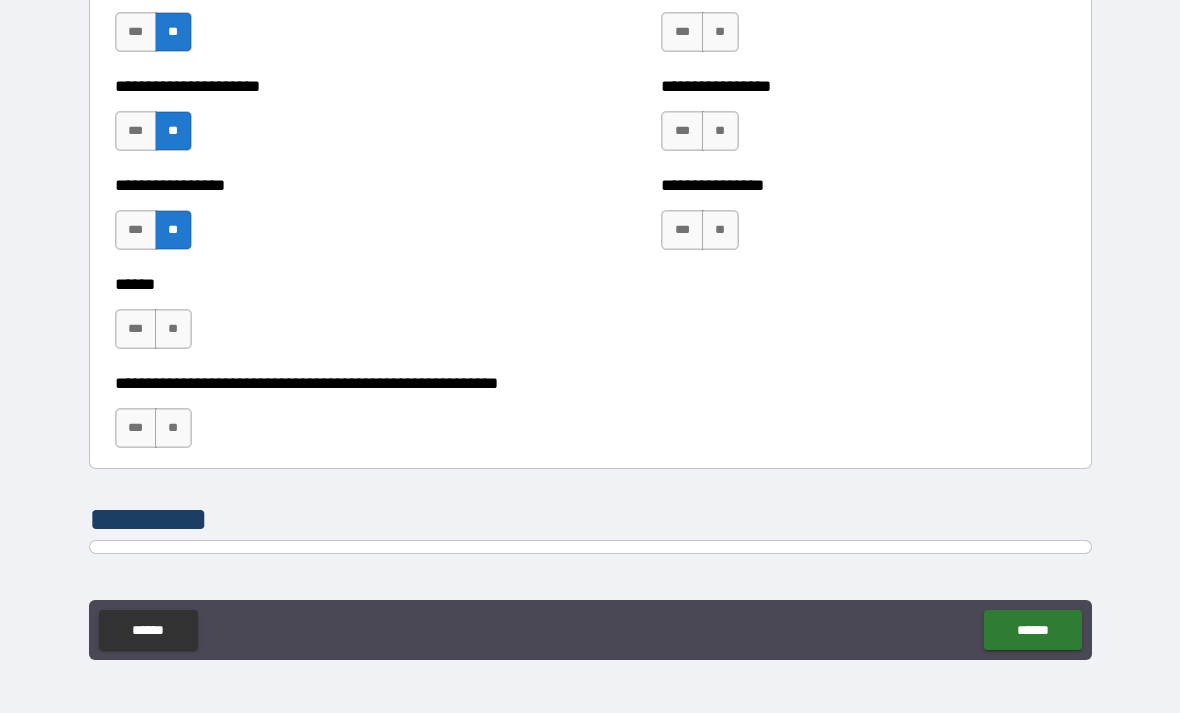 click on "**" at bounding box center [173, 329] 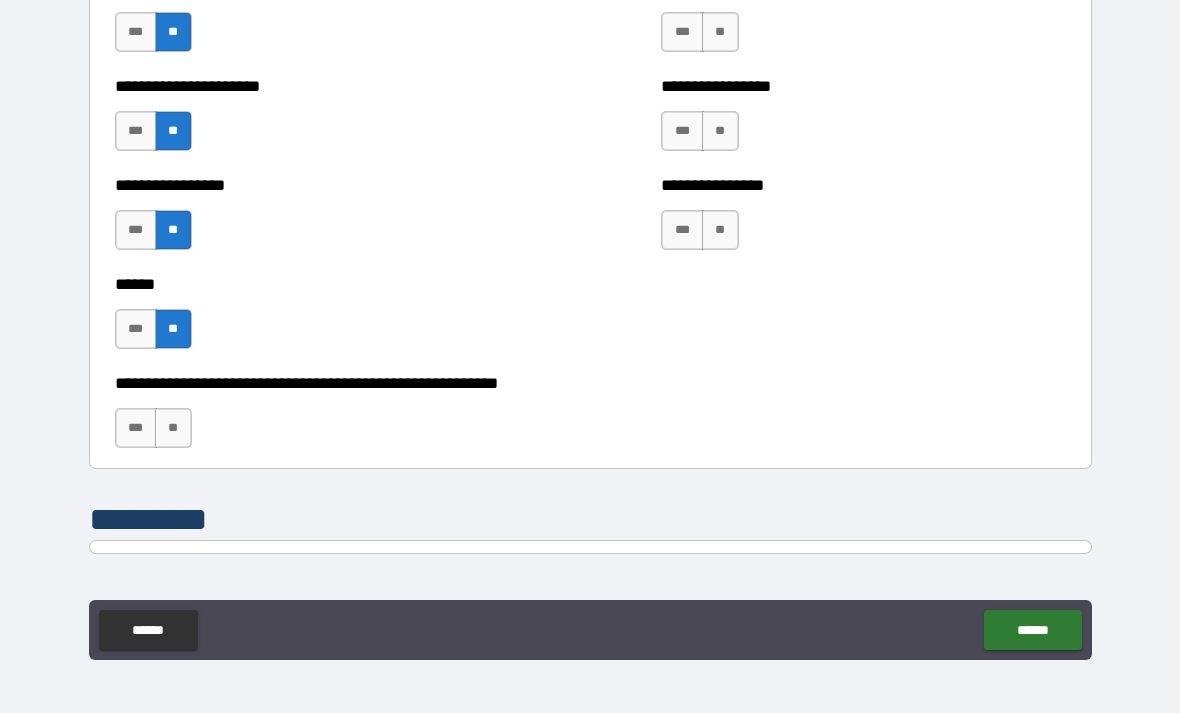 click on "**" at bounding box center (173, 428) 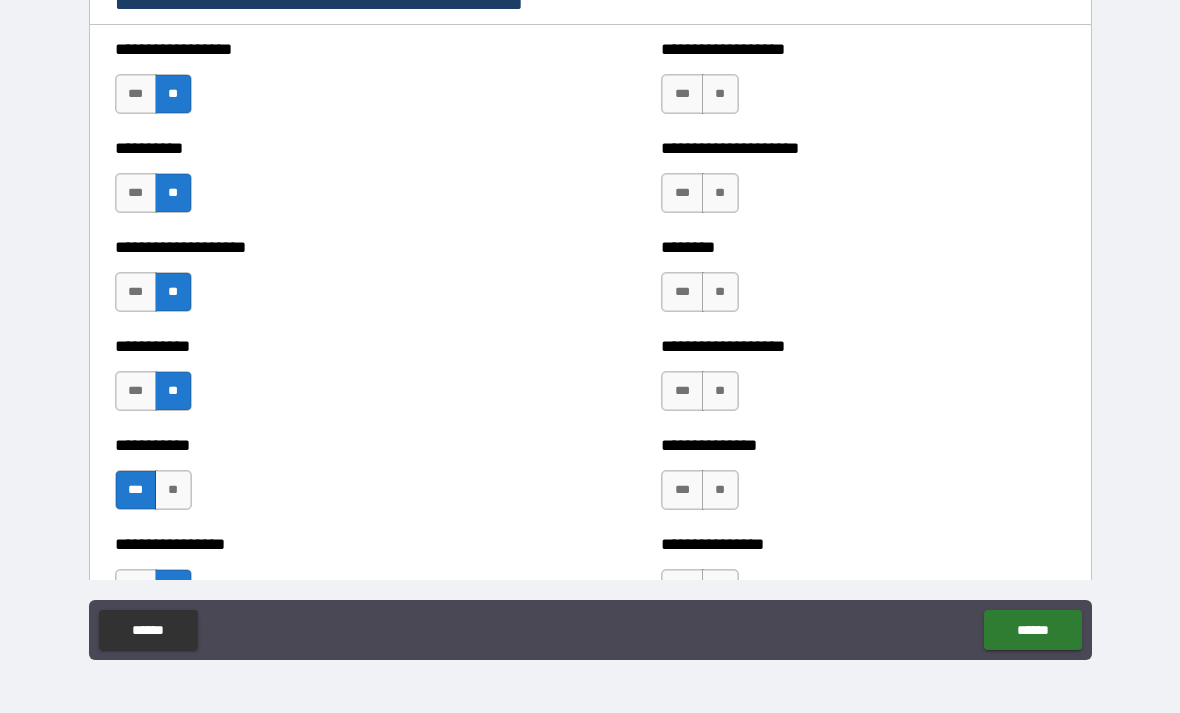 scroll, scrollTop: 2477, scrollLeft: 0, axis: vertical 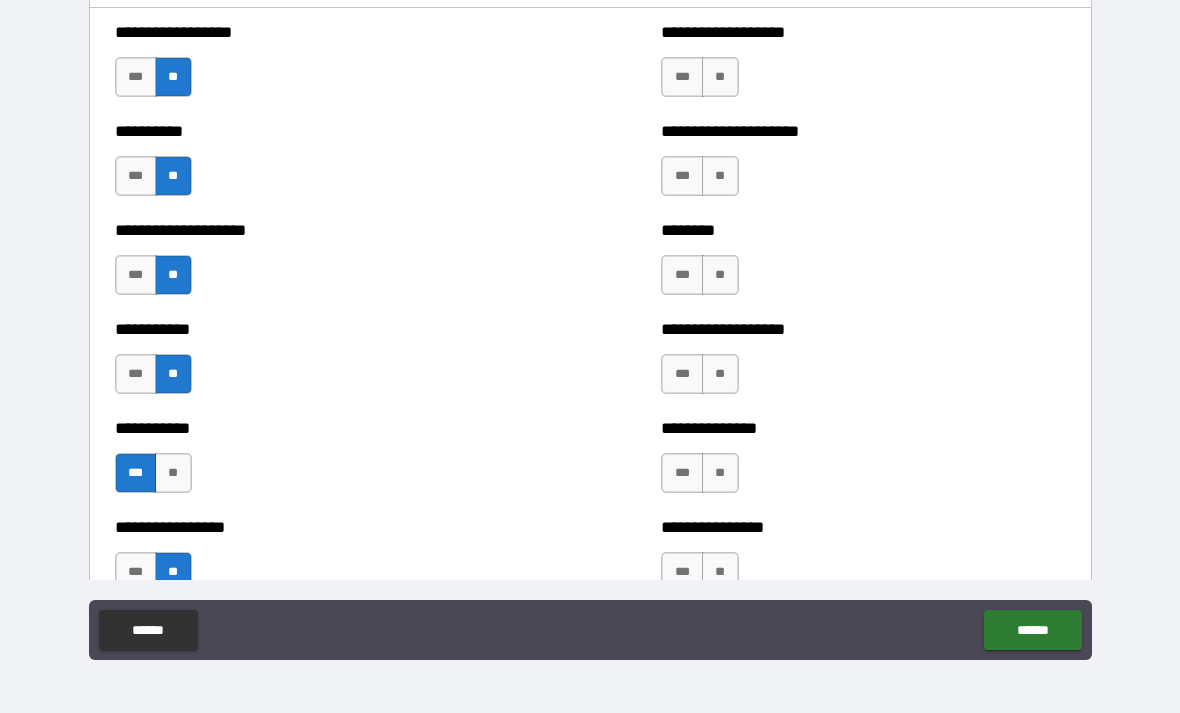 click on "**" at bounding box center (720, 77) 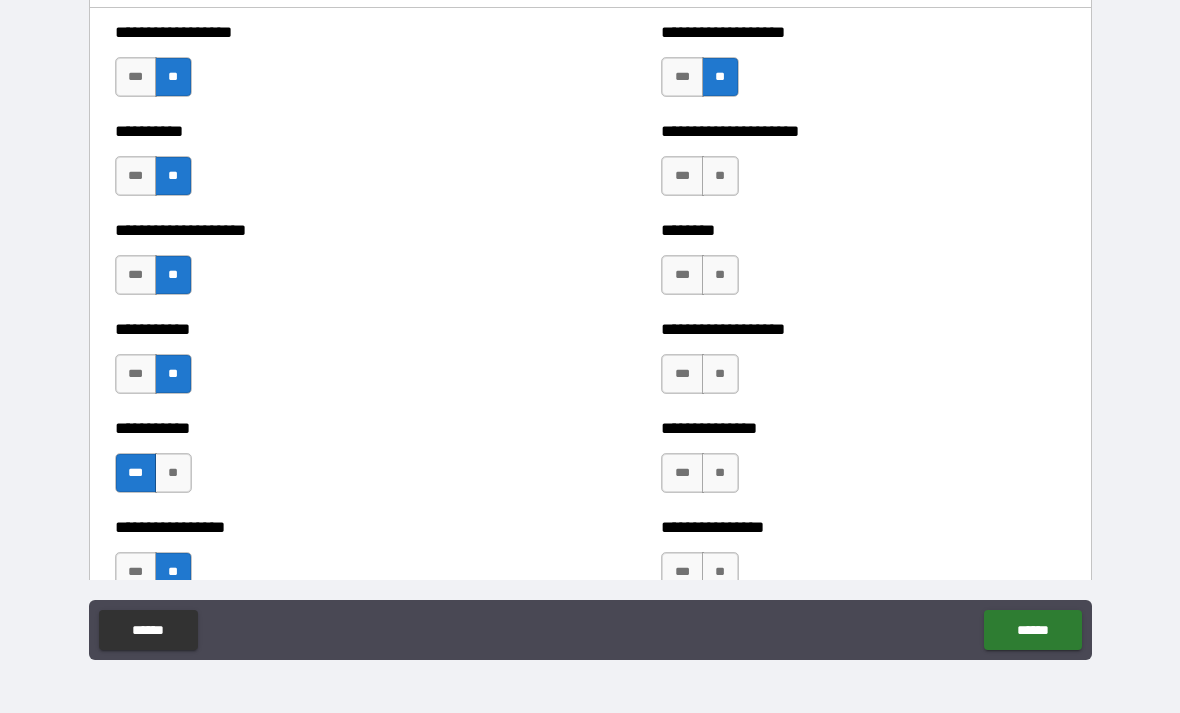 click on "**" at bounding box center [720, 176] 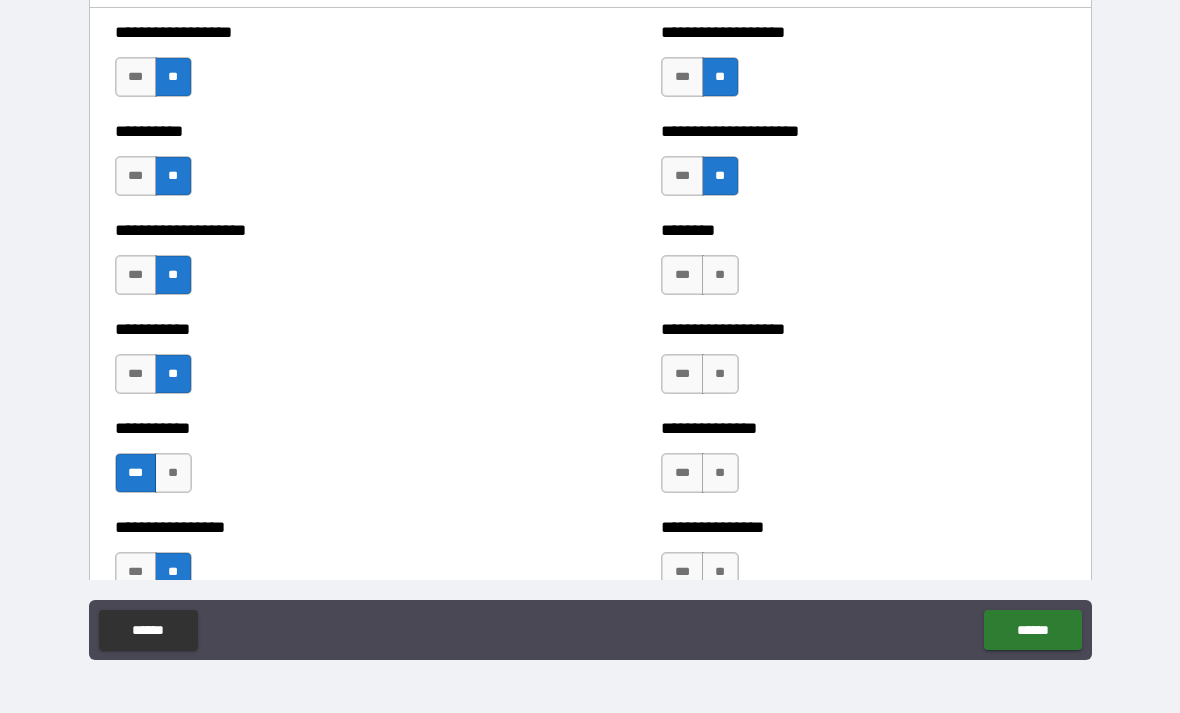 click on "***" at bounding box center [682, 275] 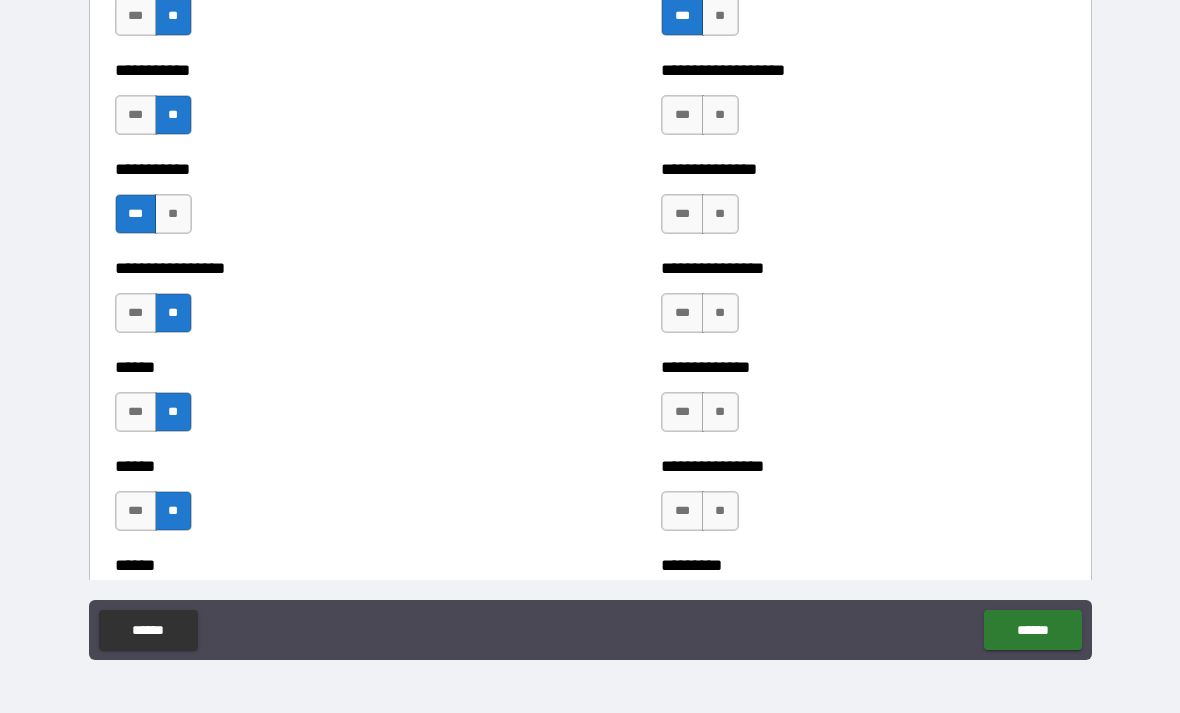 scroll, scrollTop: 2720, scrollLeft: 0, axis: vertical 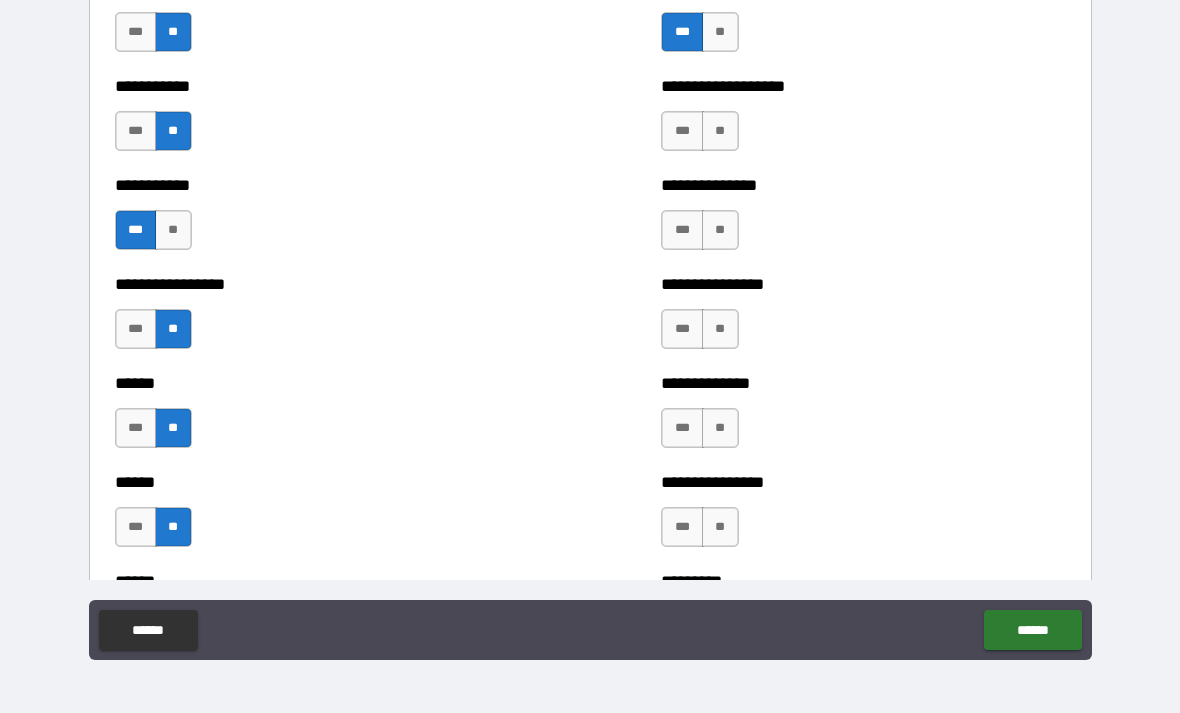 click on "***" at bounding box center [682, 131] 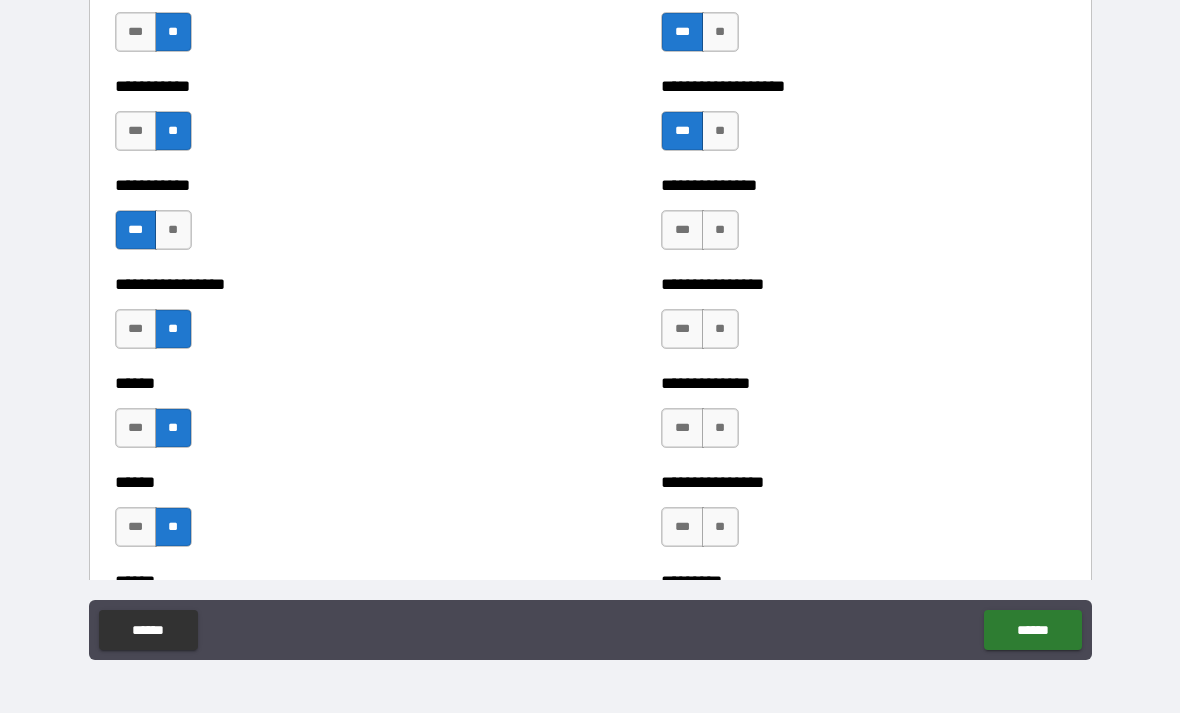 click on "**" at bounding box center (720, 230) 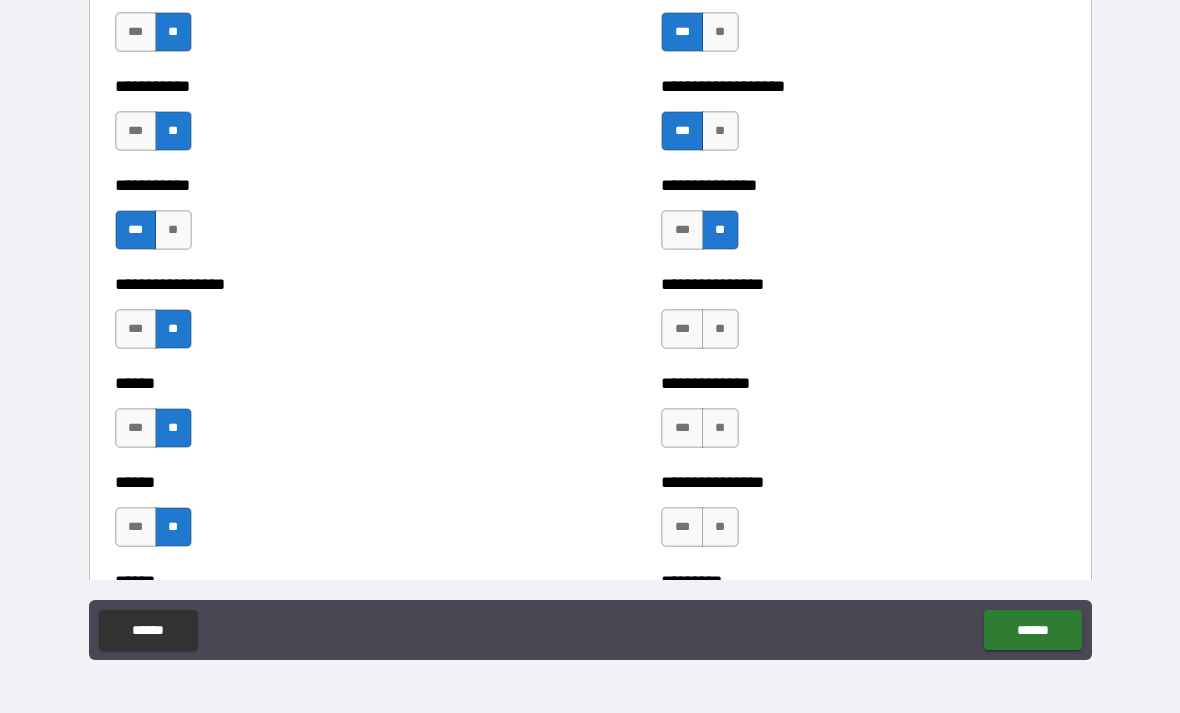 click on "**" at bounding box center (720, 329) 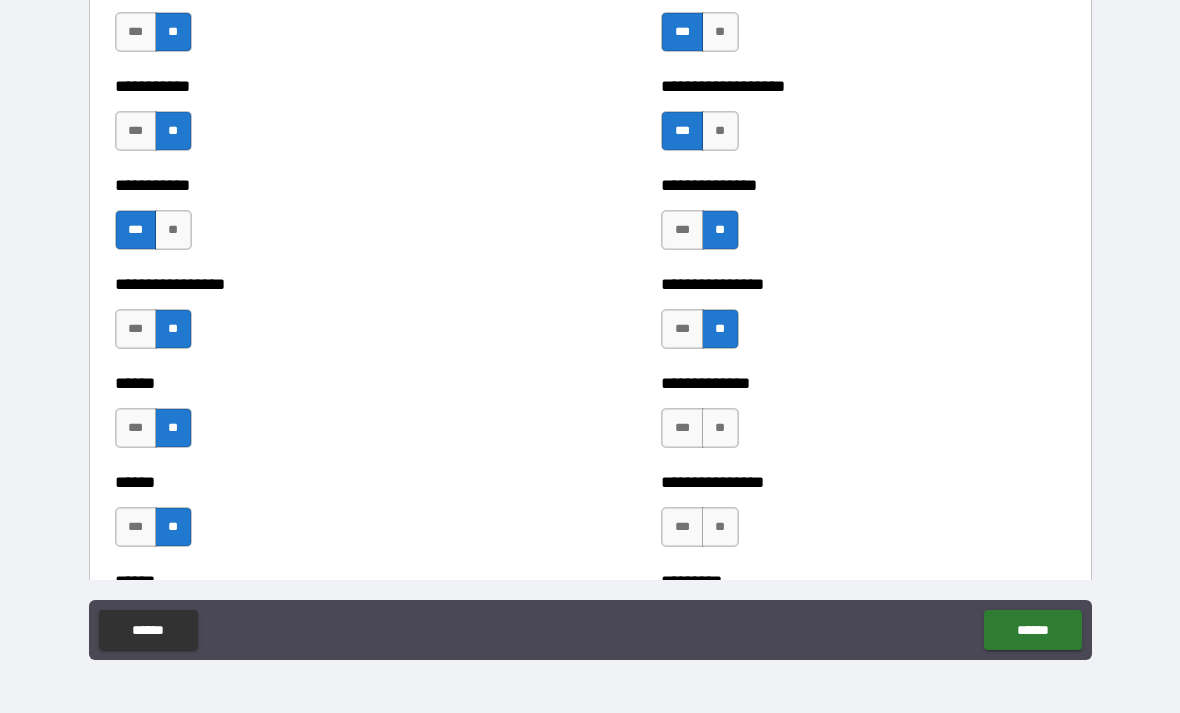 click on "***" at bounding box center (682, 428) 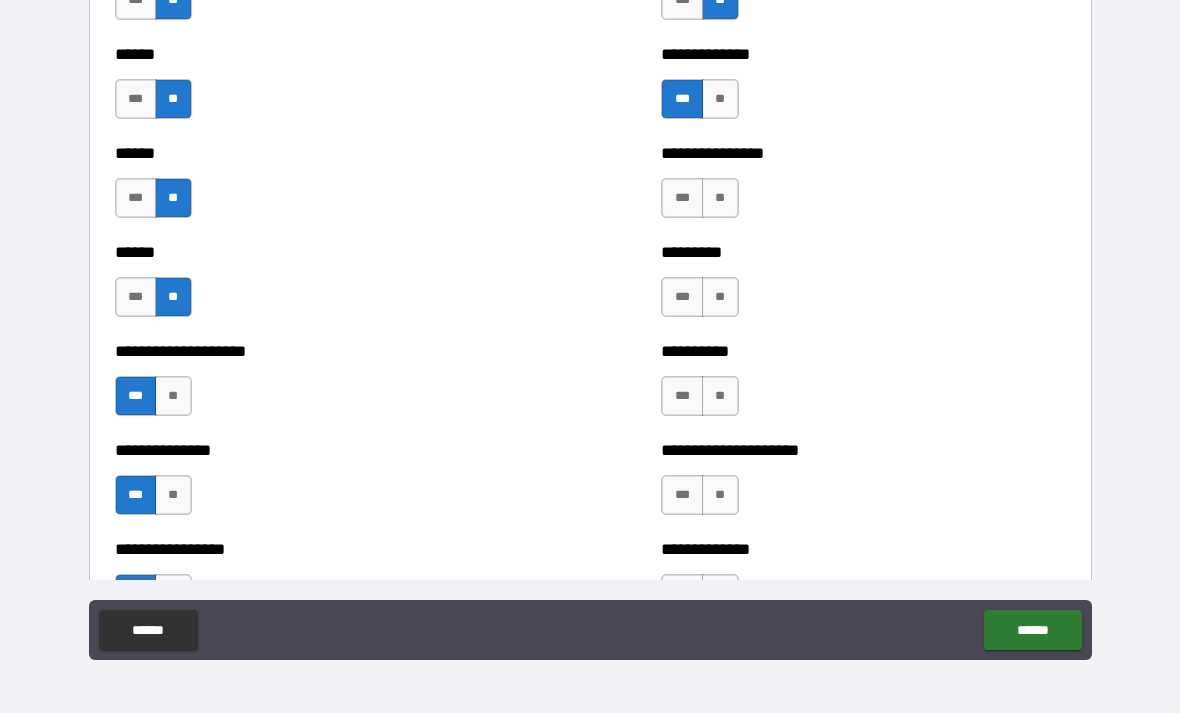 scroll, scrollTop: 3094, scrollLeft: 0, axis: vertical 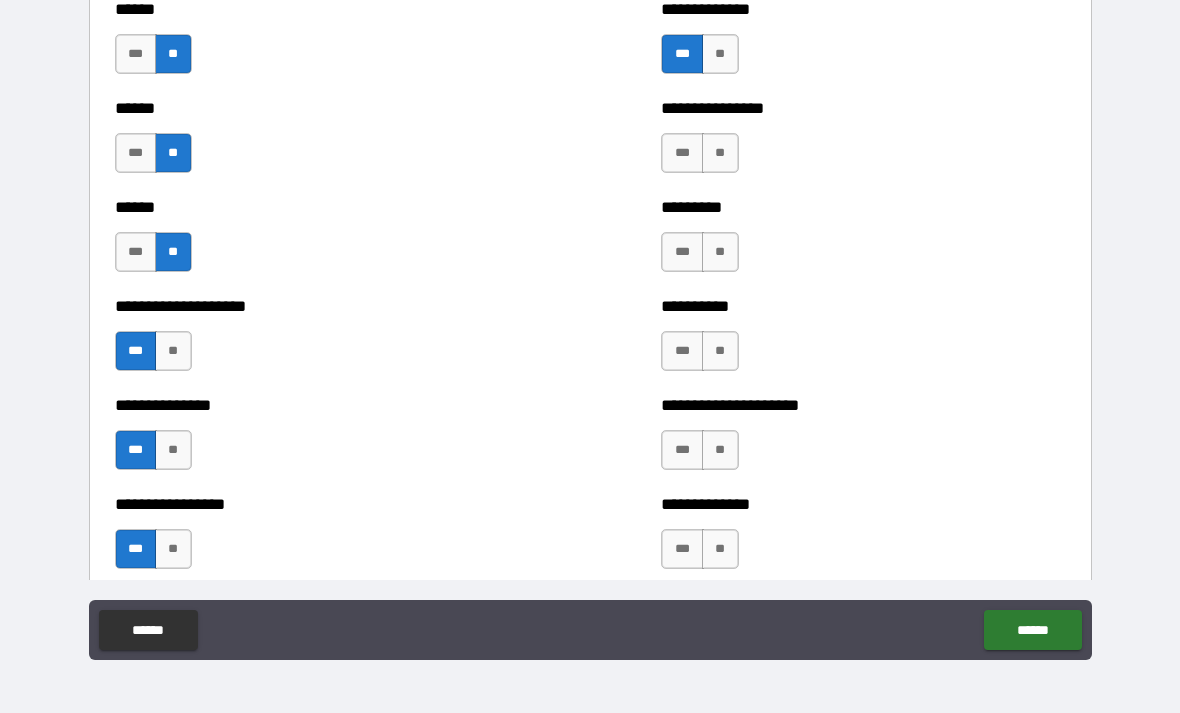 click on "**" at bounding box center (720, 153) 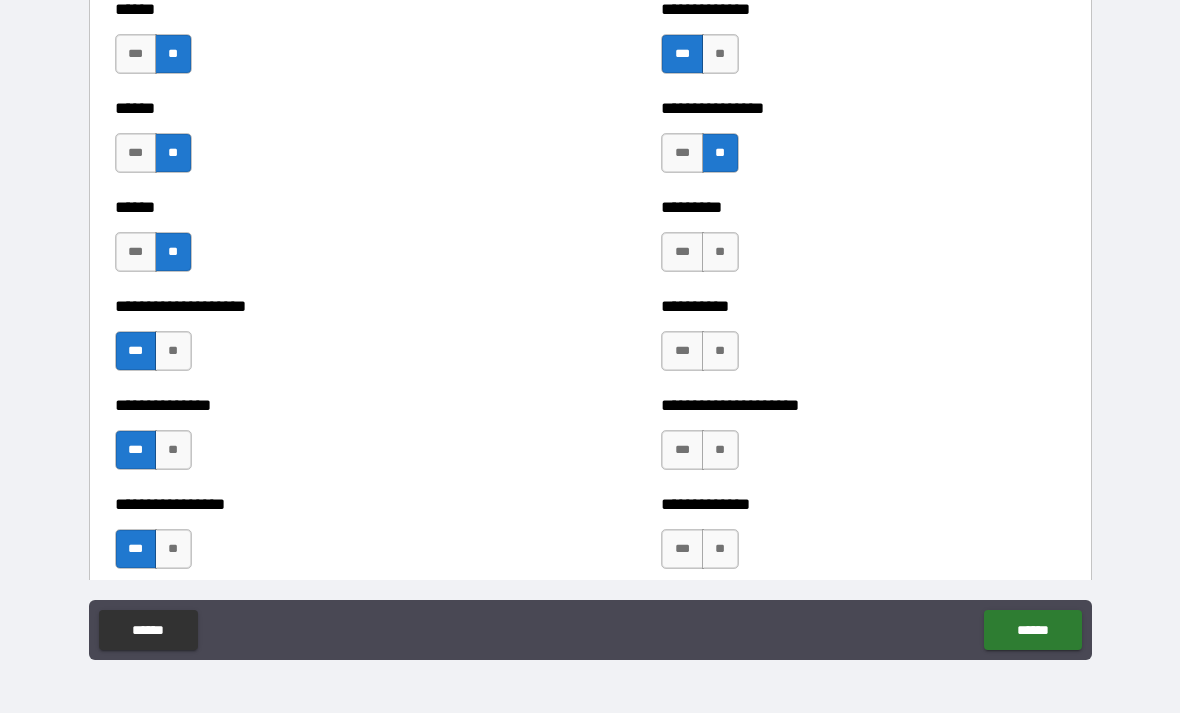 click on "**" at bounding box center (720, 252) 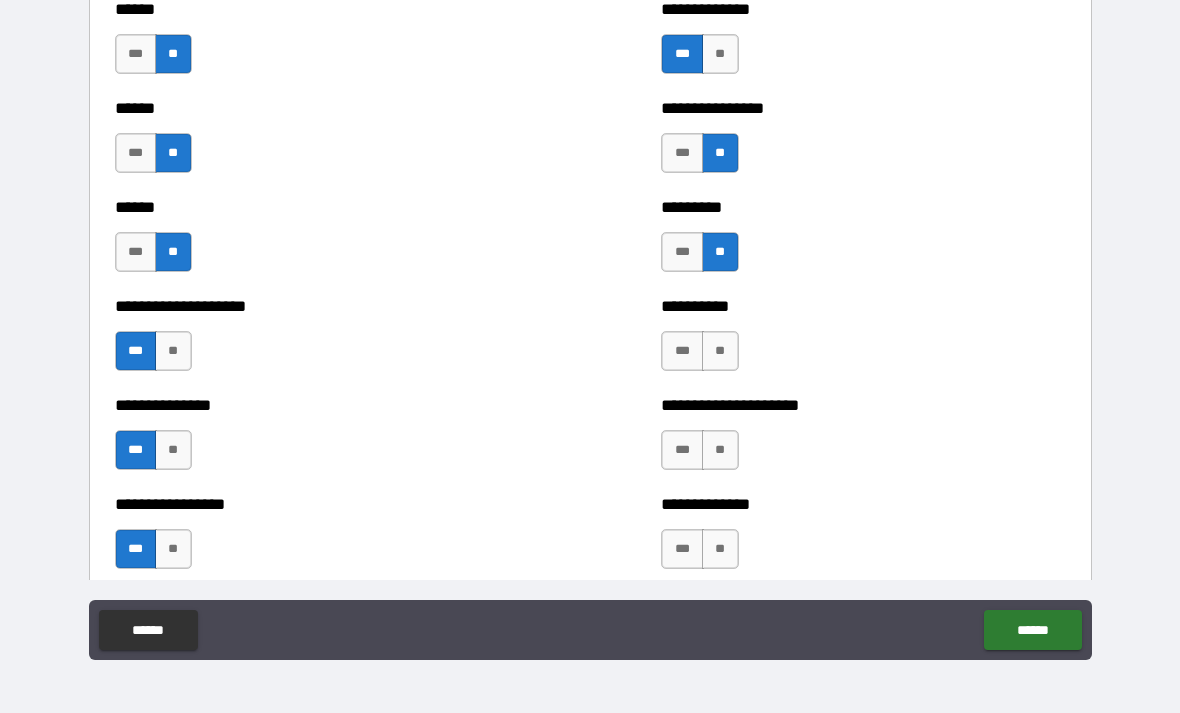 click on "**" at bounding box center [720, 351] 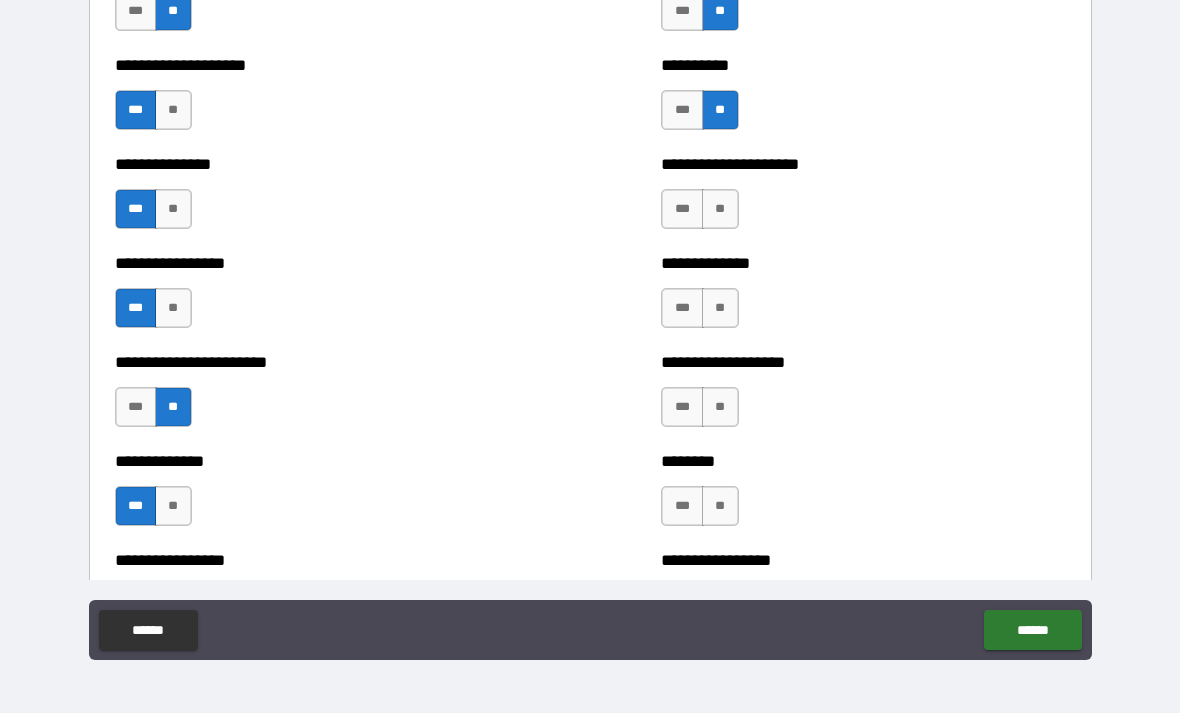 scroll, scrollTop: 3363, scrollLeft: 0, axis: vertical 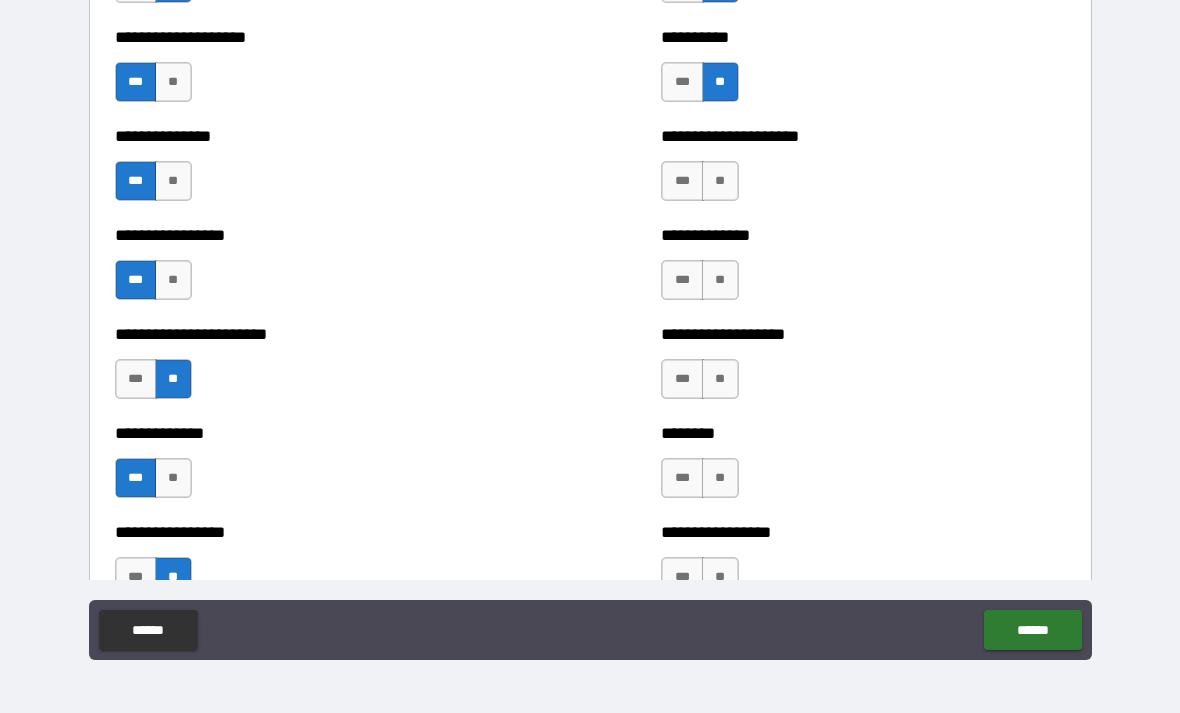 click on "**" at bounding box center (720, 181) 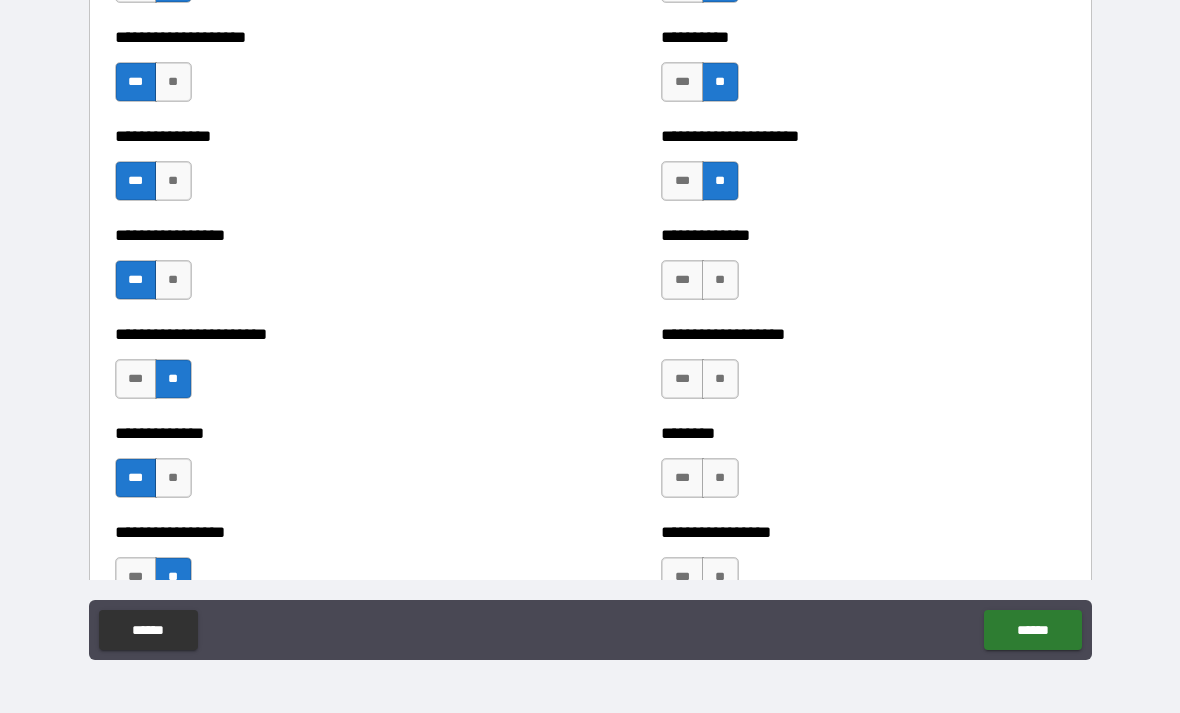click on "**" at bounding box center [720, 280] 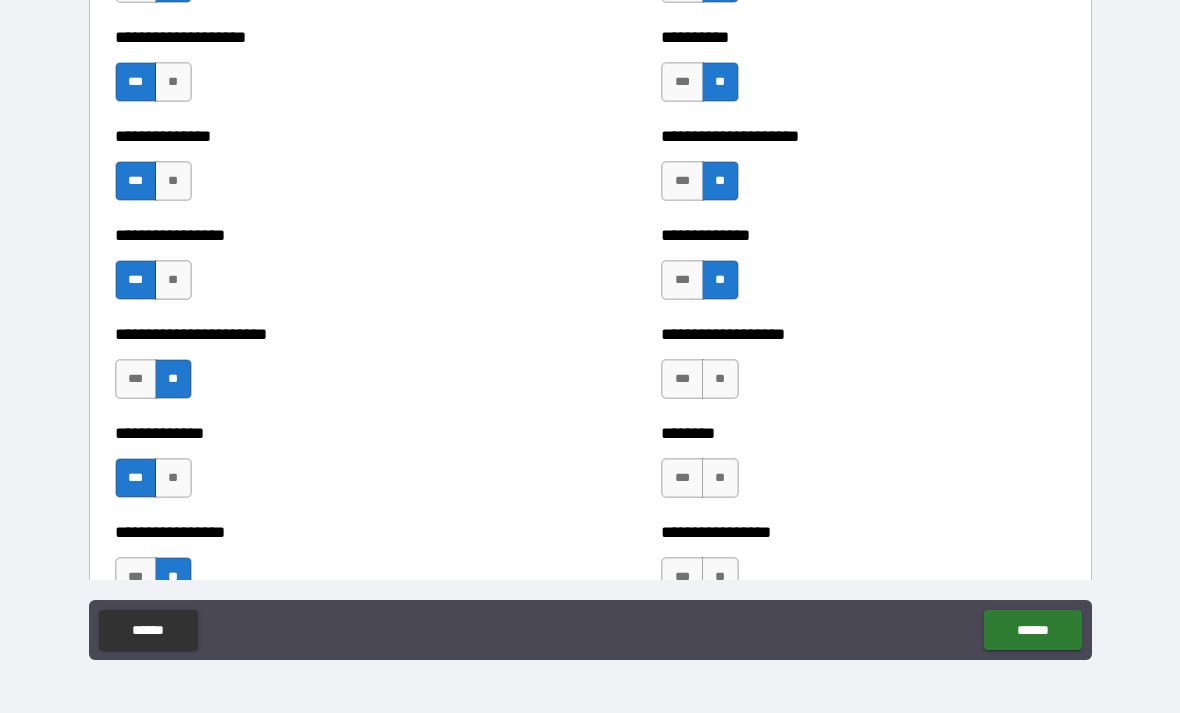 click on "**" at bounding box center (720, 379) 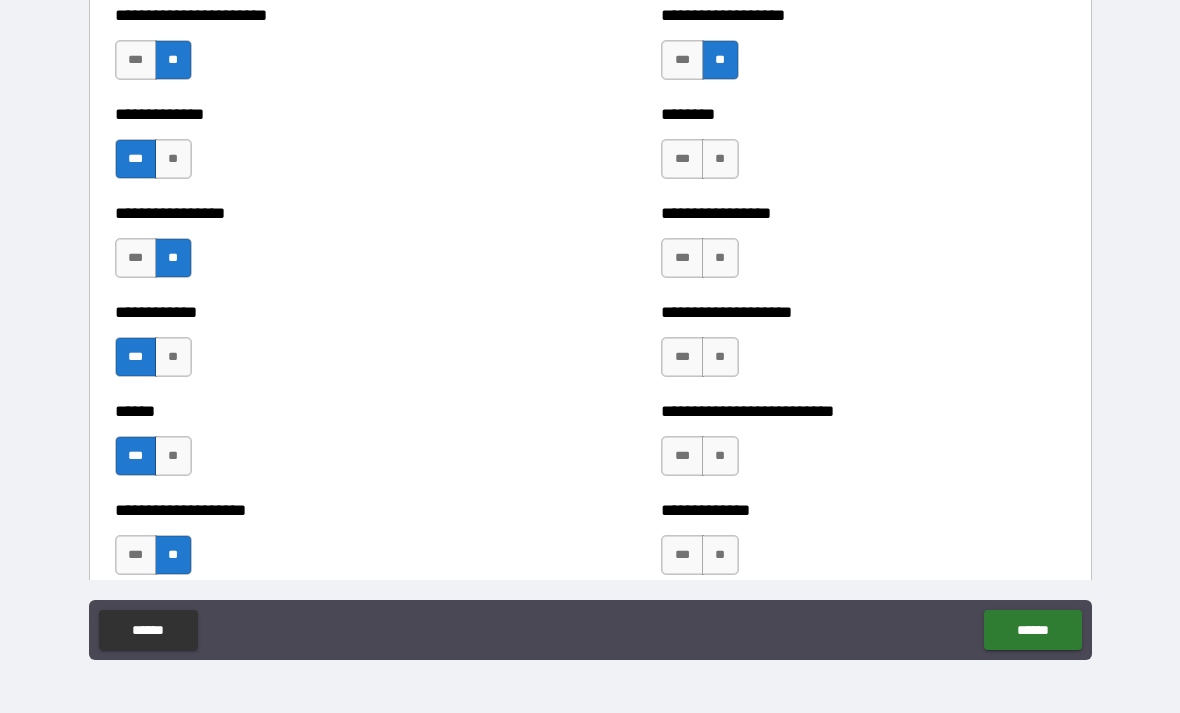 scroll, scrollTop: 3692, scrollLeft: 0, axis: vertical 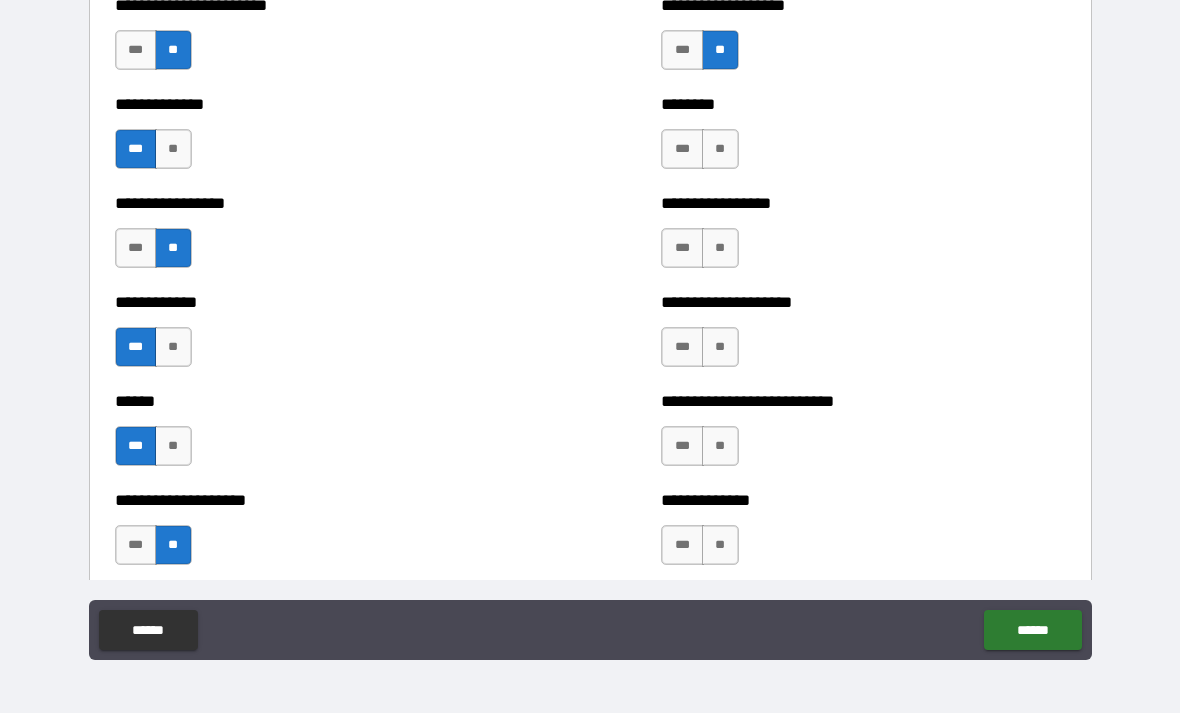 click on "**" at bounding box center [720, 149] 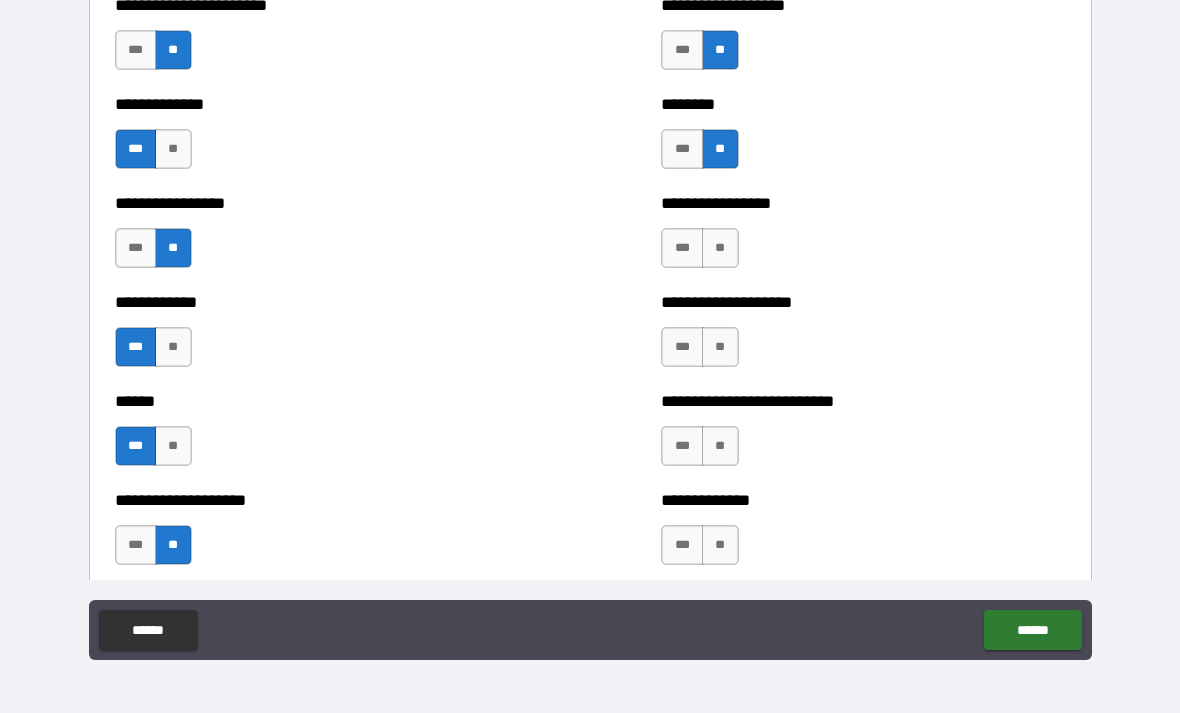 click on "***" at bounding box center [682, 248] 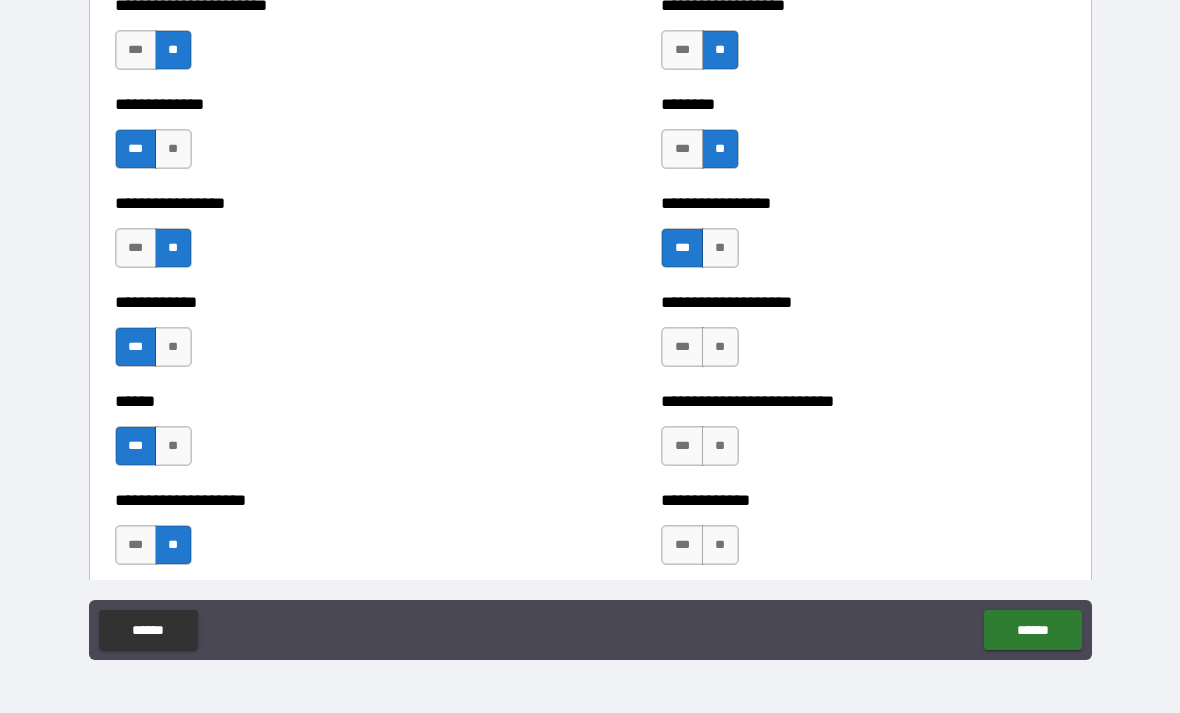 click on "**" at bounding box center [720, 347] 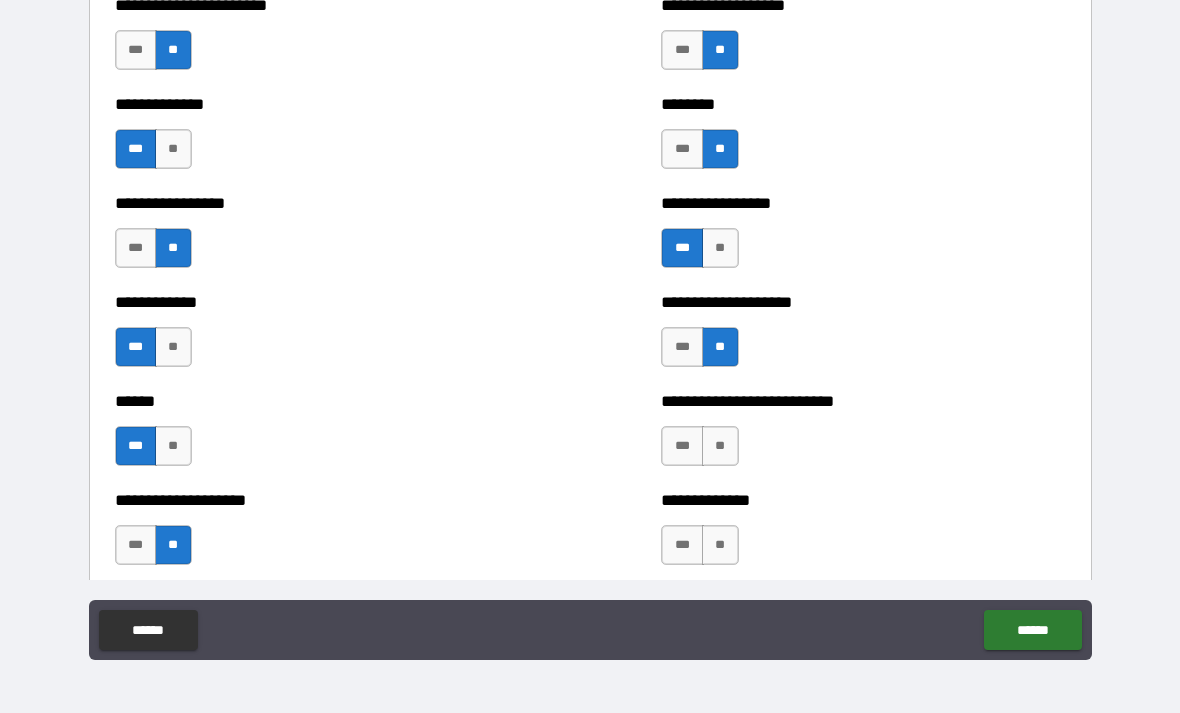 click on "**" at bounding box center [720, 446] 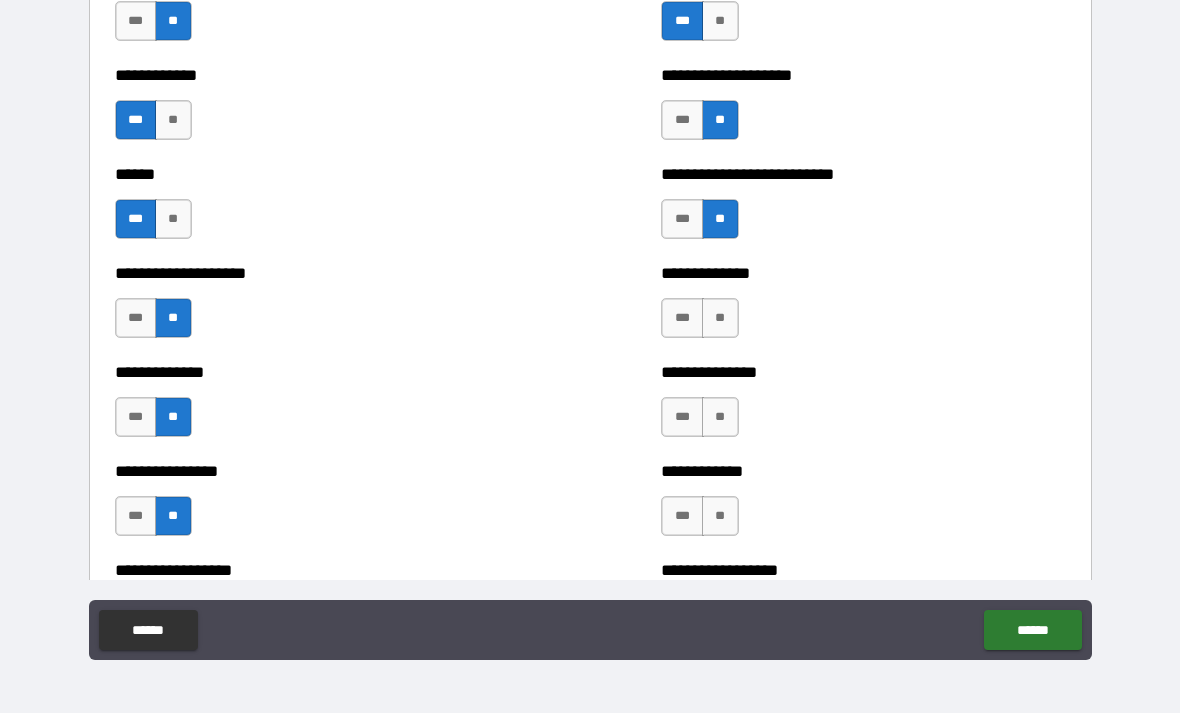 scroll, scrollTop: 3942, scrollLeft: 0, axis: vertical 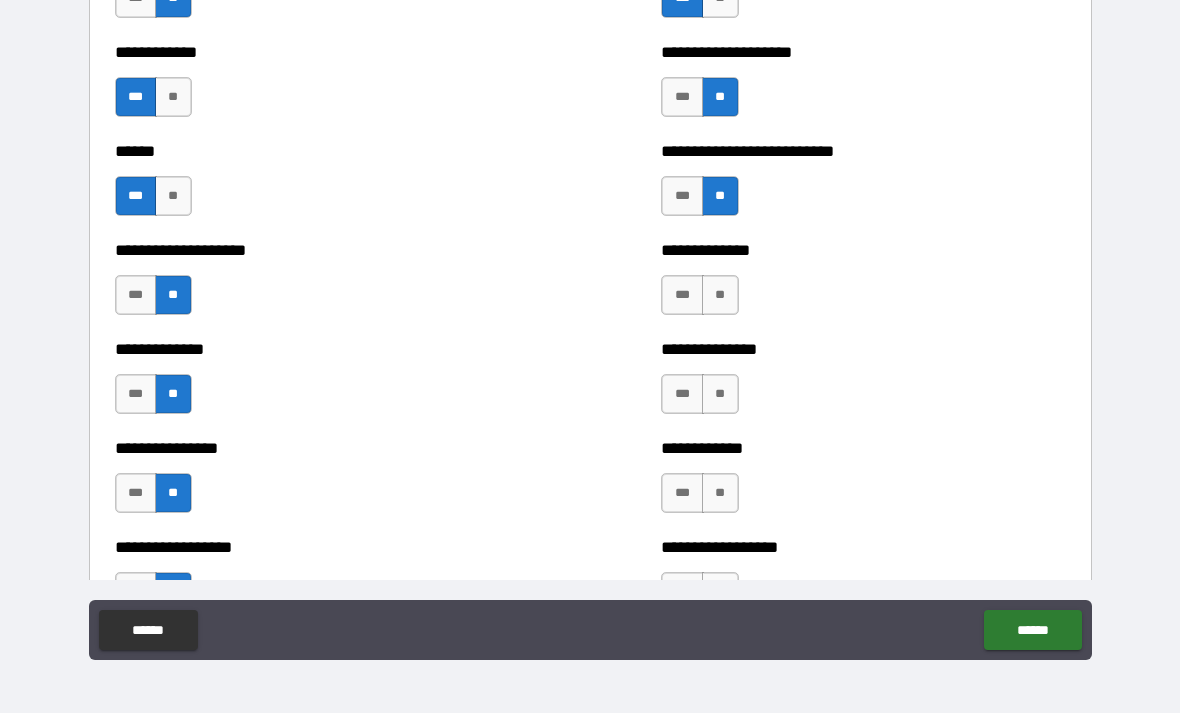 click on "***" at bounding box center [682, 196] 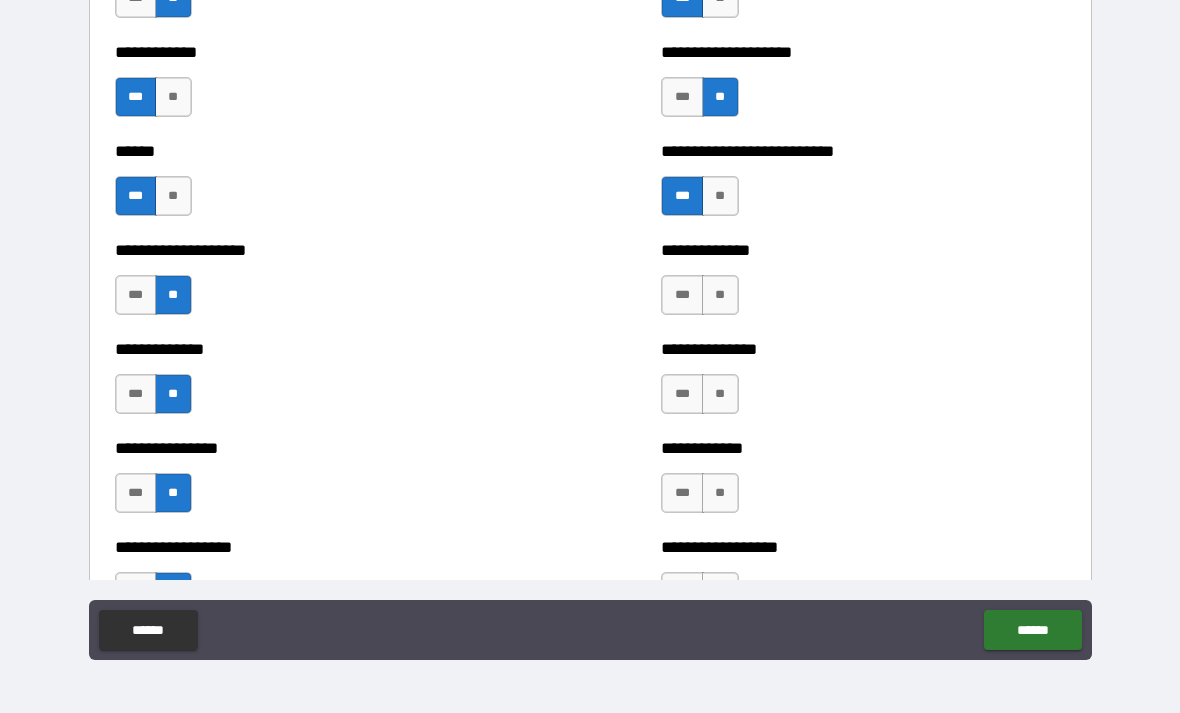 click on "***" at bounding box center (682, 295) 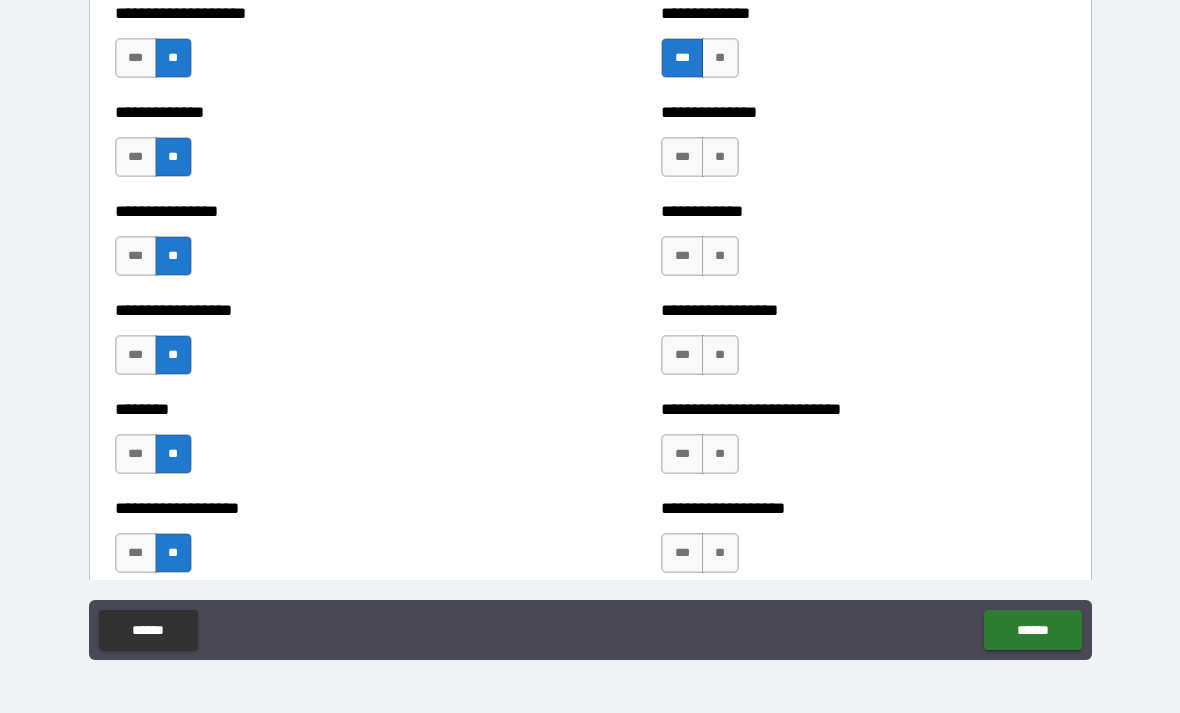 scroll, scrollTop: 4196, scrollLeft: 0, axis: vertical 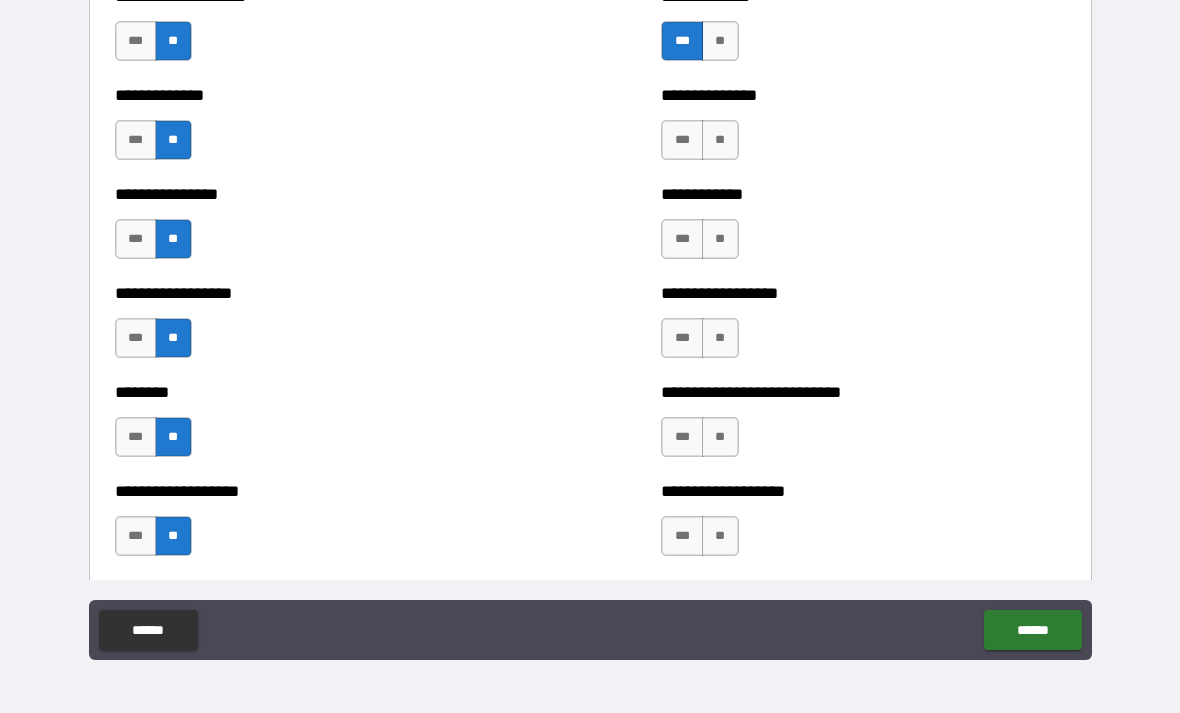 click on "**" at bounding box center [720, 140] 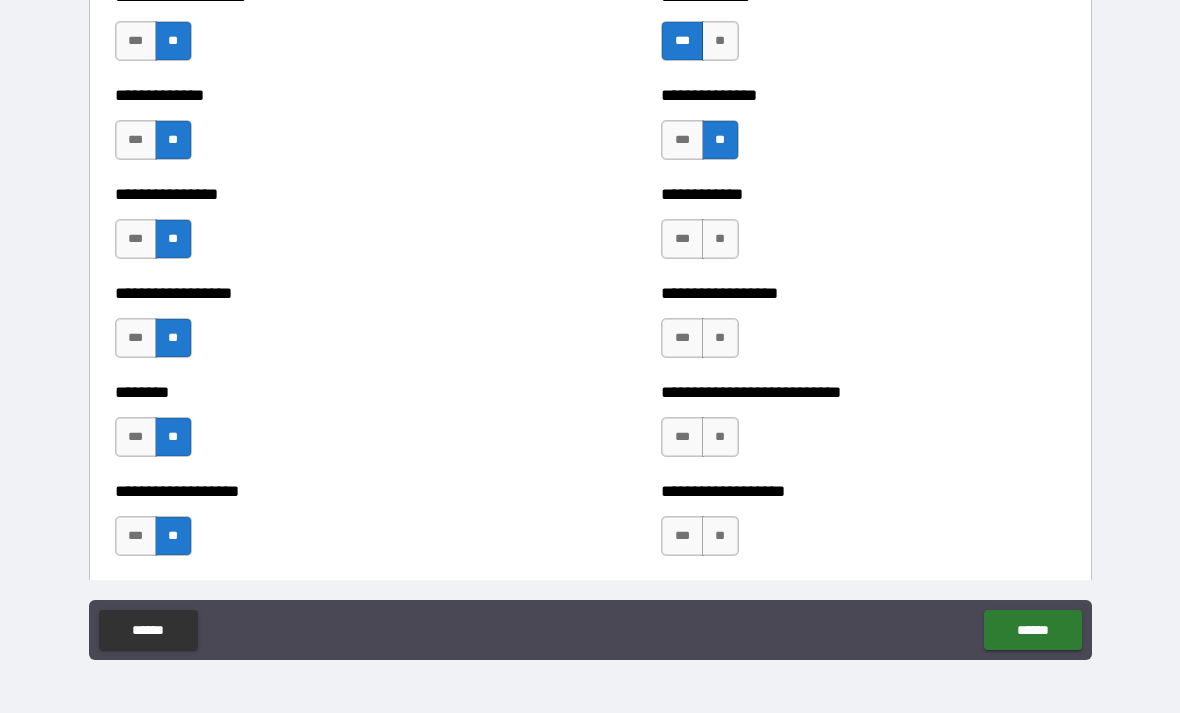 click on "**" at bounding box center (720, 239) 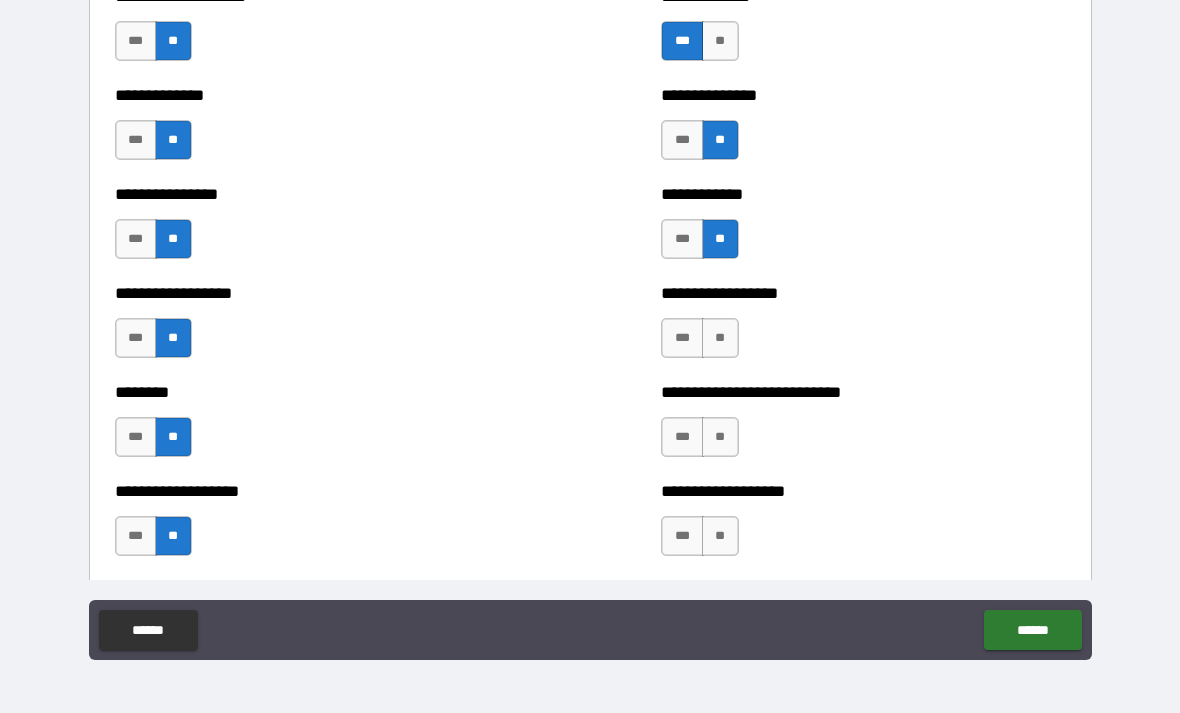 click on "**" at bounding box center [720, 338] 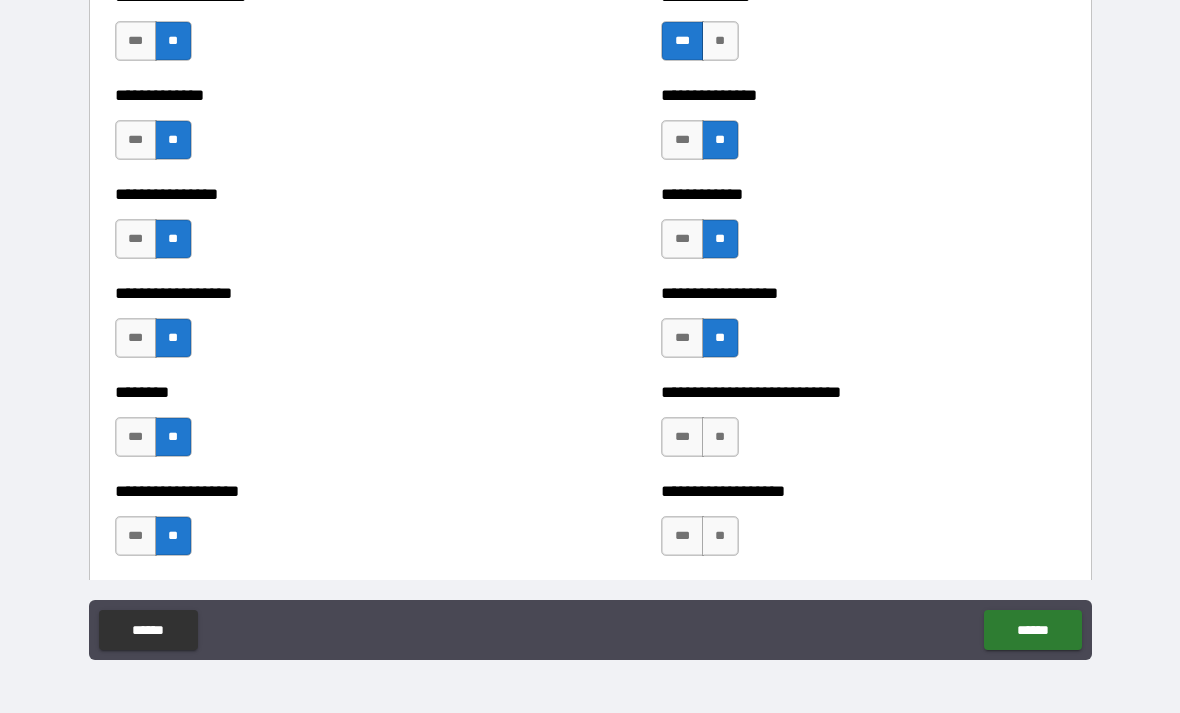 click on "**" at bounding box center [720, 437] 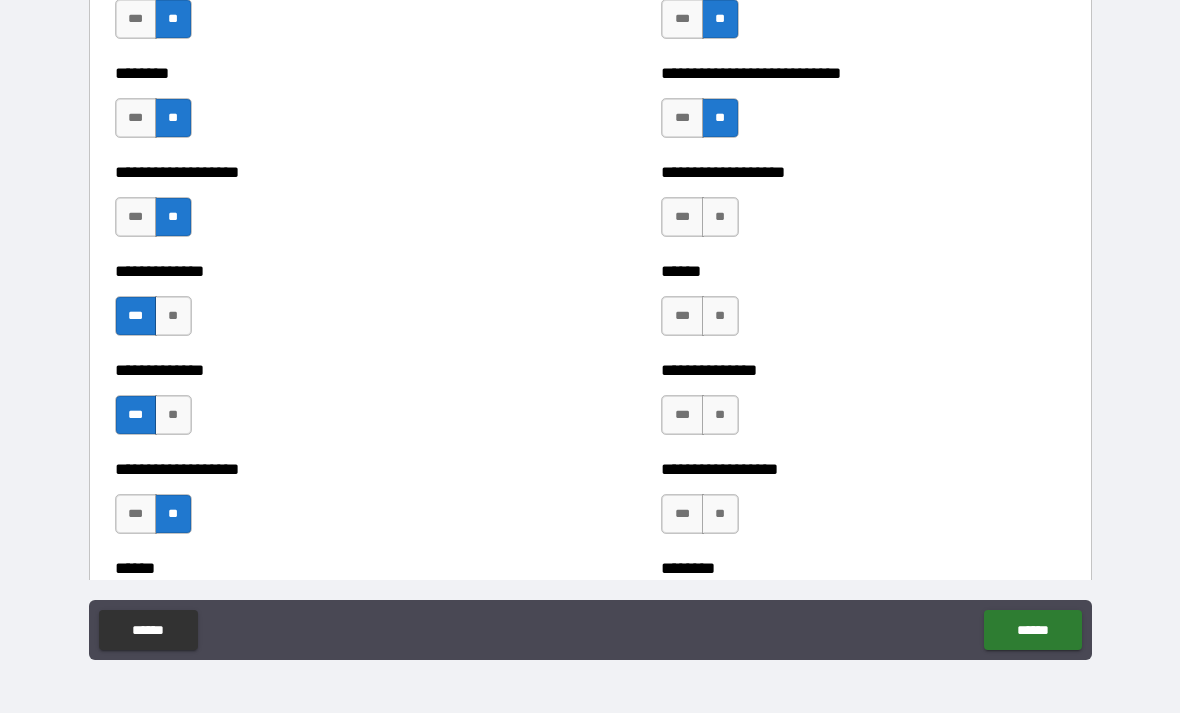 scroll, scrollTop: 4541, scrollLeft: 0, axis: vertical 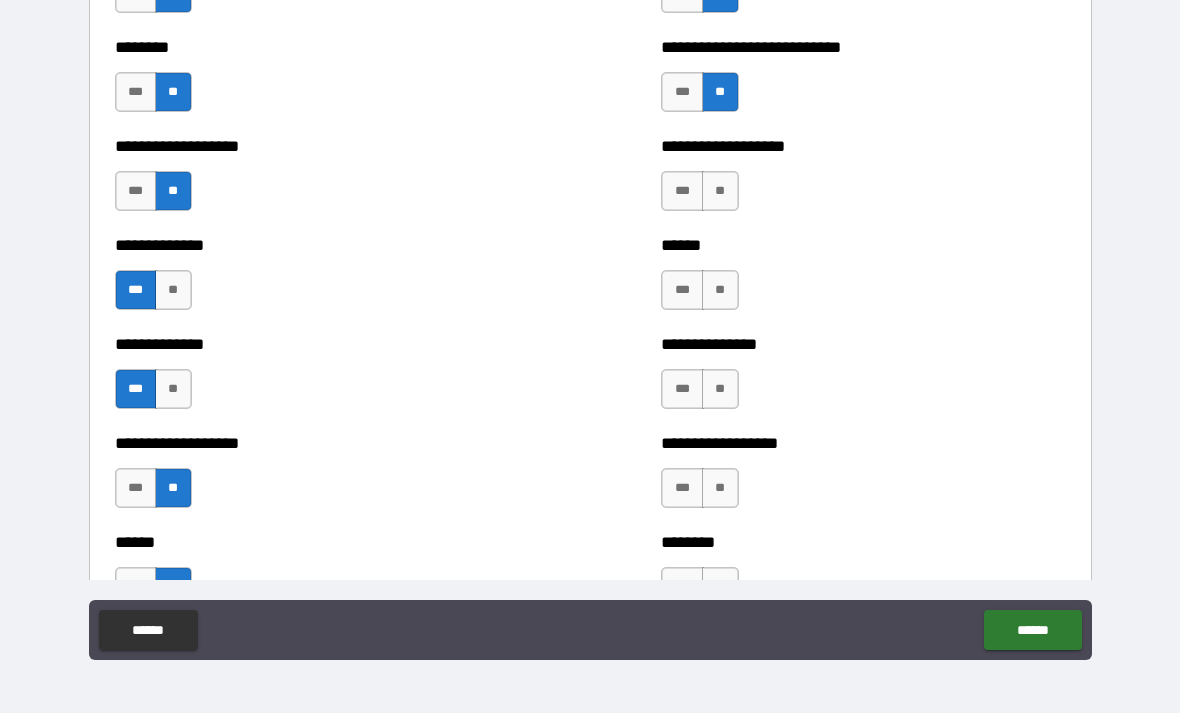 click on "***" at bounding box center [682, 191] 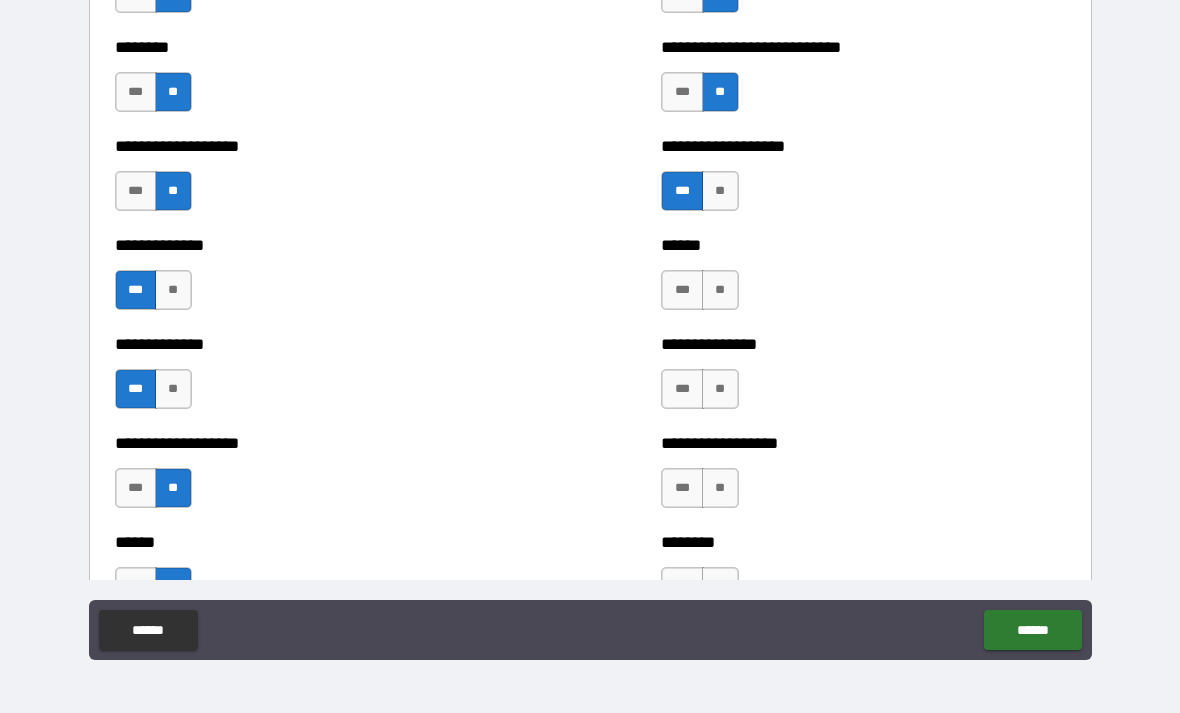 click on "**" at bounding box center [720, 290] 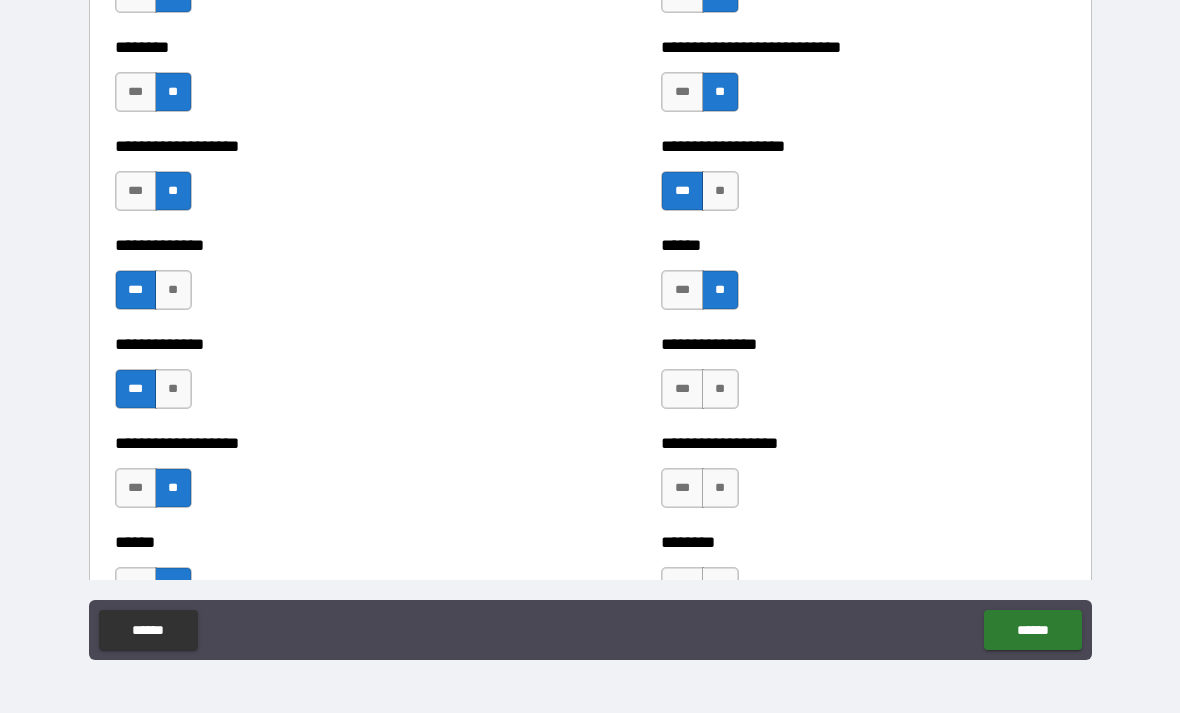 click on "**" at bounding box center [720, 389] 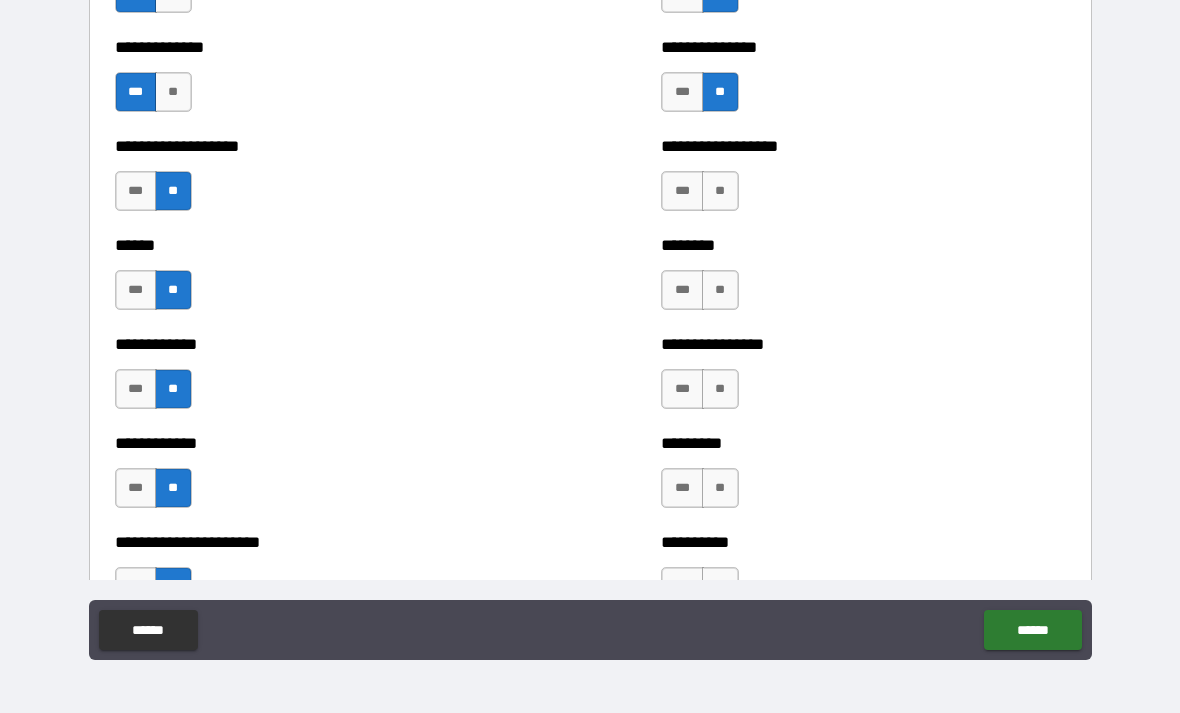 scroll, scrollTop: 4872, scrollLeft: 0, axis: vertical 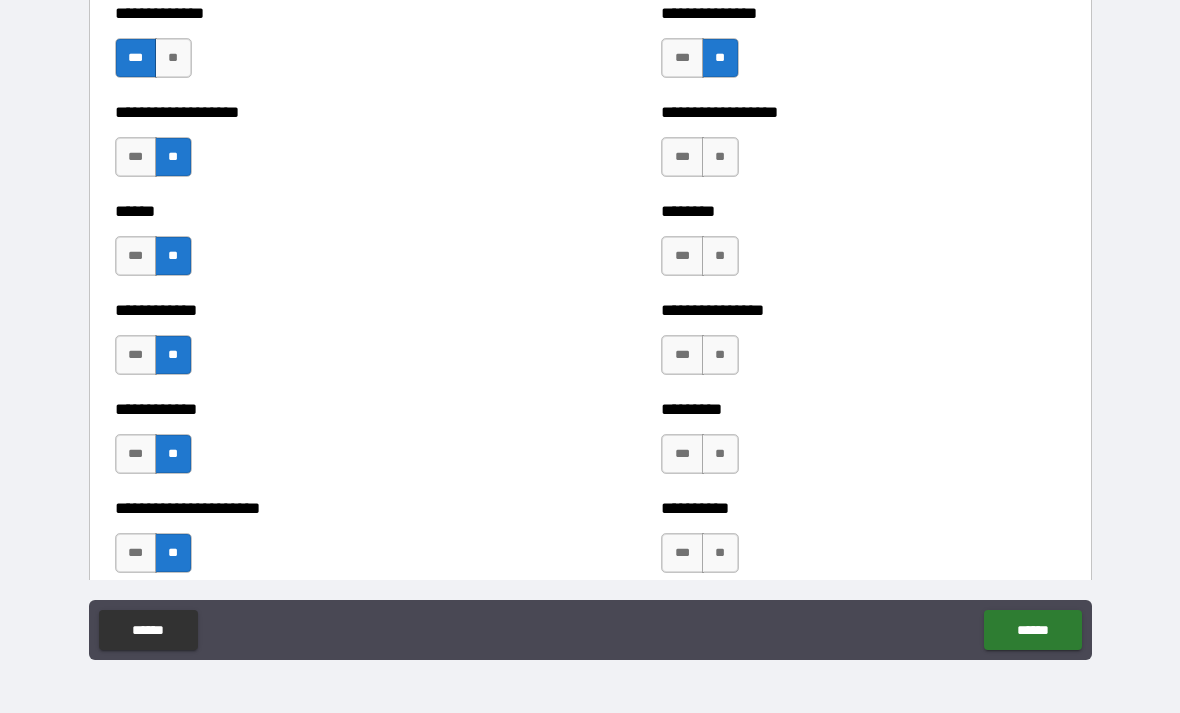 click on "**" at bounding box center [720, 157] 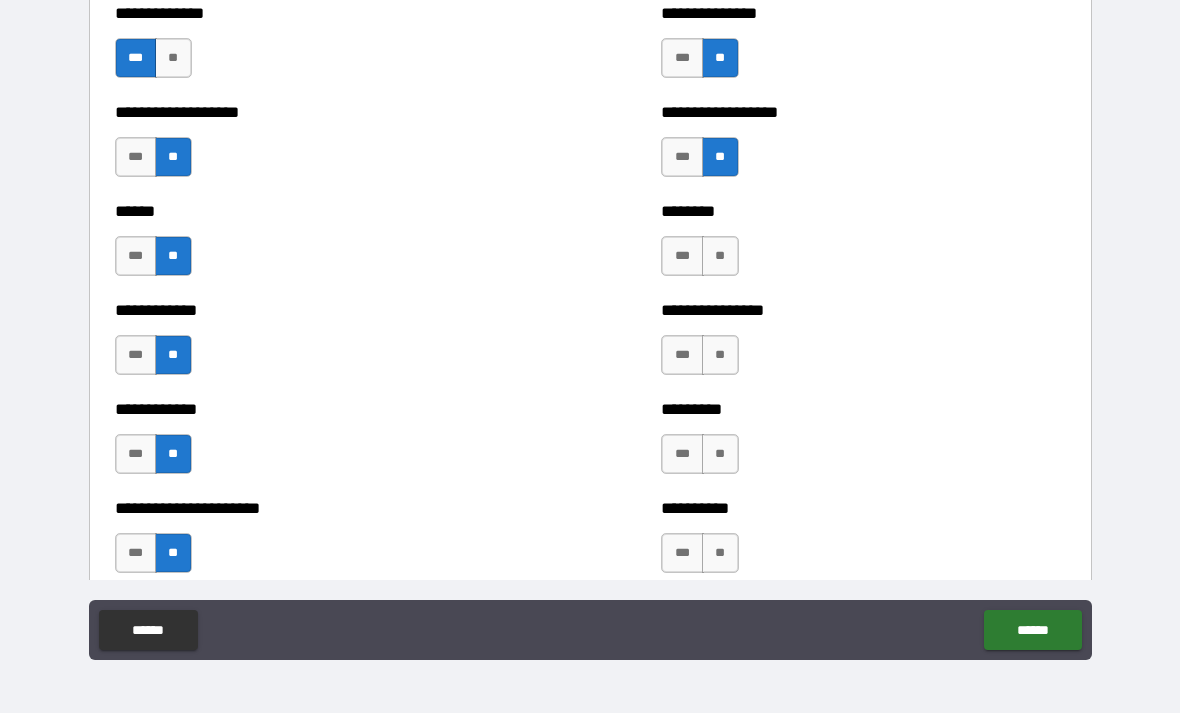 click on "**" at bounding box center (720, 256) 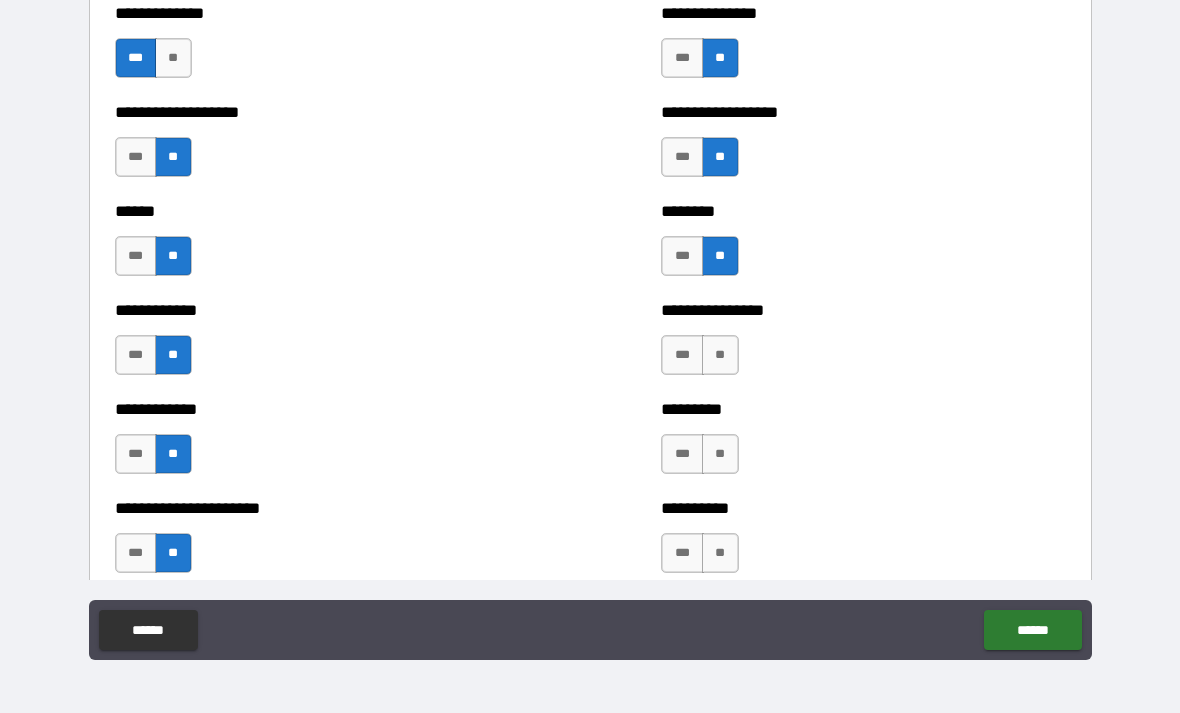 click on "**" at bounding box center (720, 355) 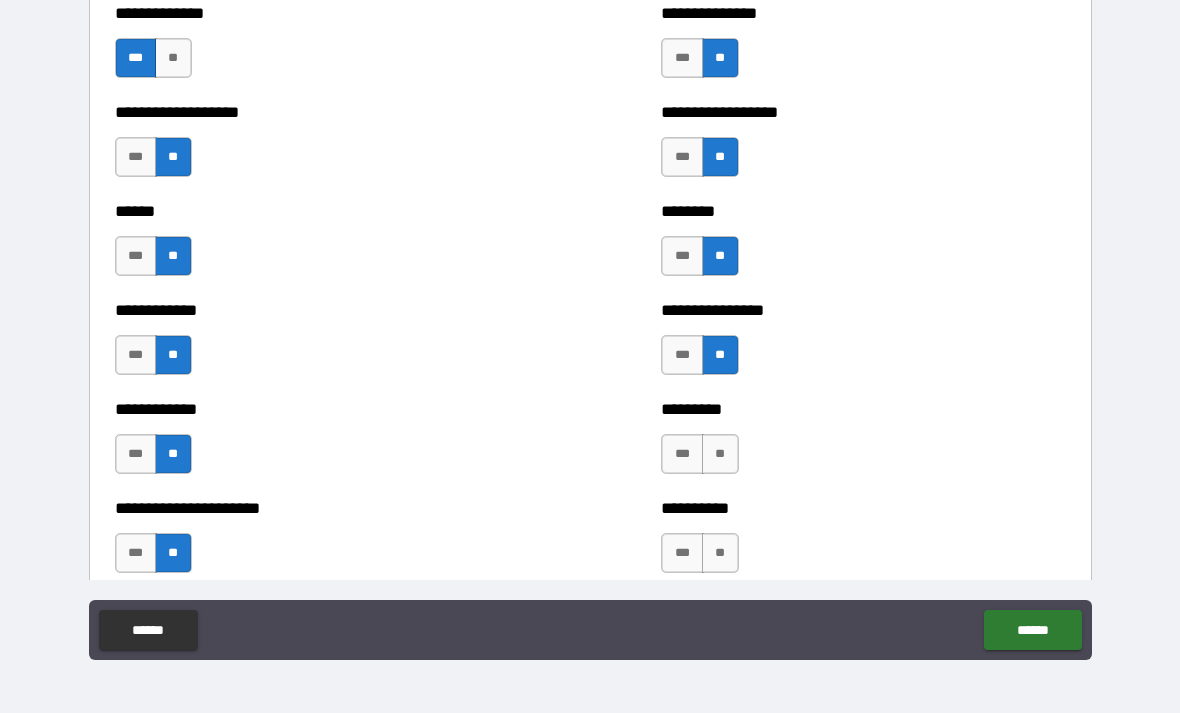 click on "**" at bounding box center (720, 454) 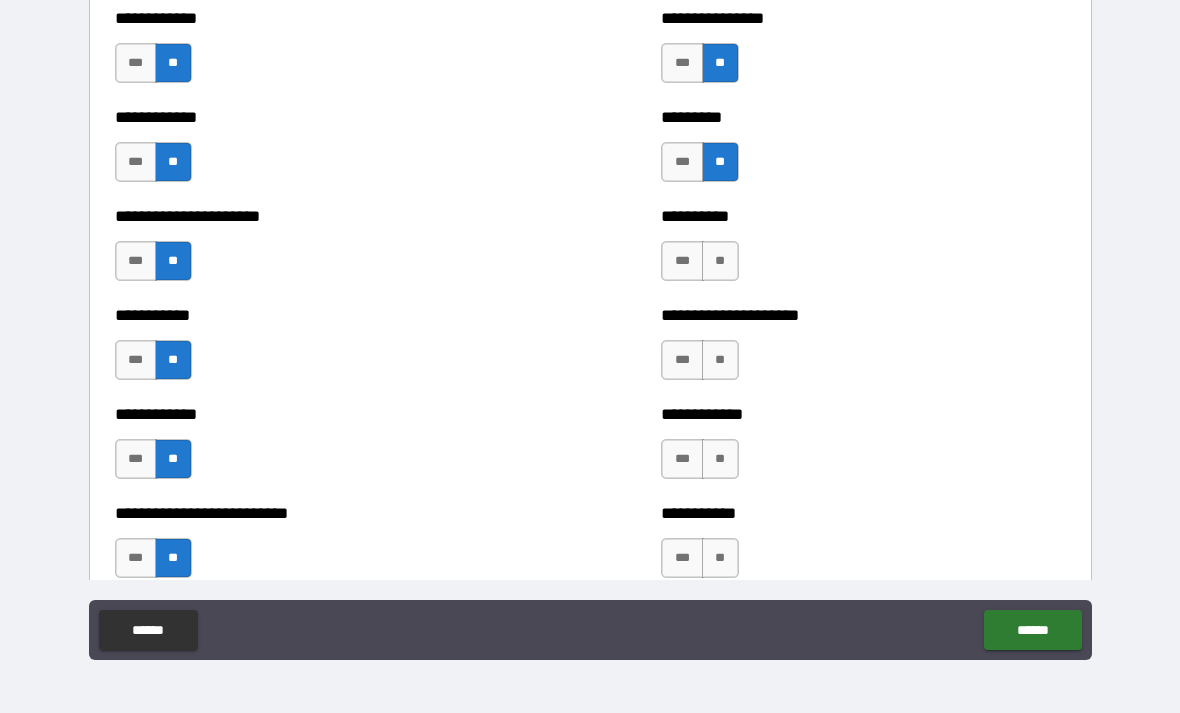 scroll, scrollTop: 5210, scrollLeft: 0, axis: vertical 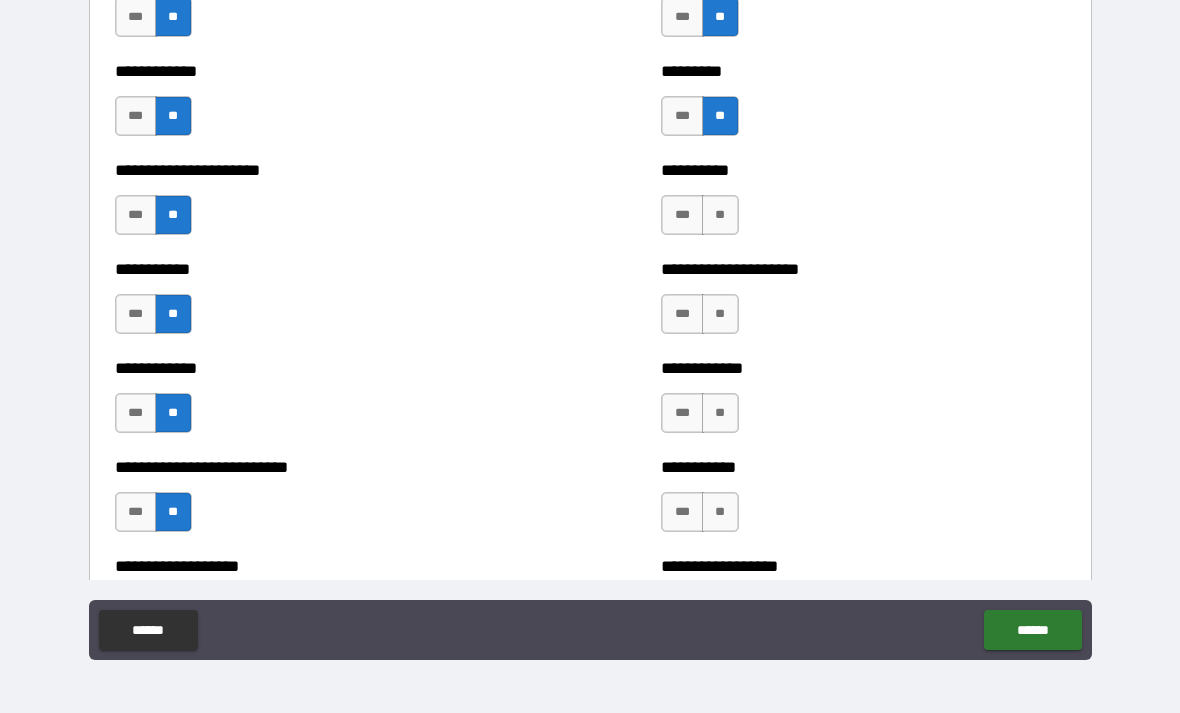 click on "***" at bounding box center (682, 116) 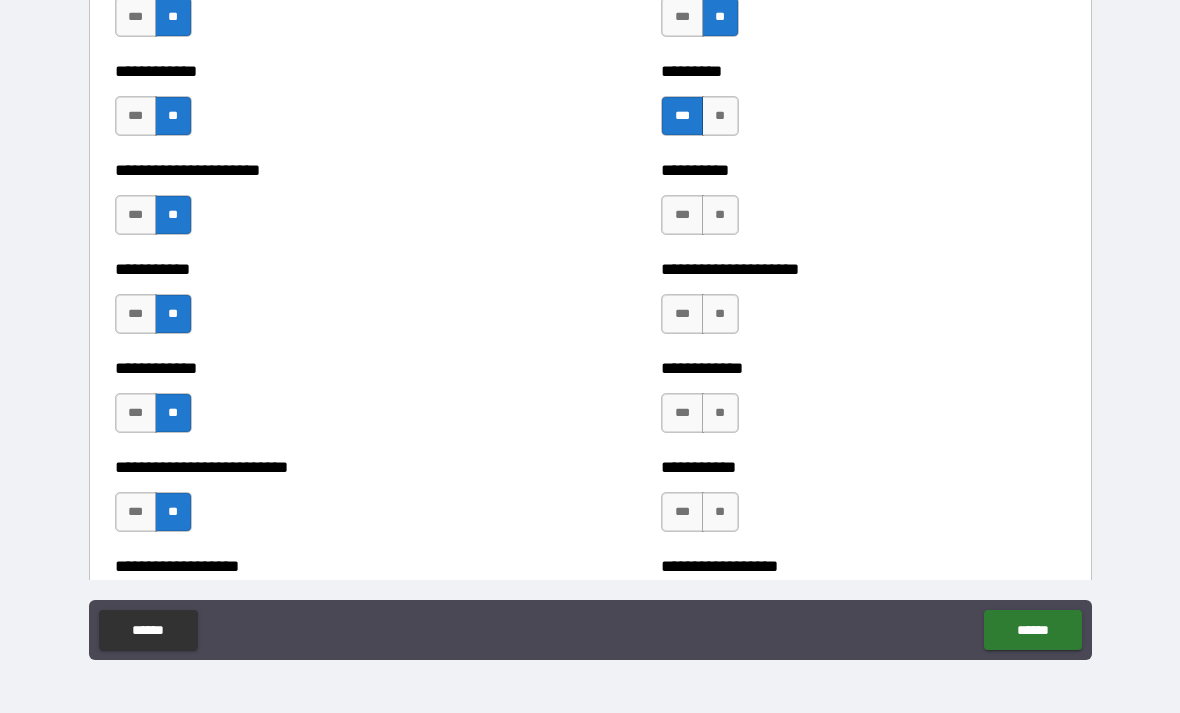 click on "**" at bounding box center (720, 215) 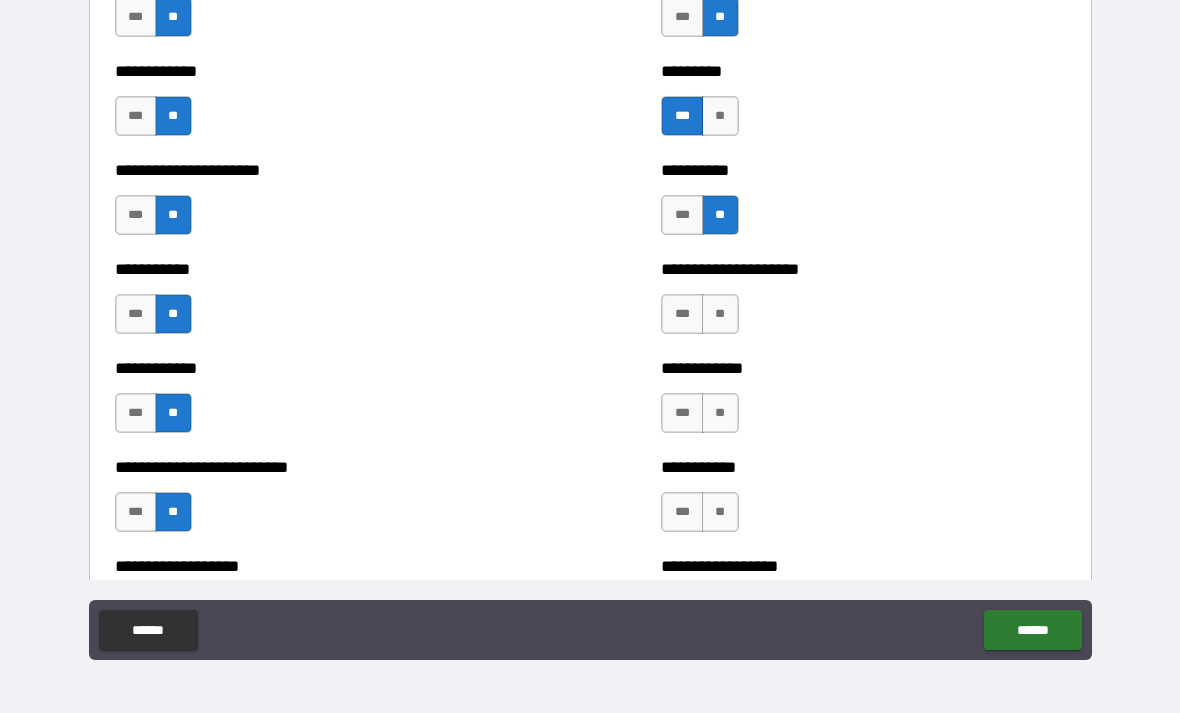 click on "**" at bounding box center [720, 314] 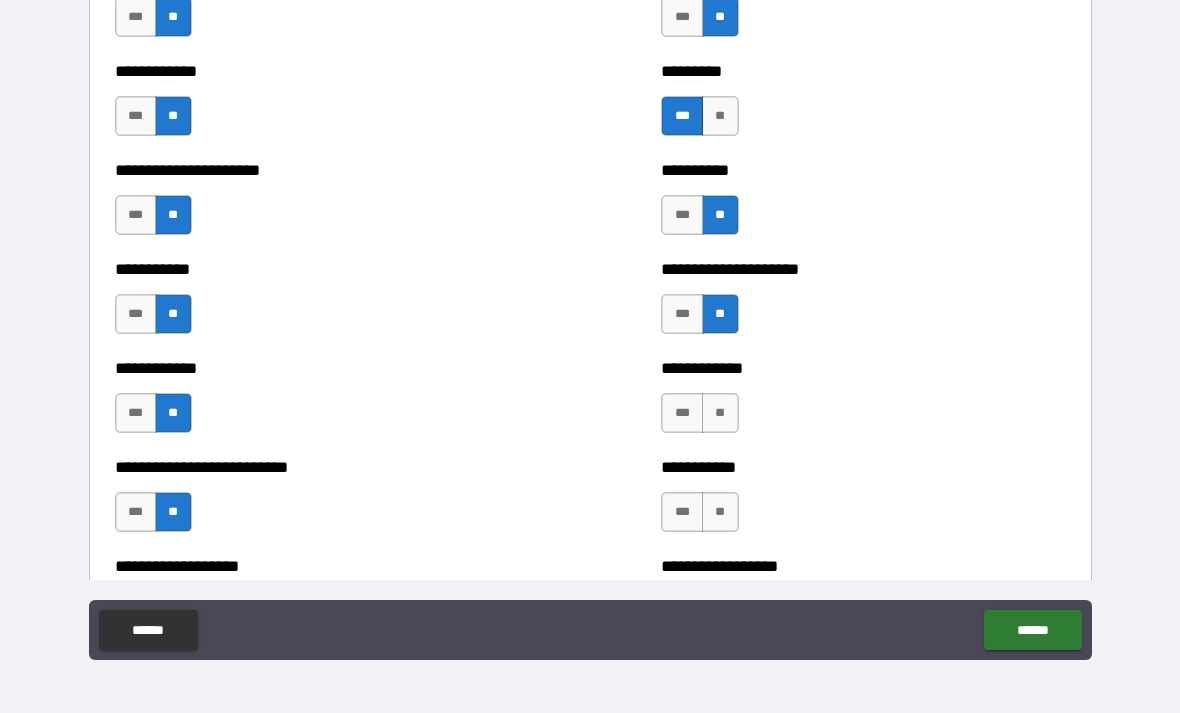 click on "**" at bounding box center [720, 413] 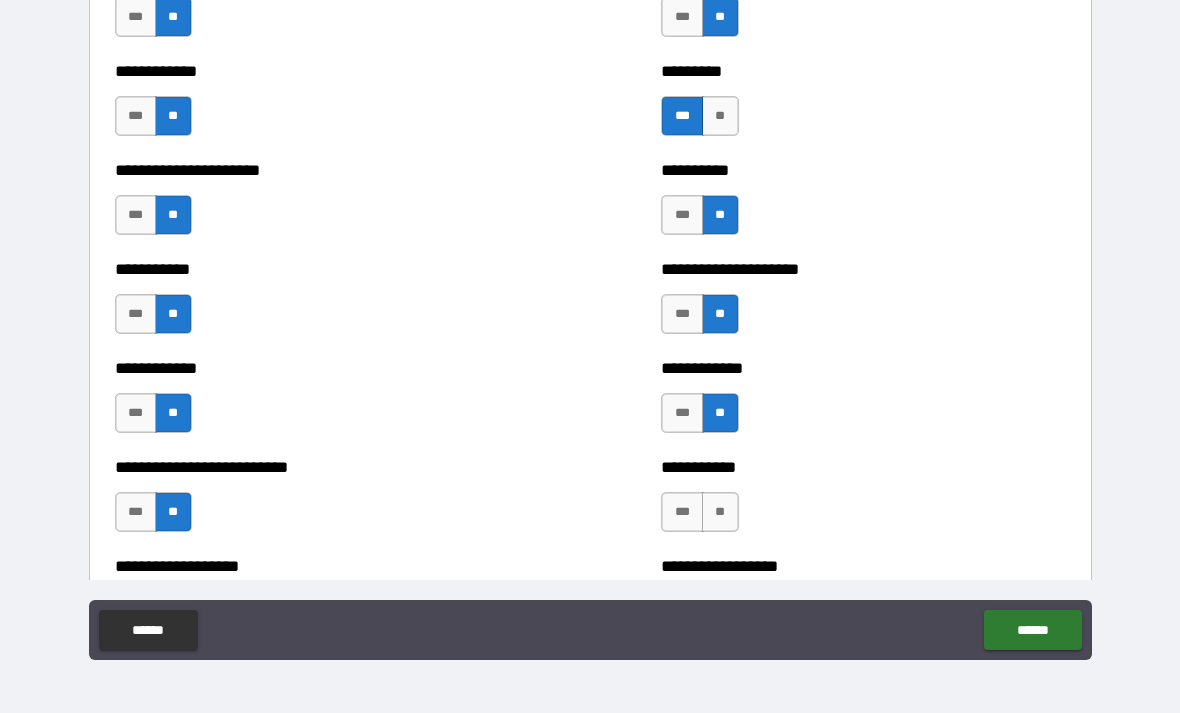click on "**" at bounding box center (720, 512) 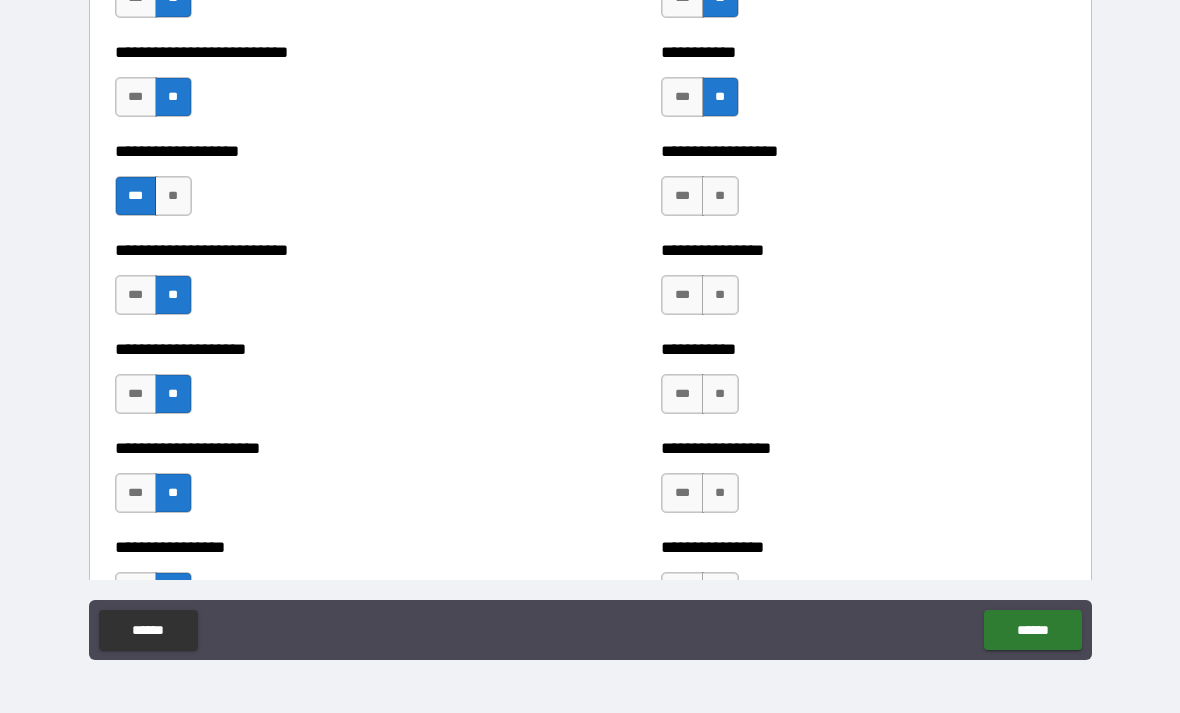 scroll, scrollTop: 5638, scrollLeft: 0, axis: vertical 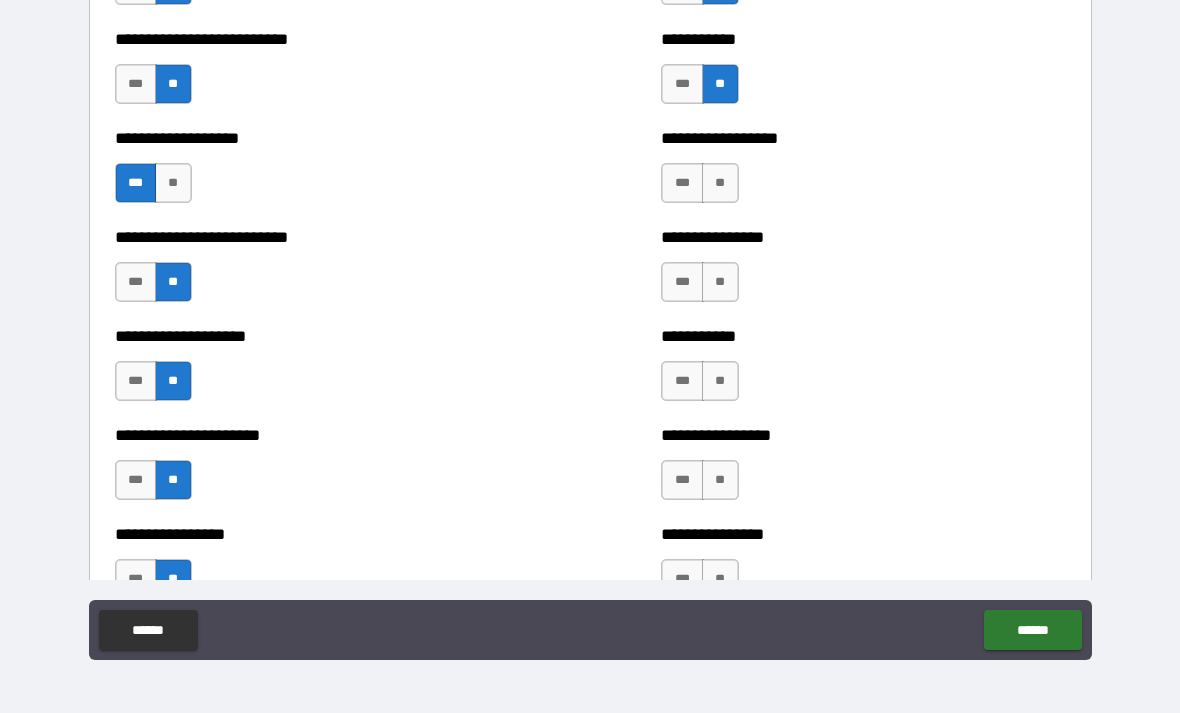click on "**" at bounding box center [720, 183] 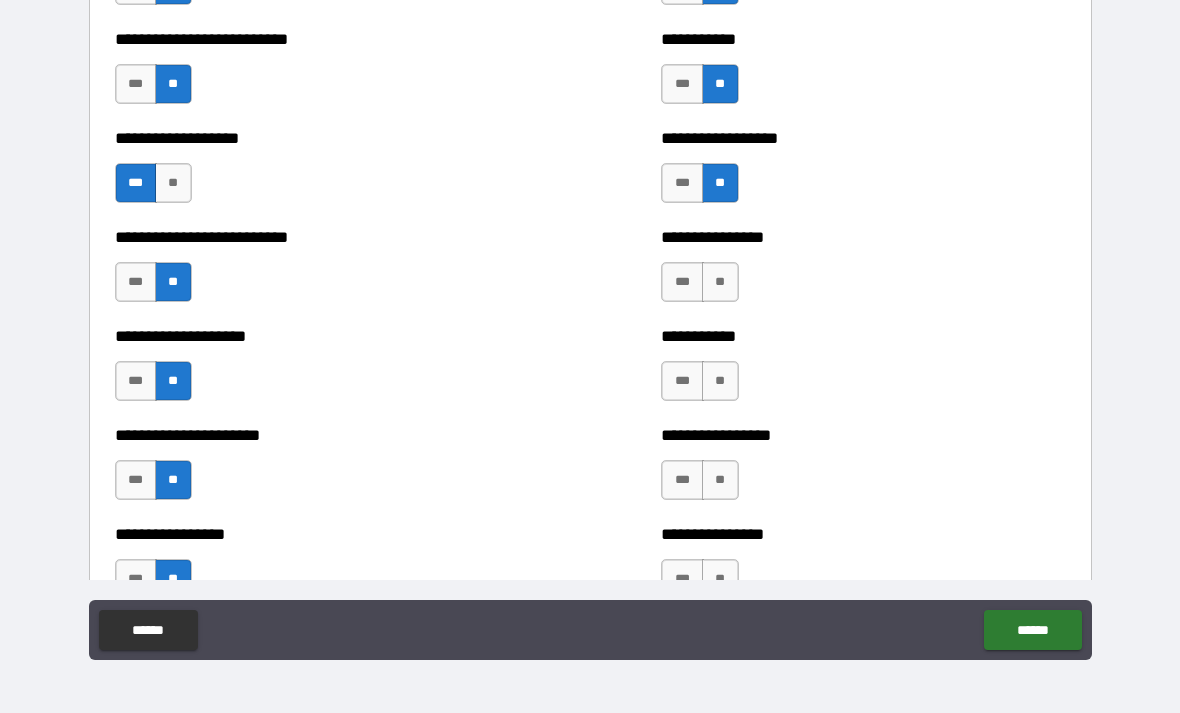 click on "**" at bounding box center [720, 282] 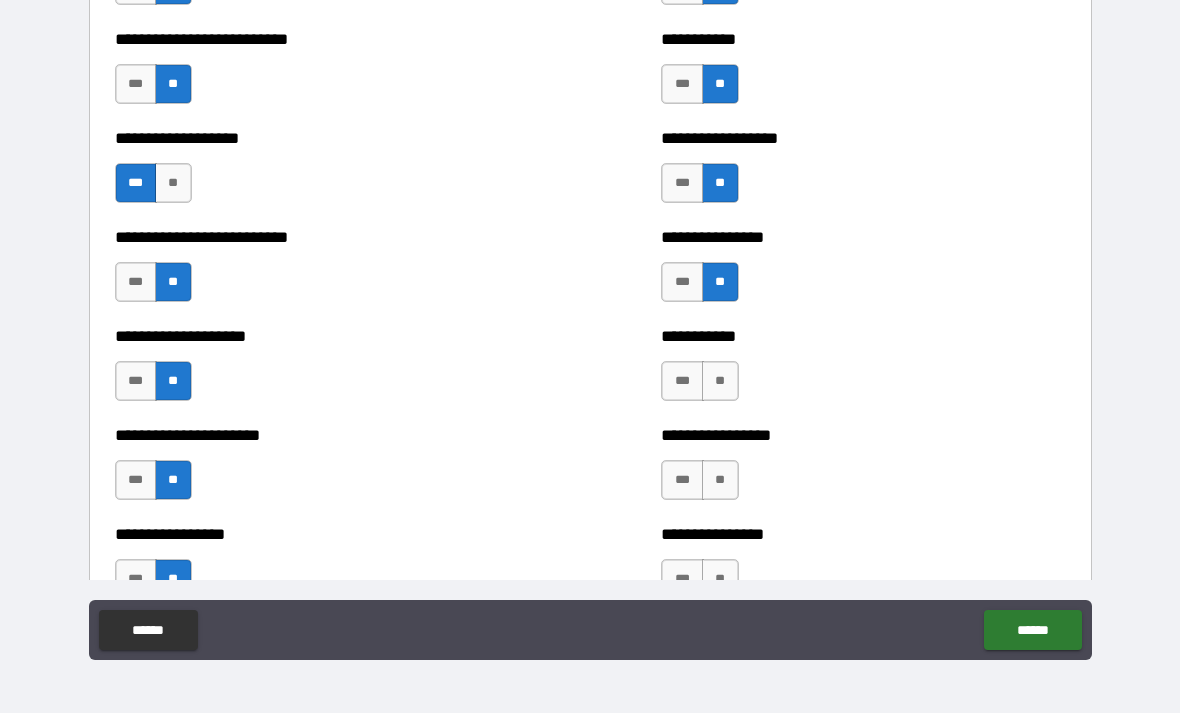 click on "**" at bounding box center [720, 381] 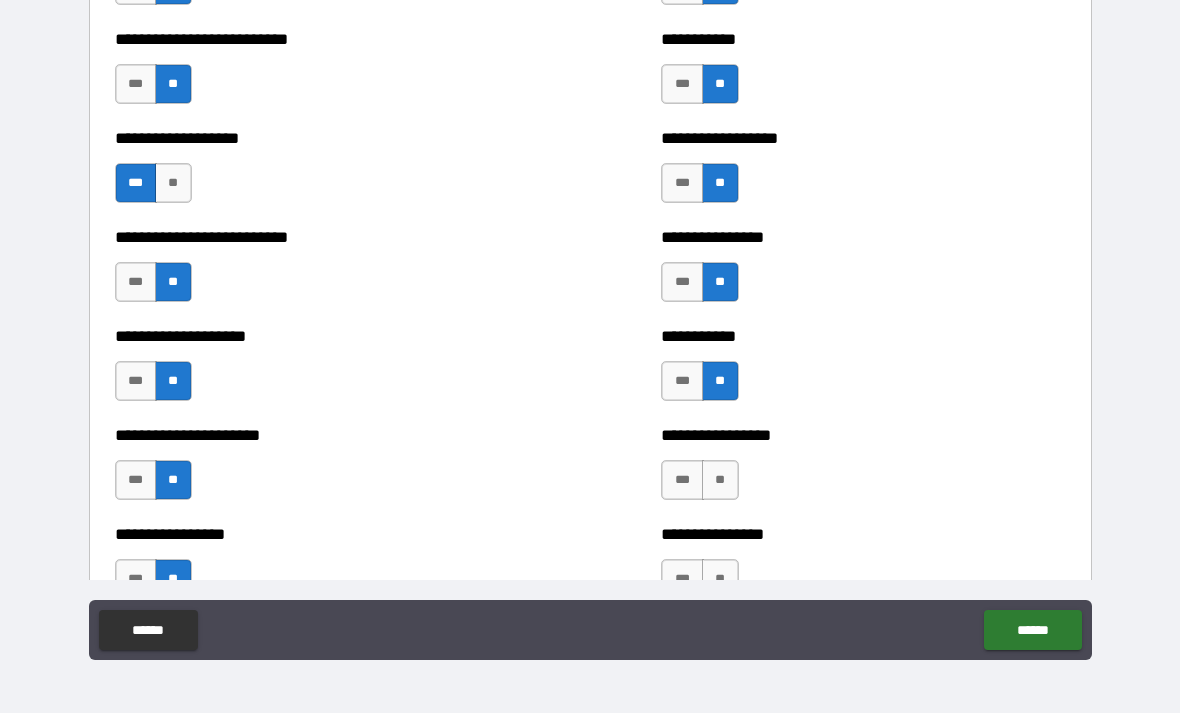click on "***" at bounding box center (682, 480) 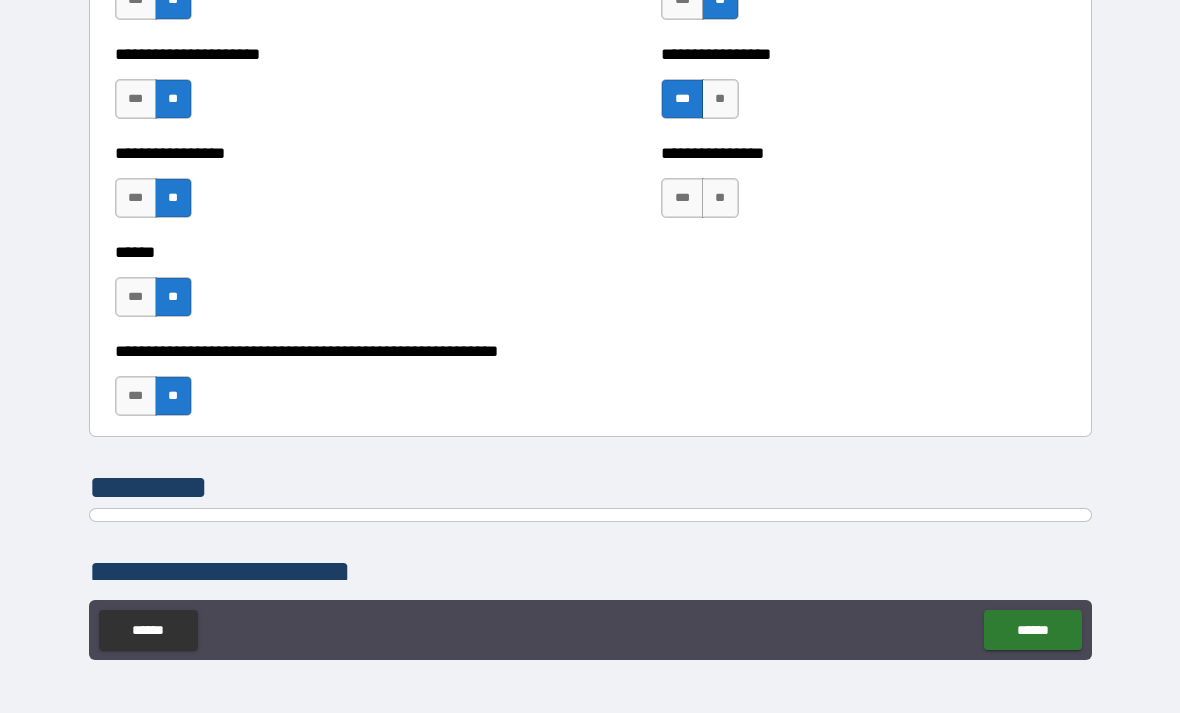 scroll, scrollTop: 6022, scrollLeft: 0, axis: vertical 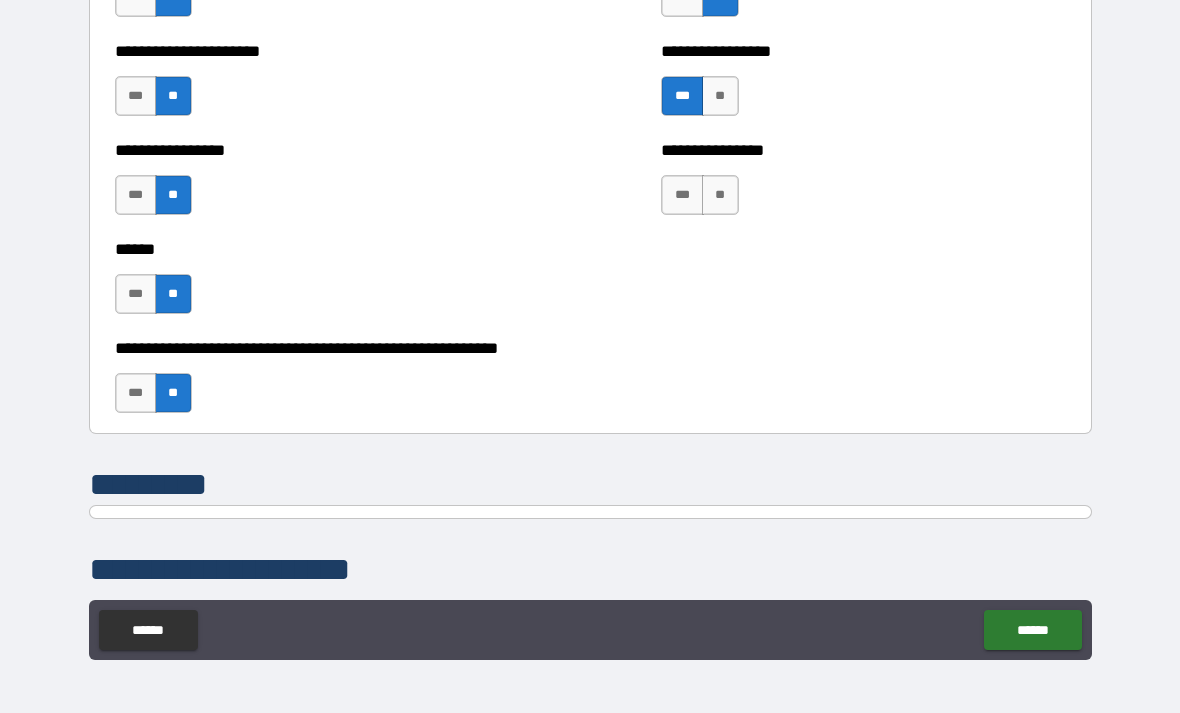 click on "**" at bounding box center (720, 195) 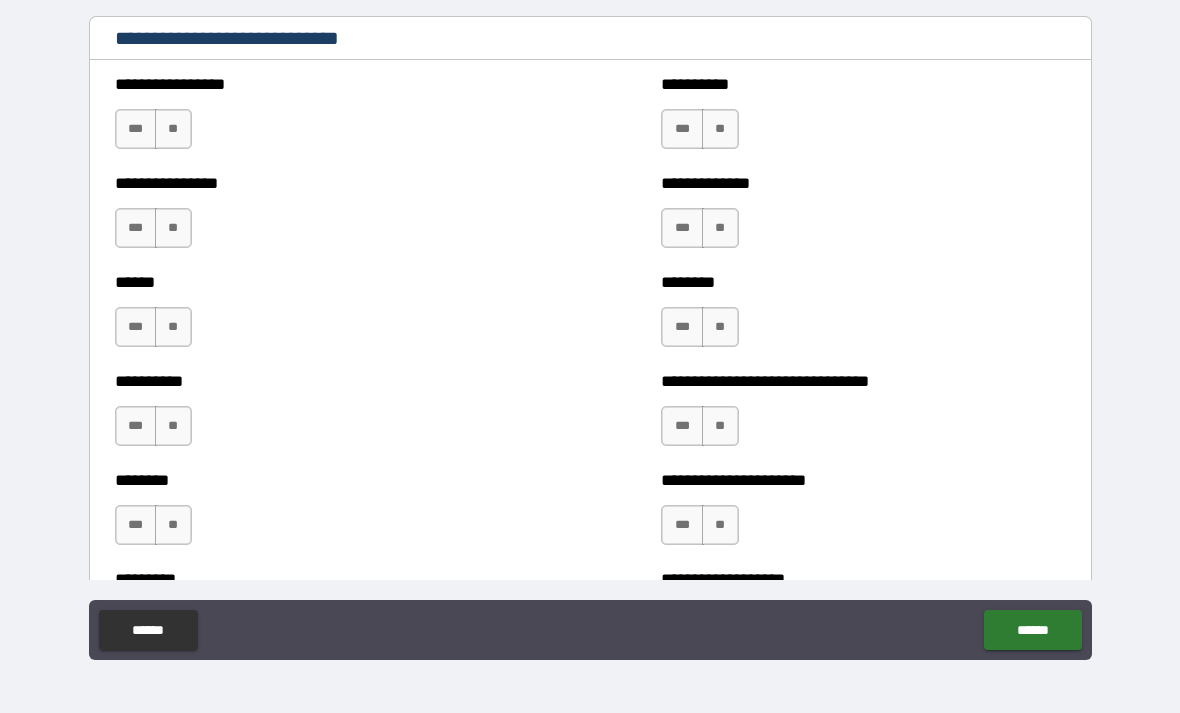 scroll, scrollTop: 6600, scrollLeft: 0, axis: vertical 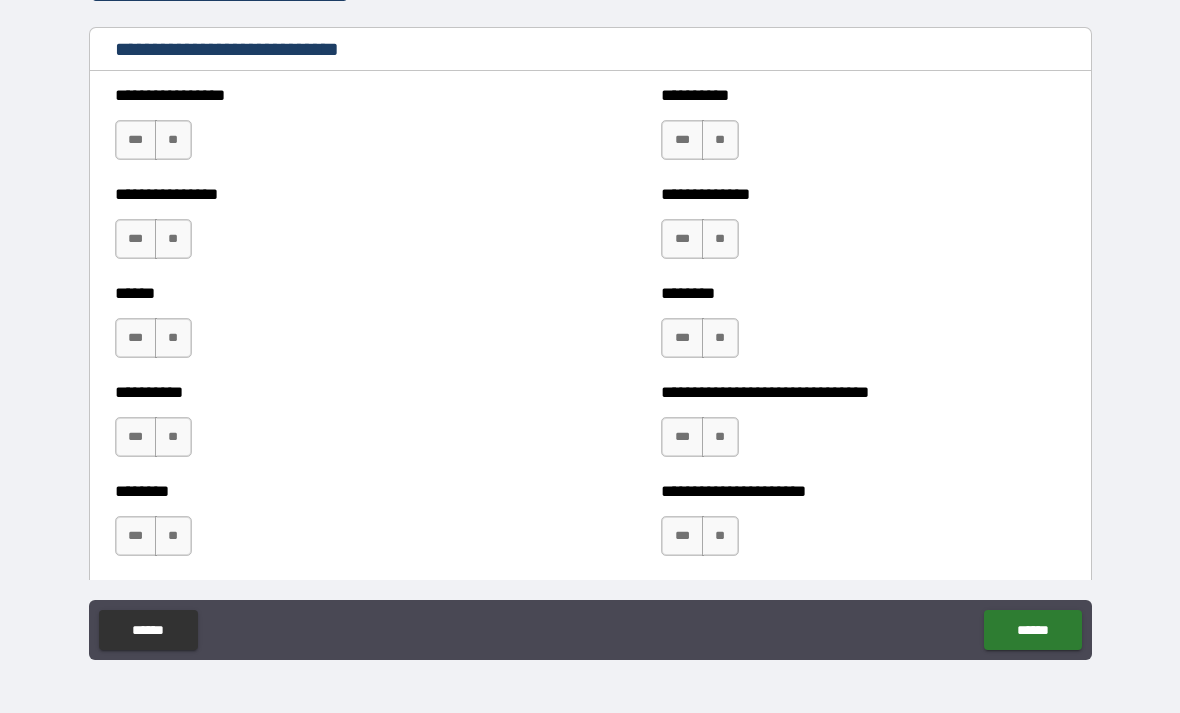 click on "***" at bounding box center [136, 140] 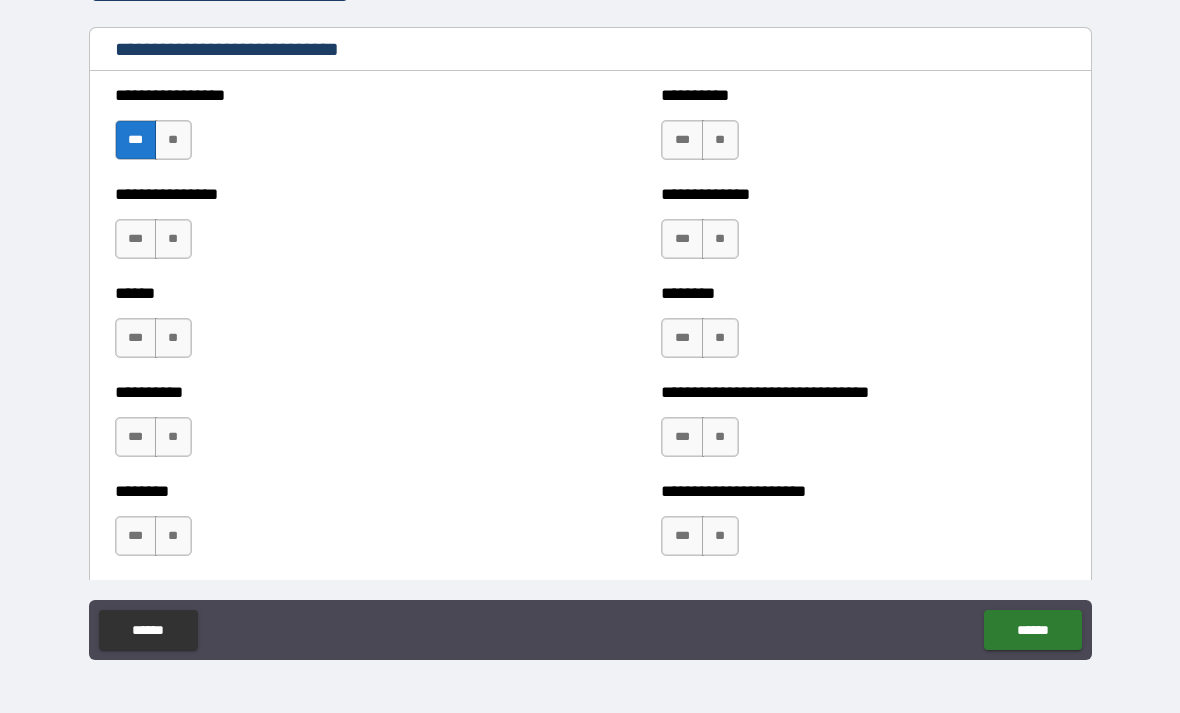click on "***" at bounding box center [136, 239] 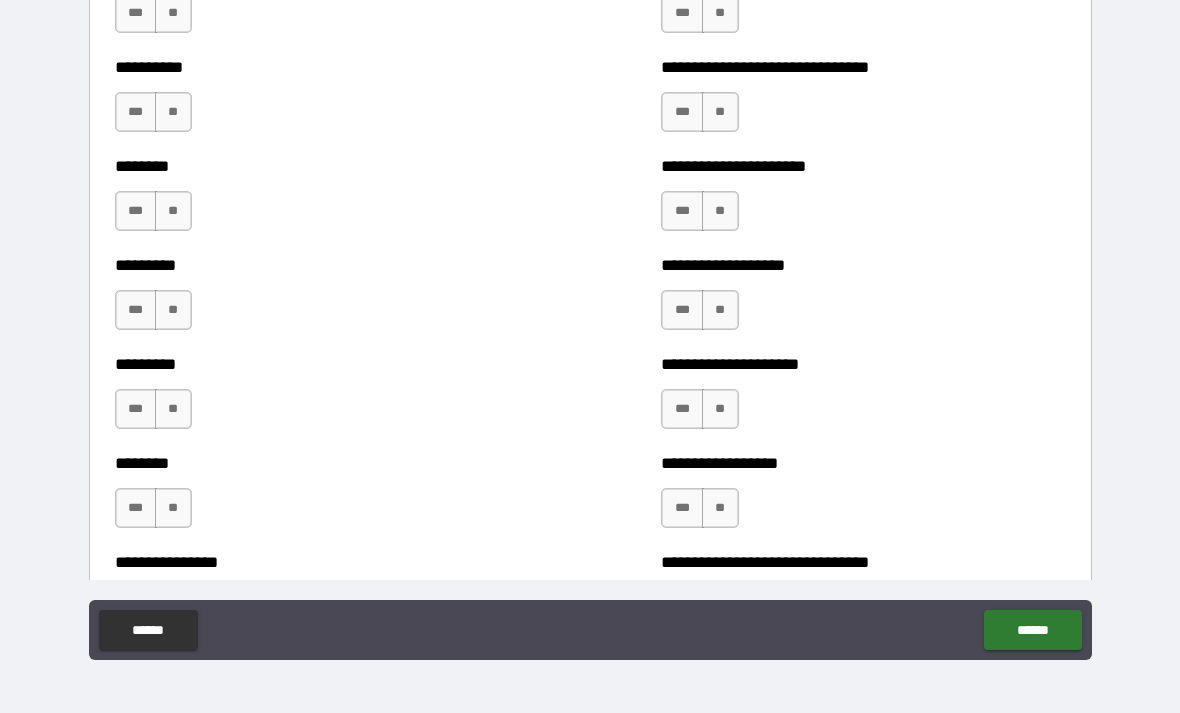 scroll, scrollTop: 6923, scrollLeft: 0, axis: vertical 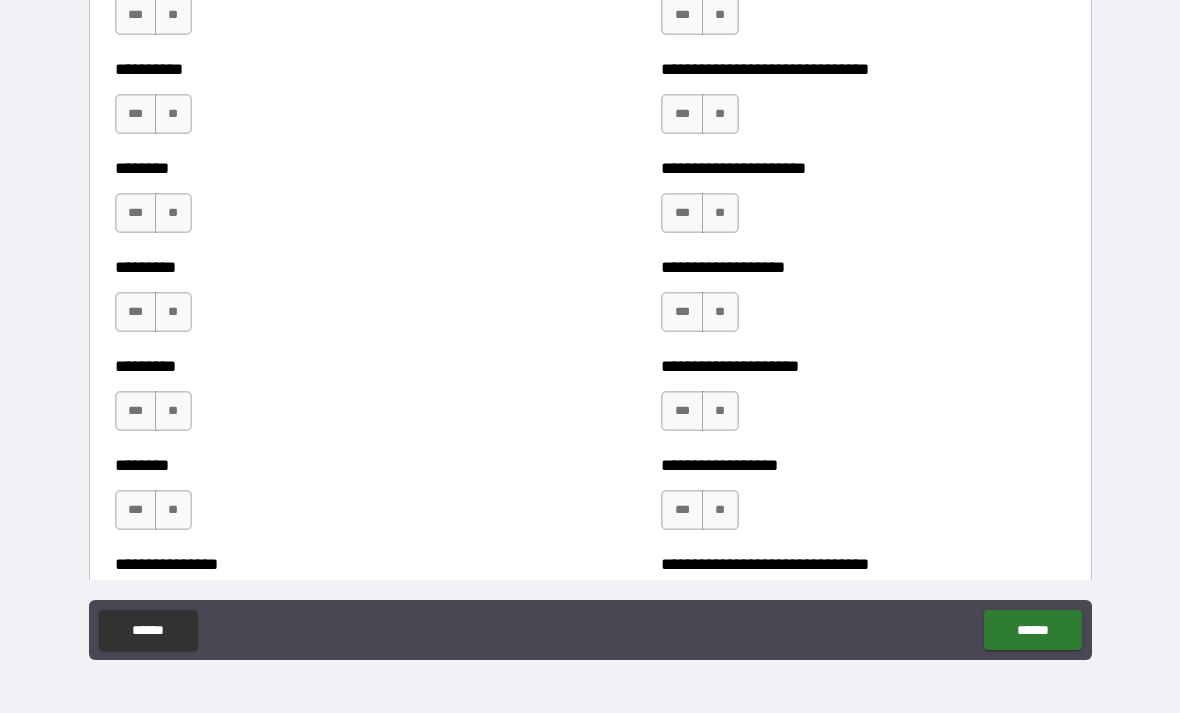 click on "***" at bounding box center [136, 114] 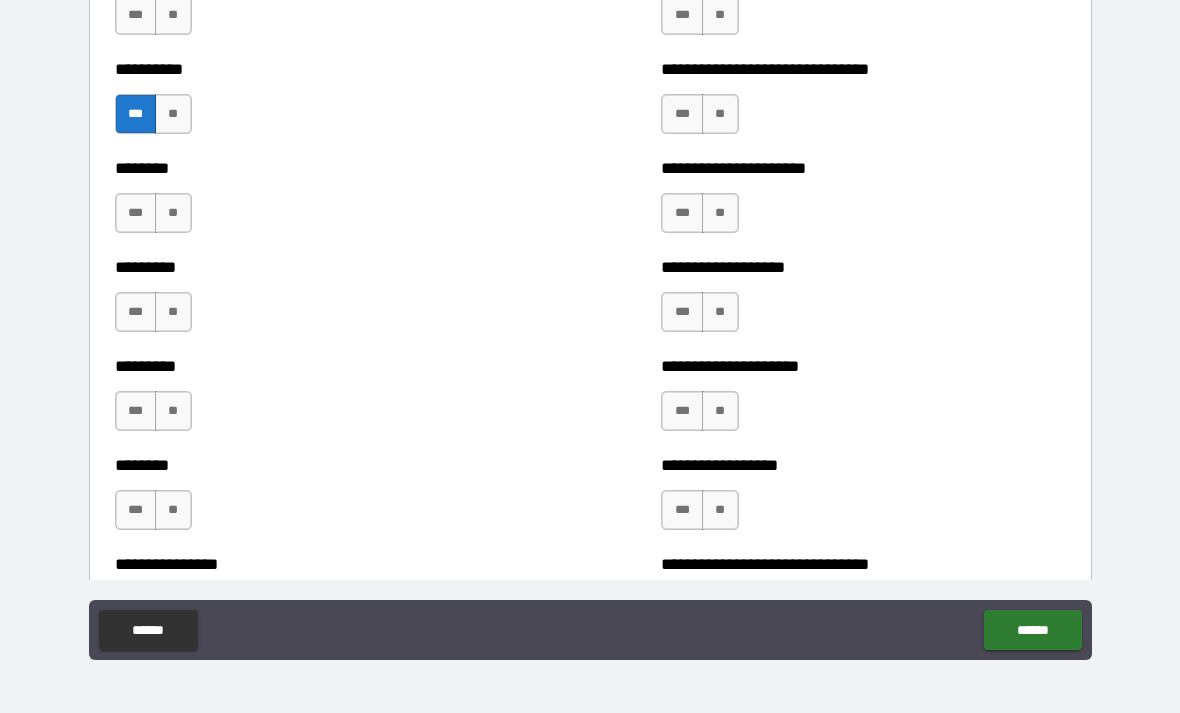 click on "***" at bounding box center (136, 213) 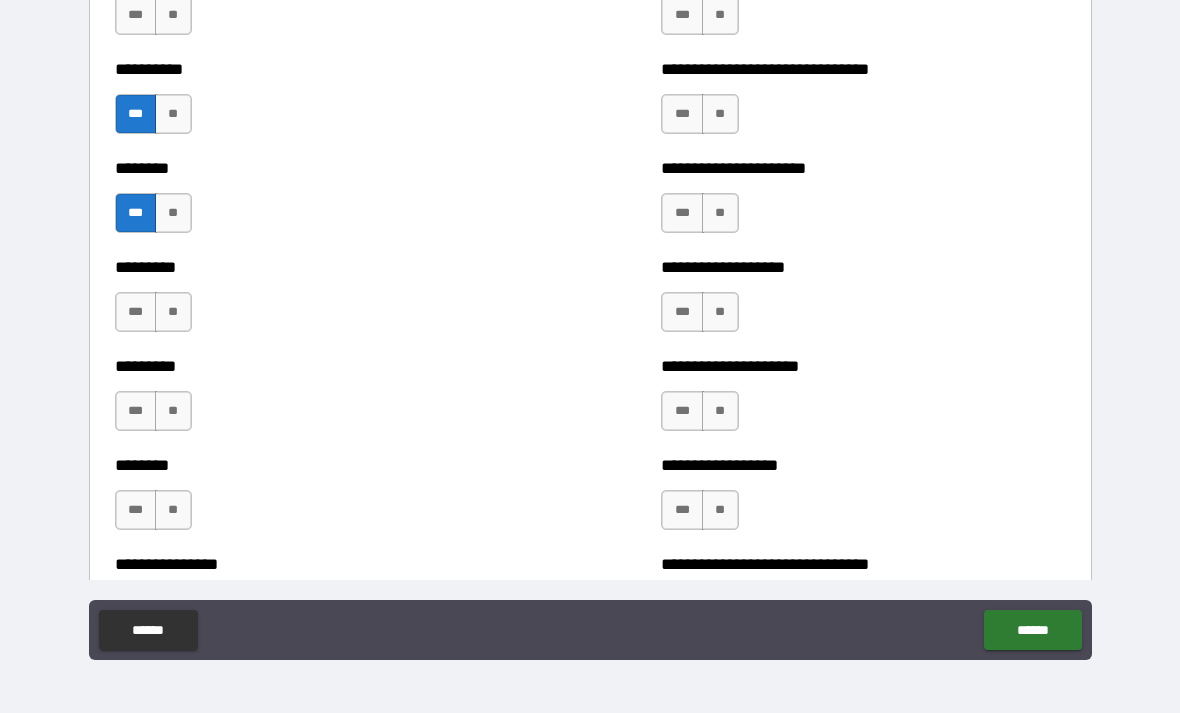click on "***" at bounding box center (136, 312) 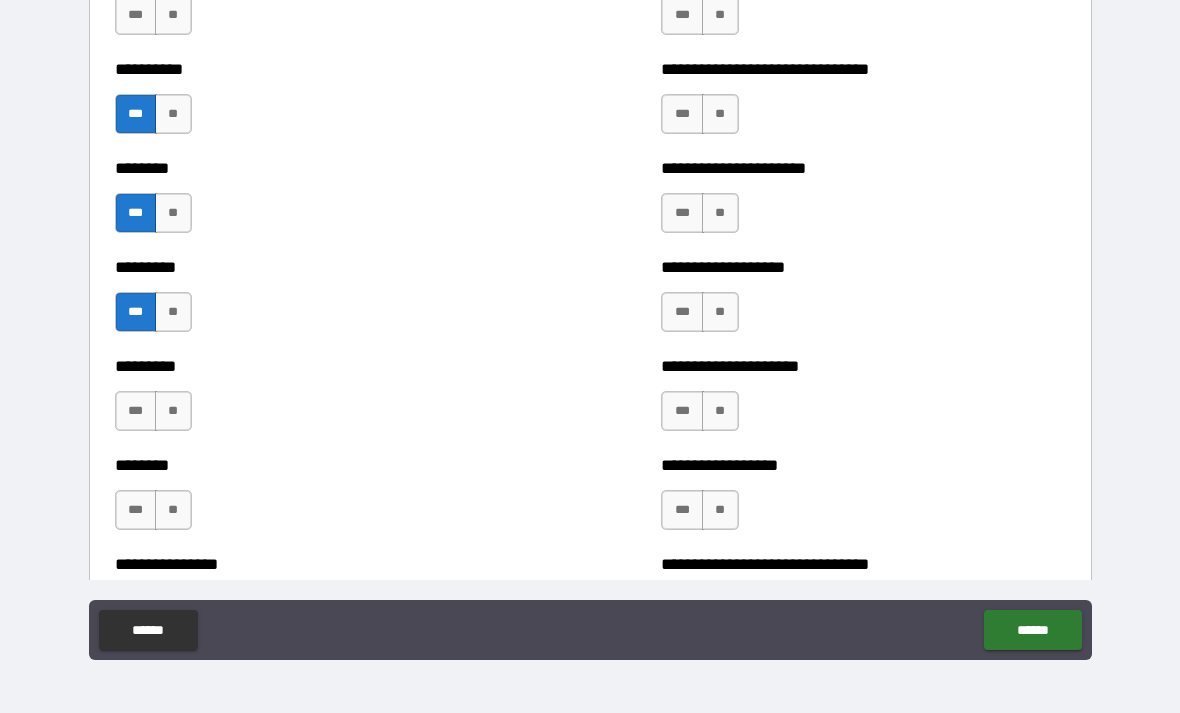 click on "***" at bounding box center (136, 411) 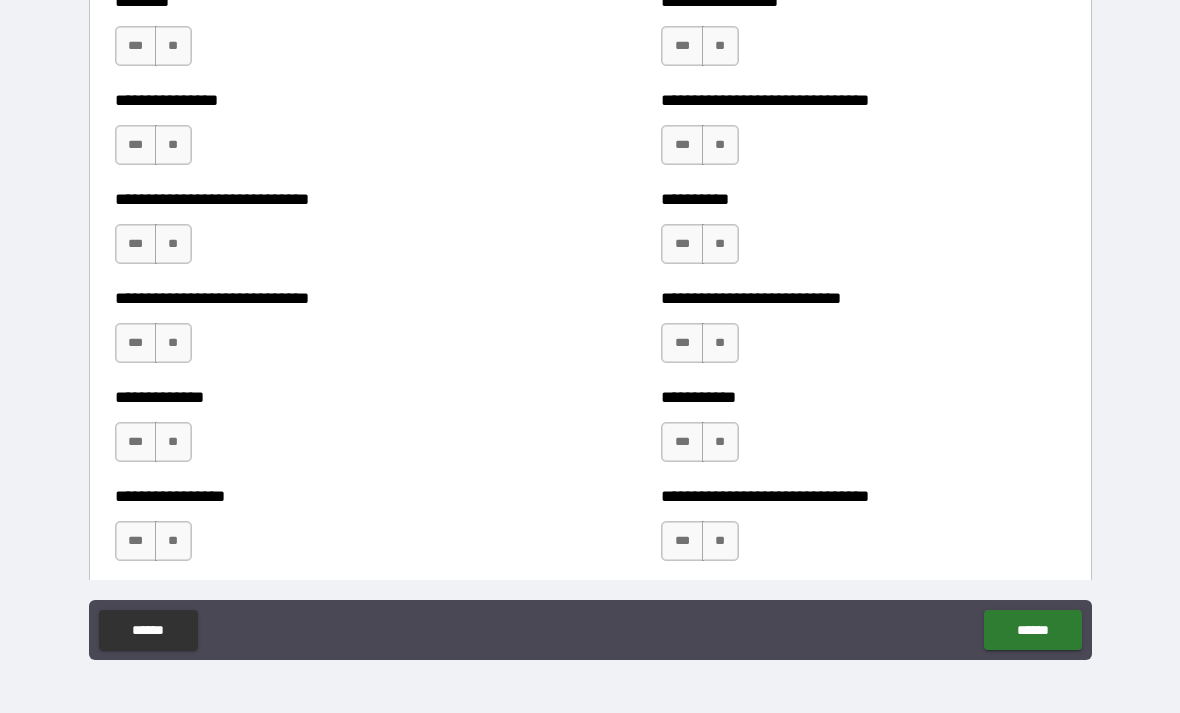 scroll, scrollTop: 7390, scrollLeft: 0, axis: vertical 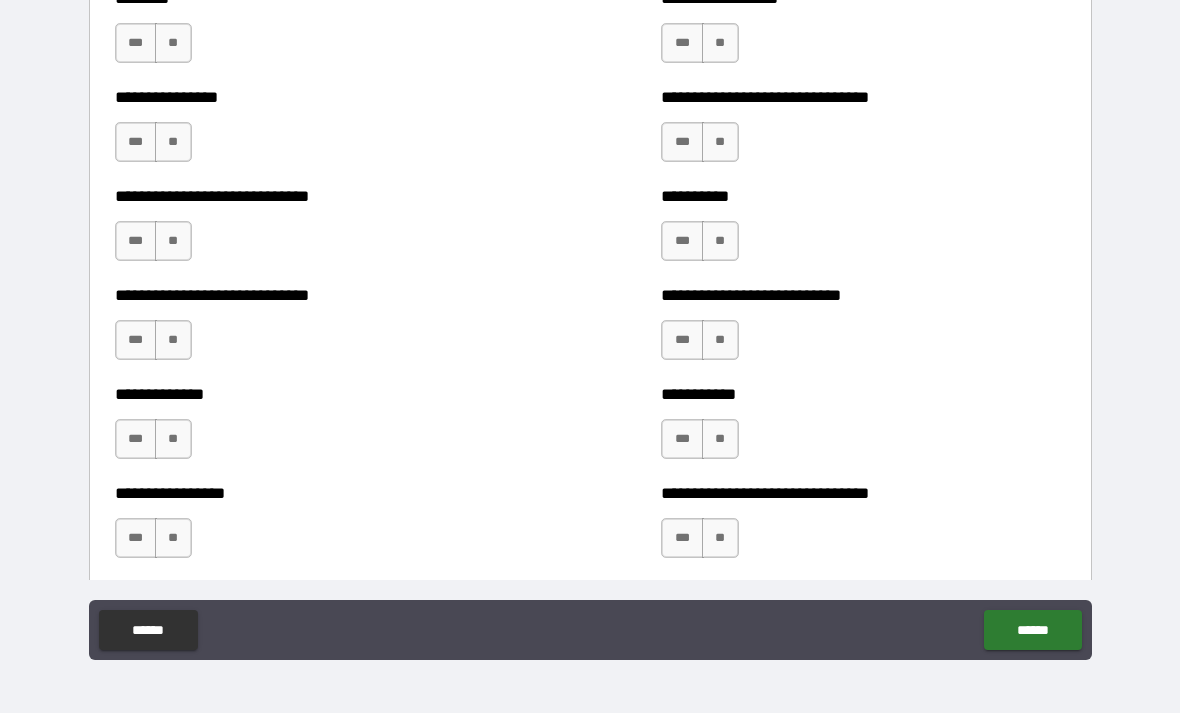 click on "***" at bounding box center [136, 241] 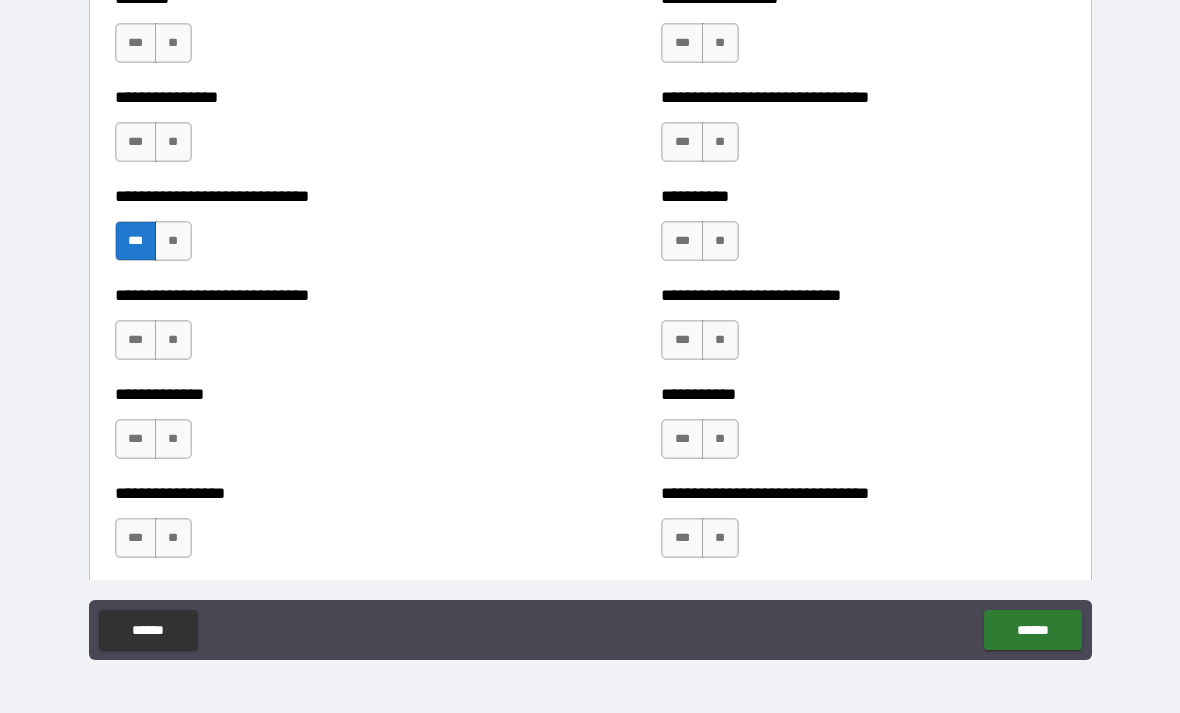 click on "***" at bounding box center (136, 340) 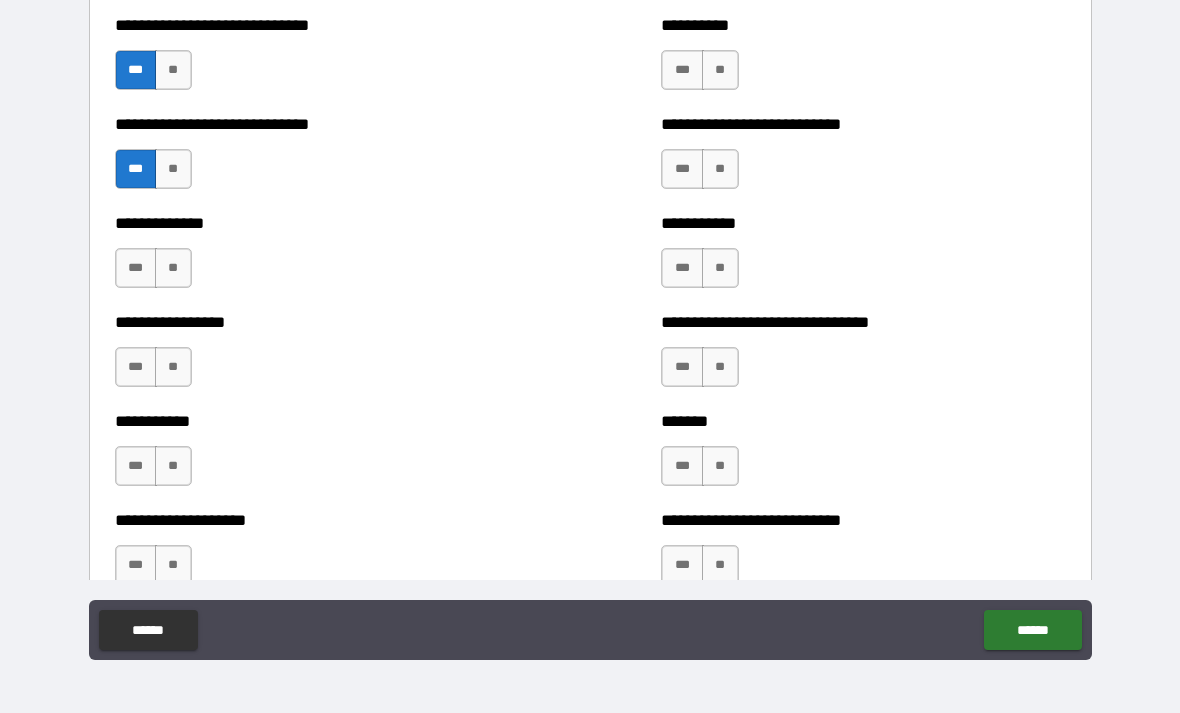 scroll, scrollTop: 7562, scrollLeft: 0, axis: vertical 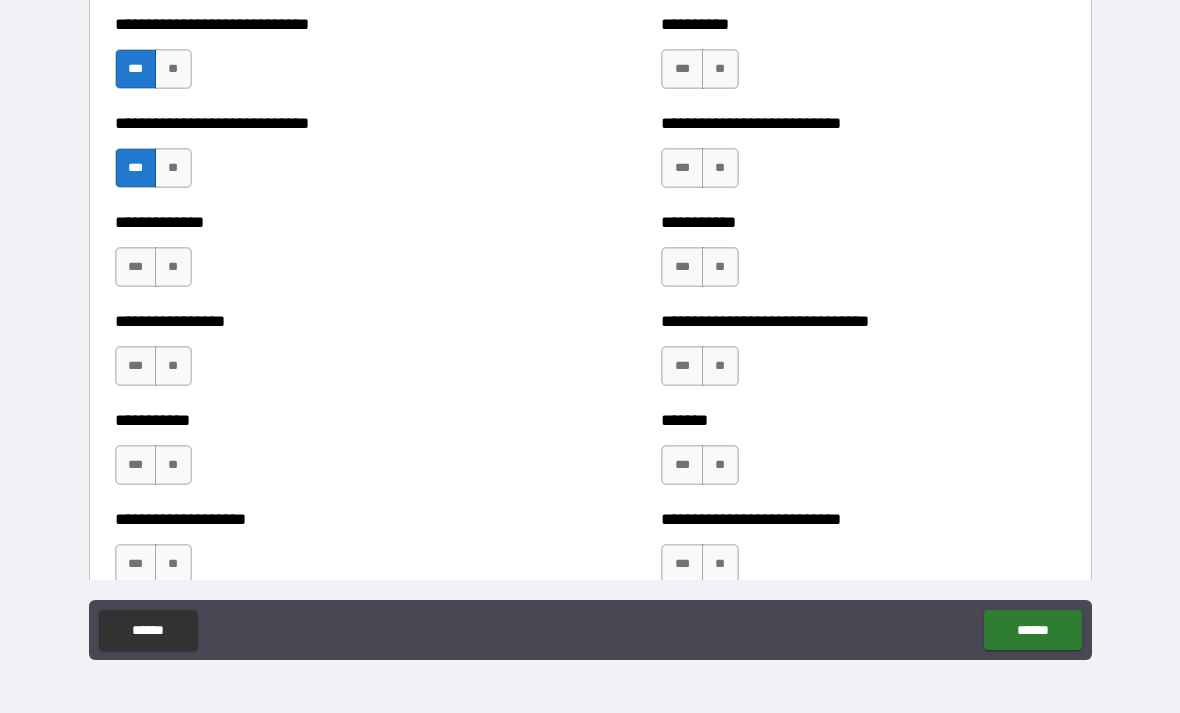 click on "**" at bounding box center (173, 267) 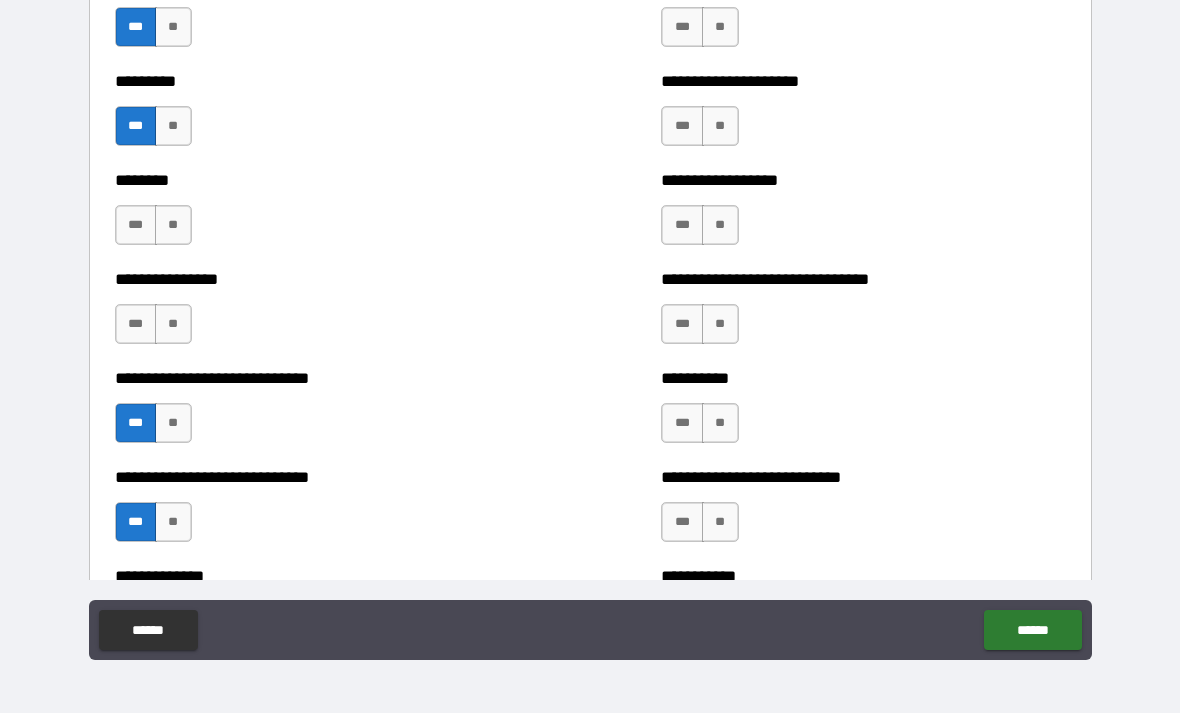 scroll, scrollTop: 7203, scrollLeft: 0, axis: vertical 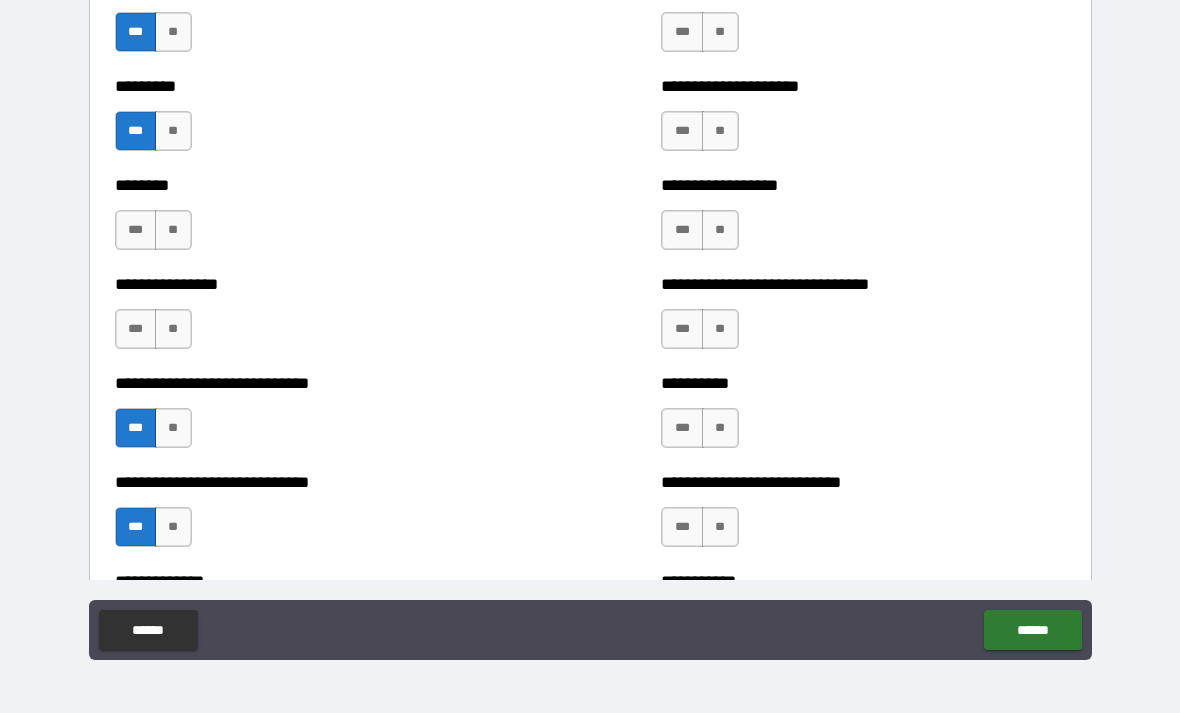 click on "**" at bounding box center [173, 230] 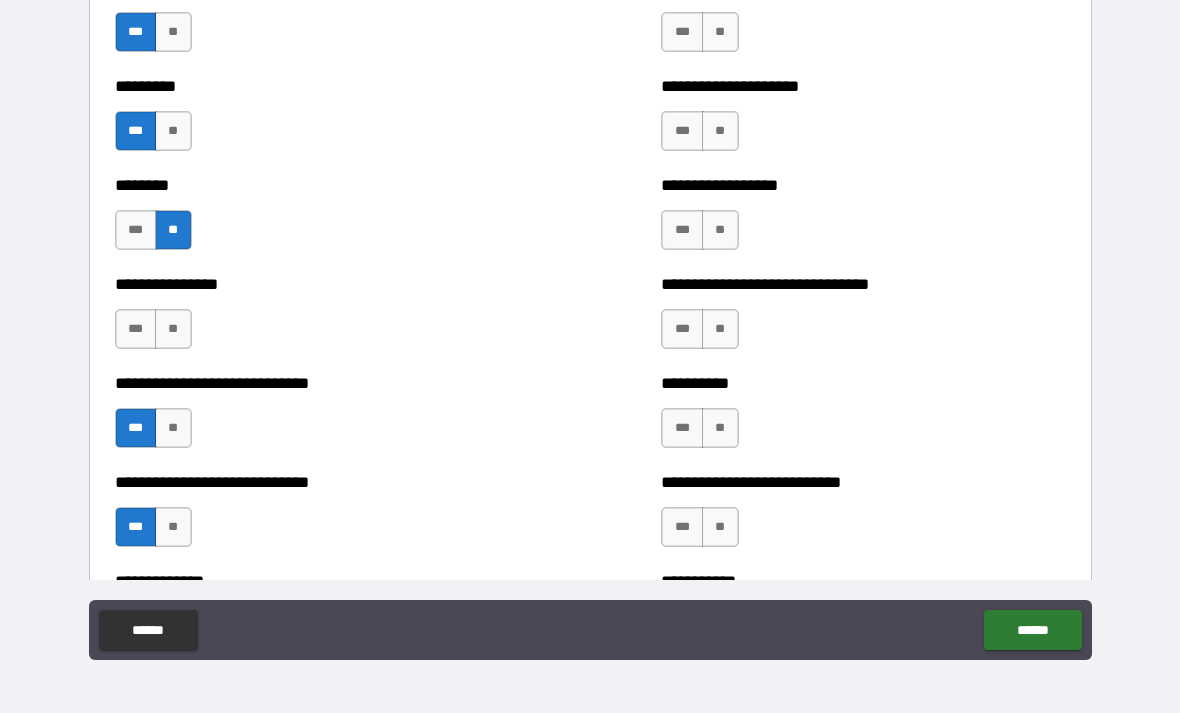 click on "**" at bounding box center [173, 329] 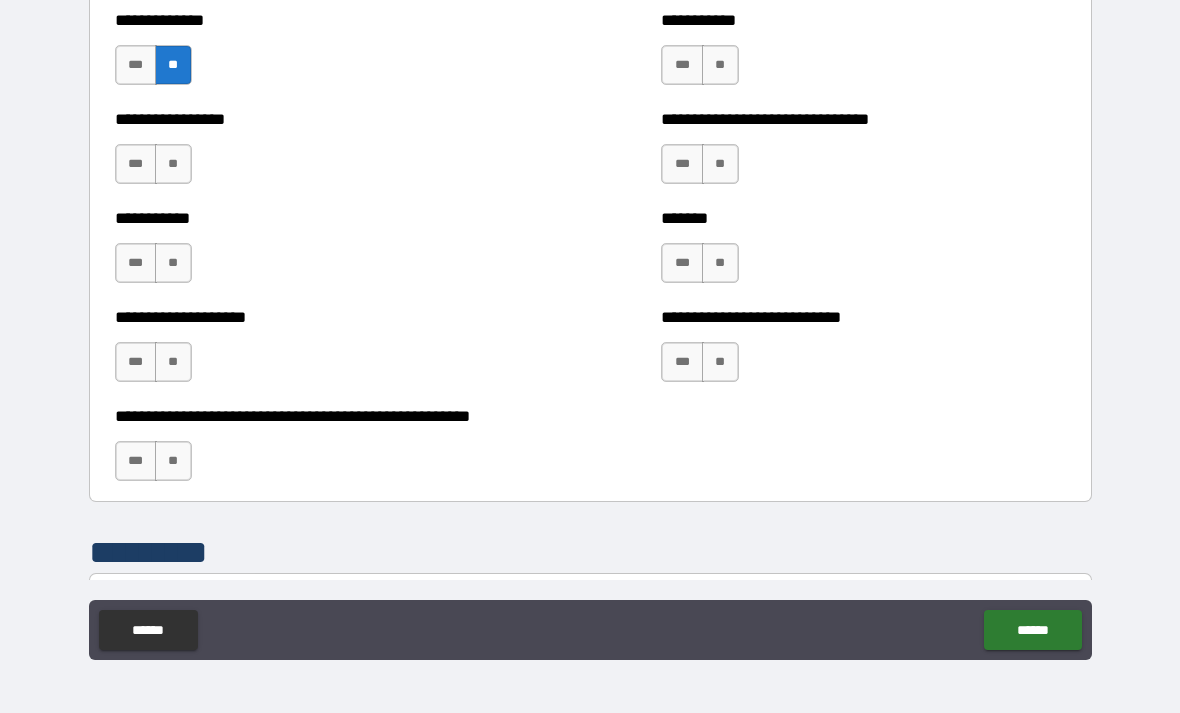 scroll, scrollTop: 7751, scrollLeft: 0, axis: vertical 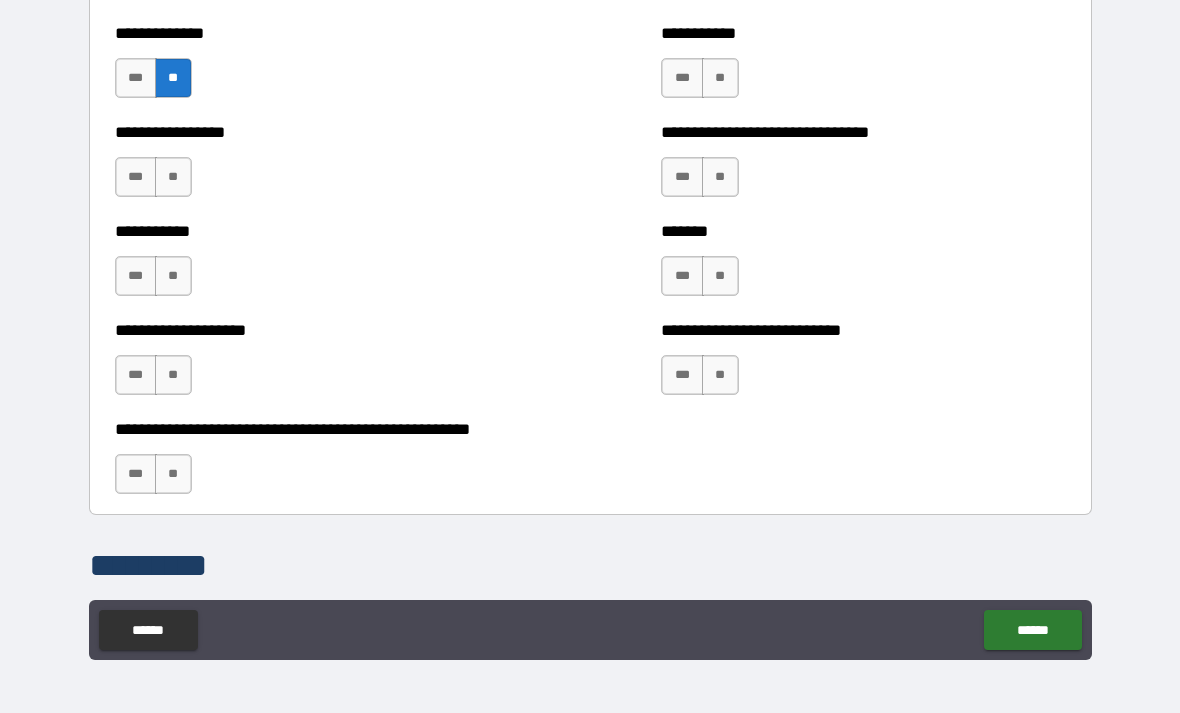 click on "***" at bounding box center [136, 177] 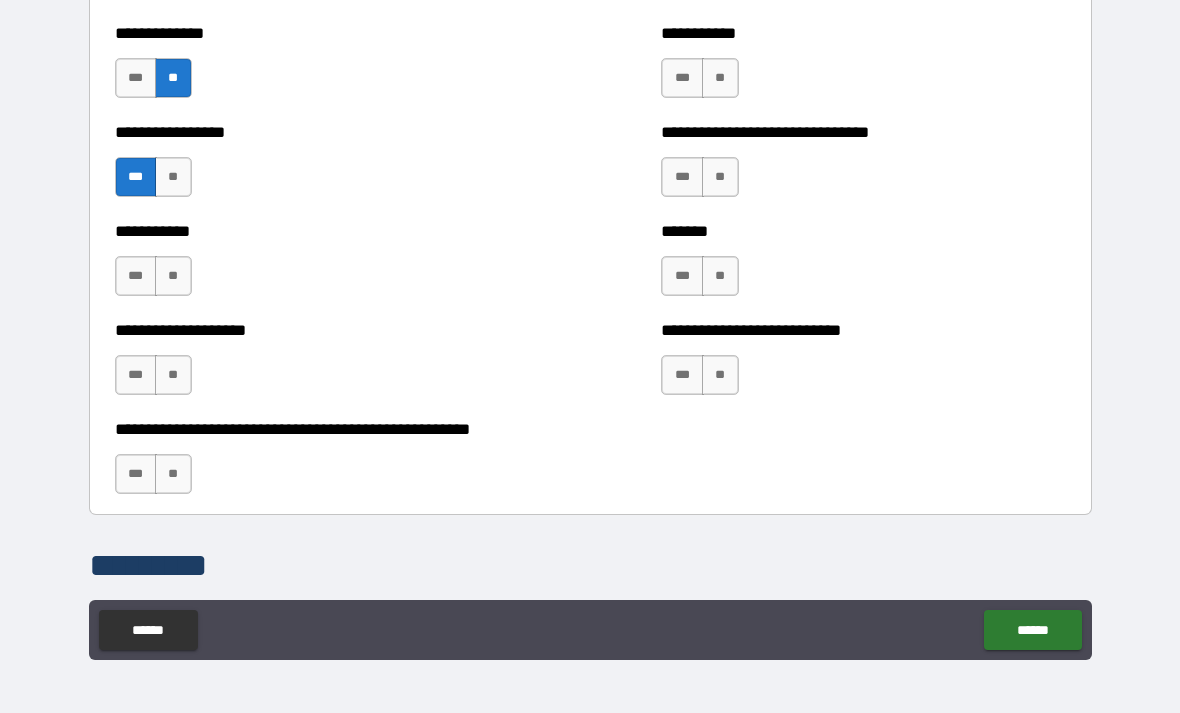 click on "**" at bounding box center (173, 276) 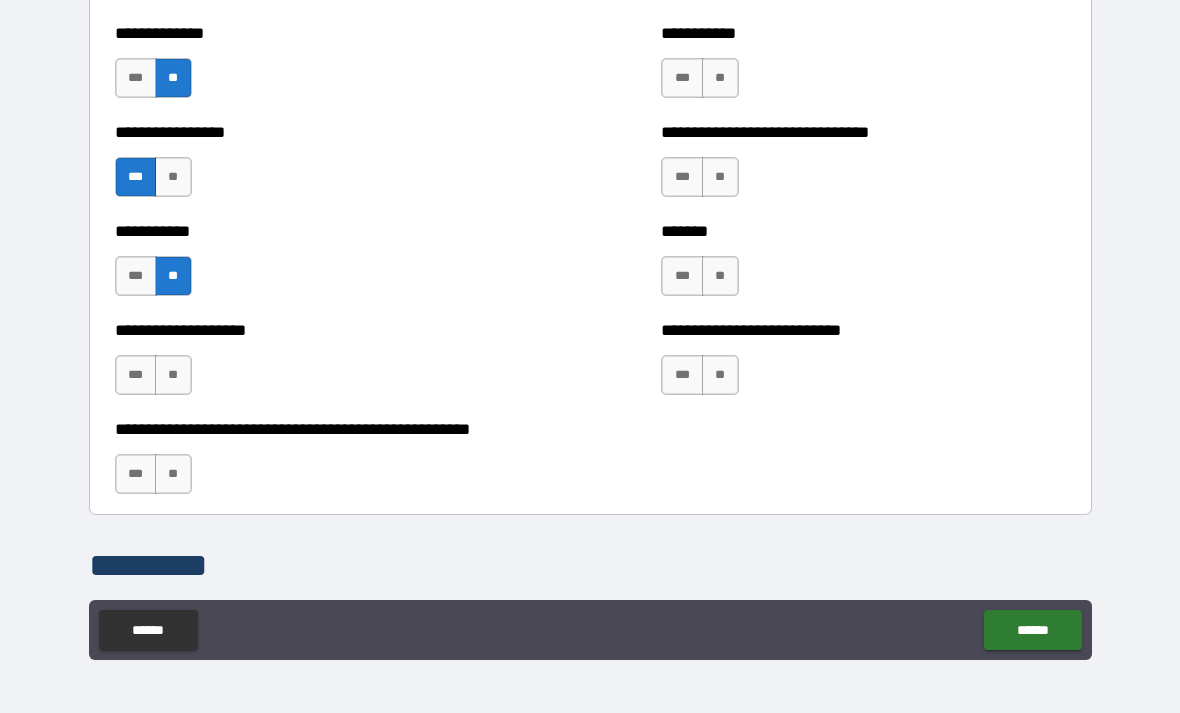 click on "**" at bounding box center (173, 375) 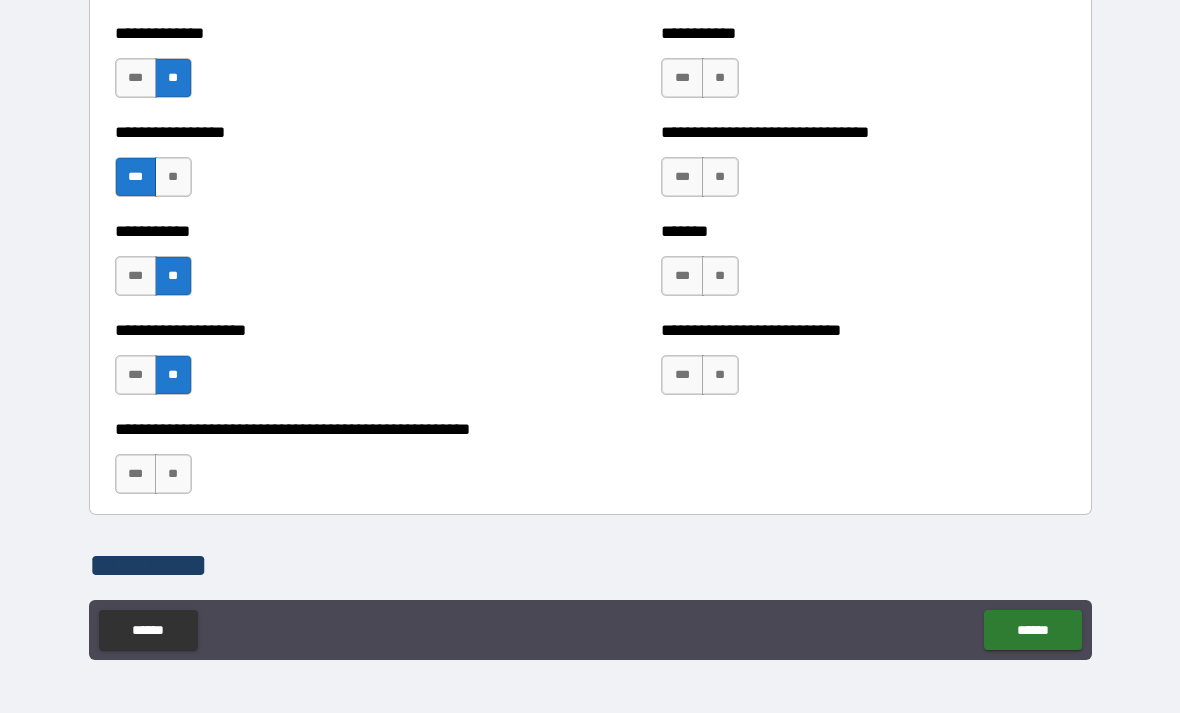 click on "**" at bounding box center (173, 474) 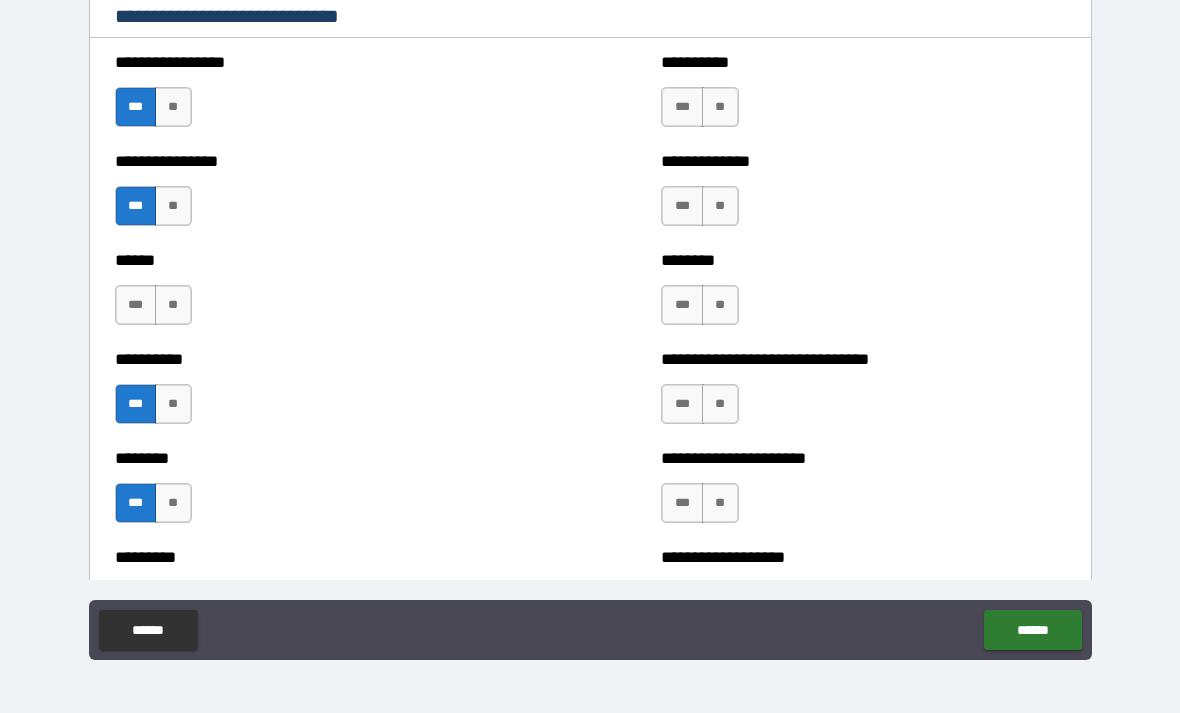 scroll, scrollTop: 6644, scrollLeft: 0, axis: vertical 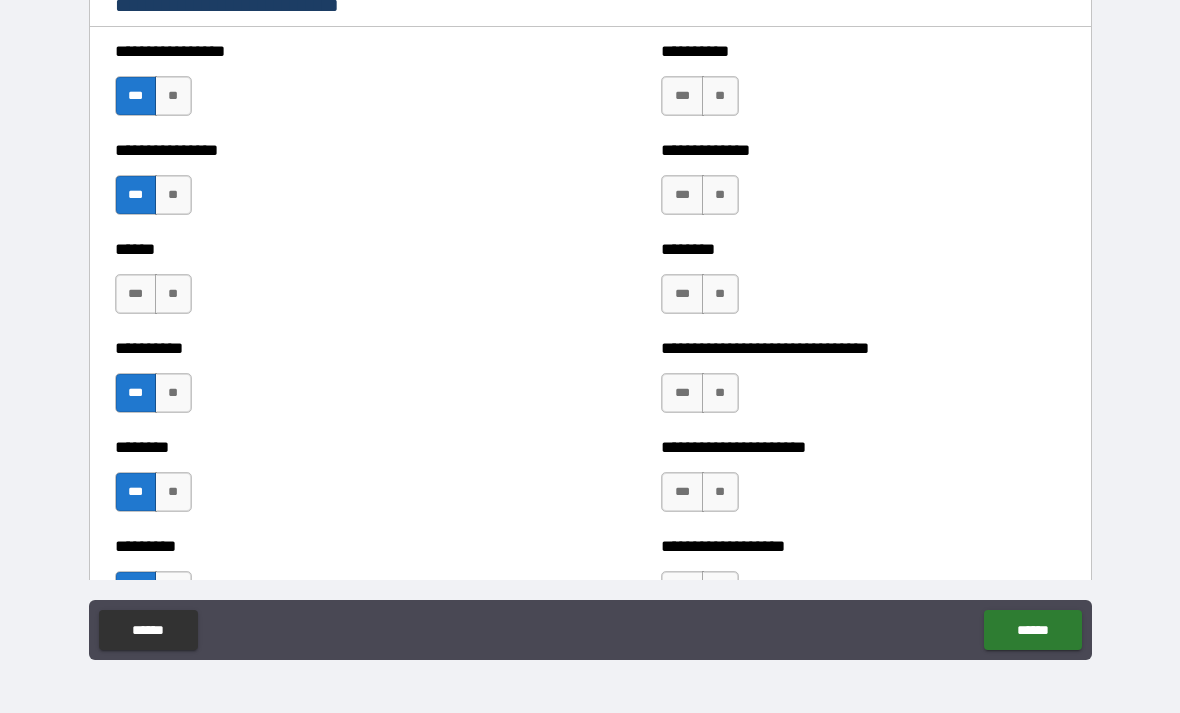 click on "***" at bounding box center (682, 96) 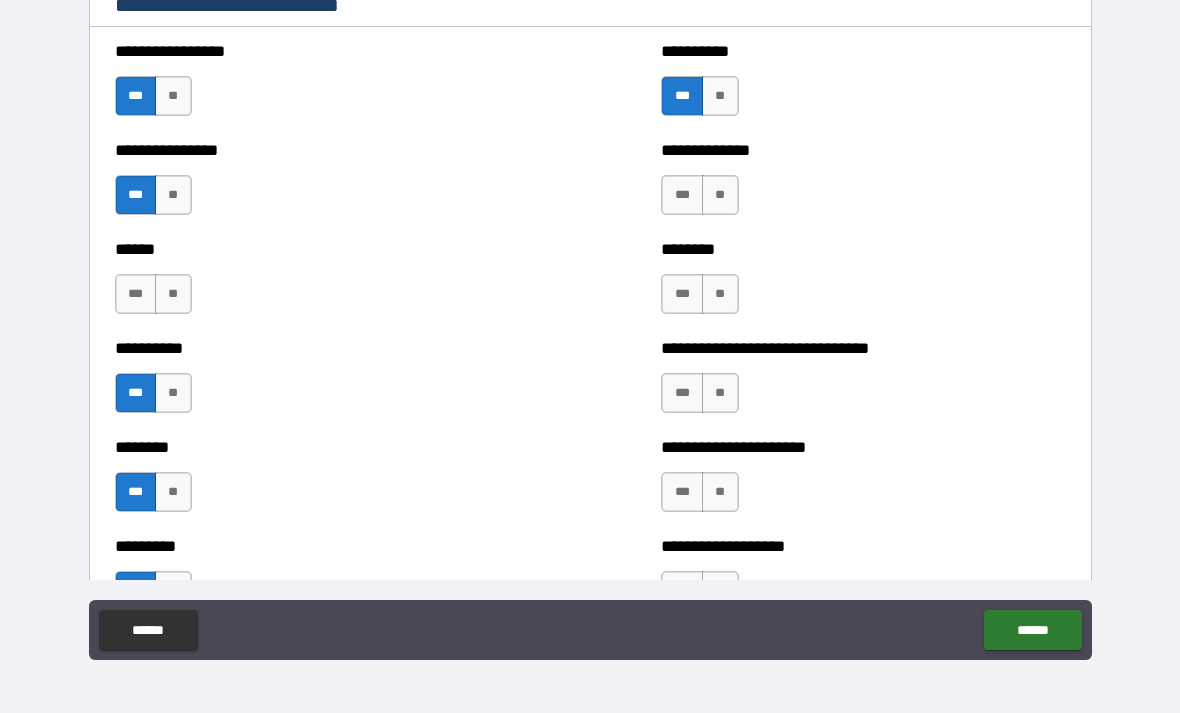 click on "***" at bounding box center (682, 195) 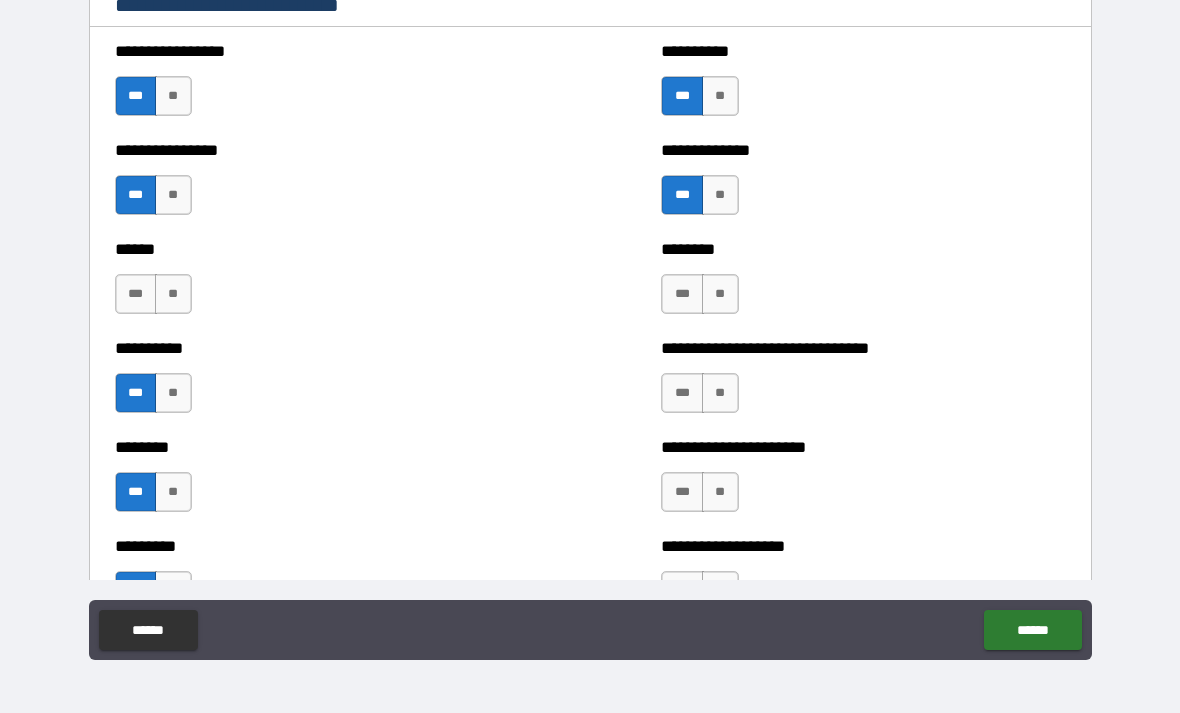 click on "**" at bounding box center (720, 294) 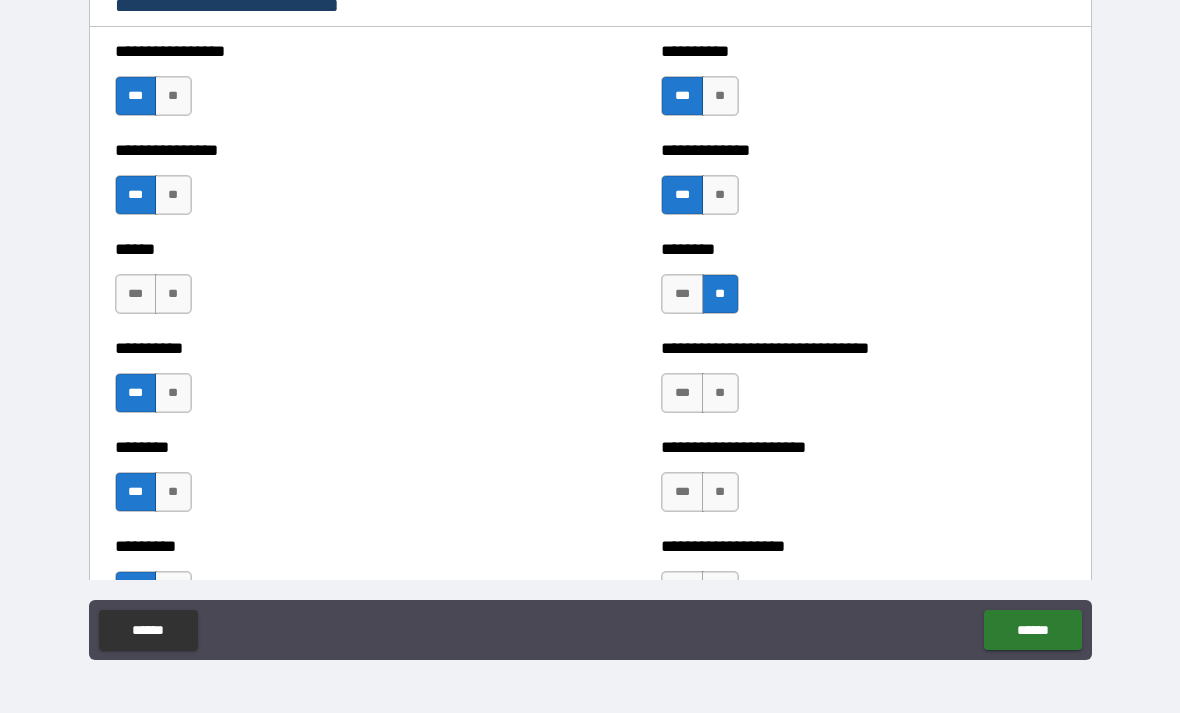 click on "**" at bounding box center [720, 393] 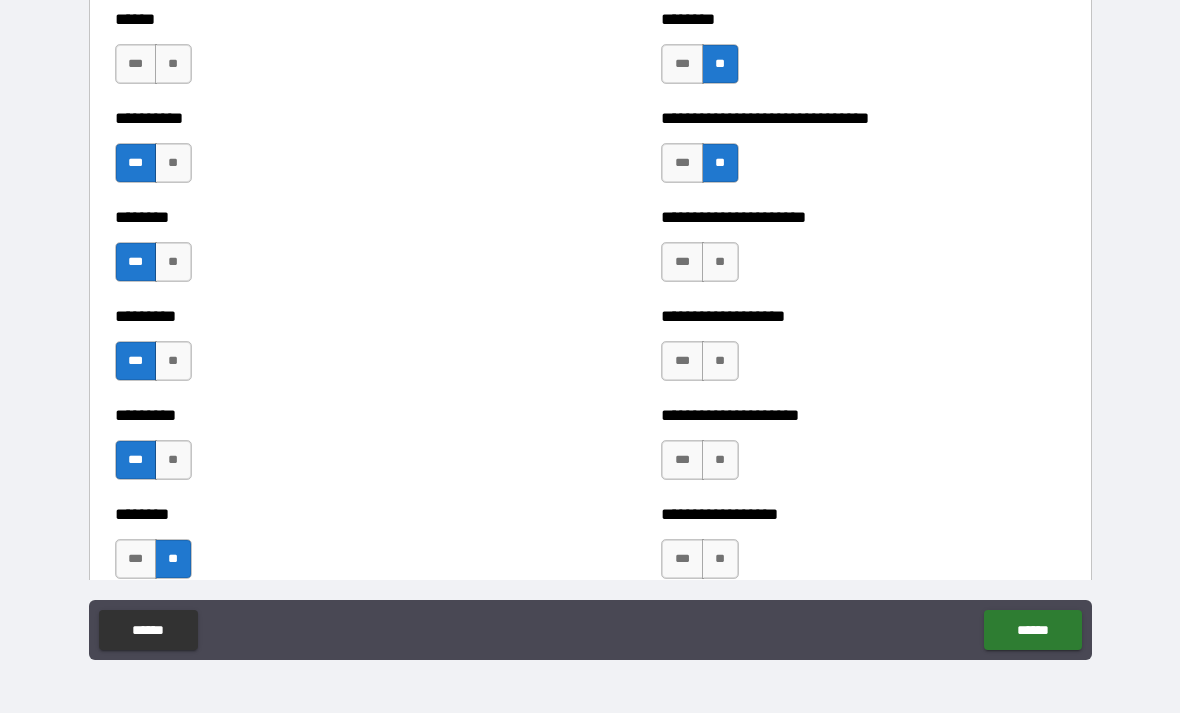 scroll, scrollTop: 6877, scrollLeft: 0, axis: vertical 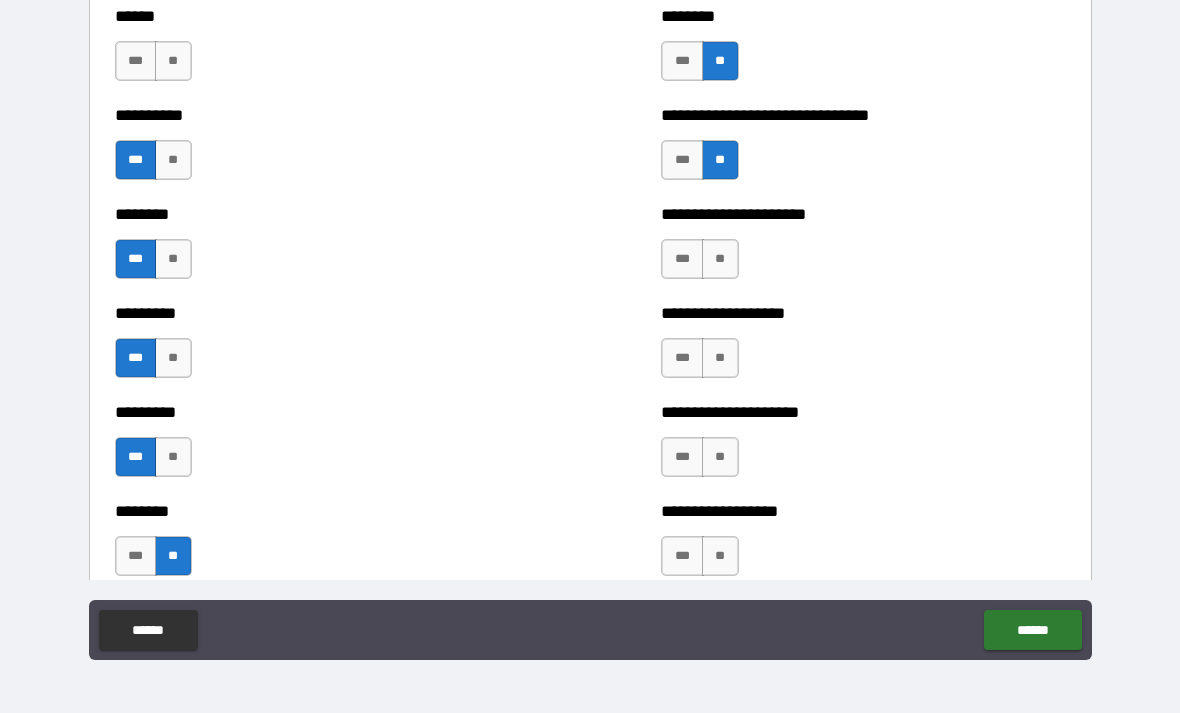 click on "***" at bounding box center (682, 259) 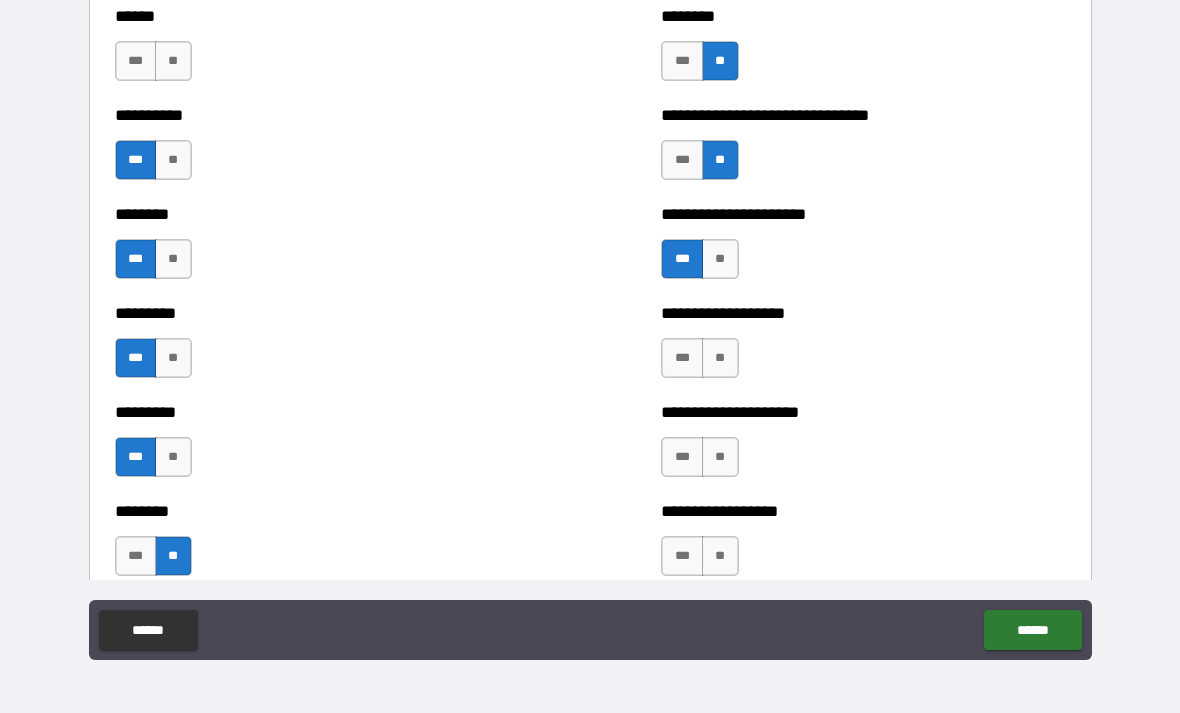 click on "***" at bounding box center [682, 358] 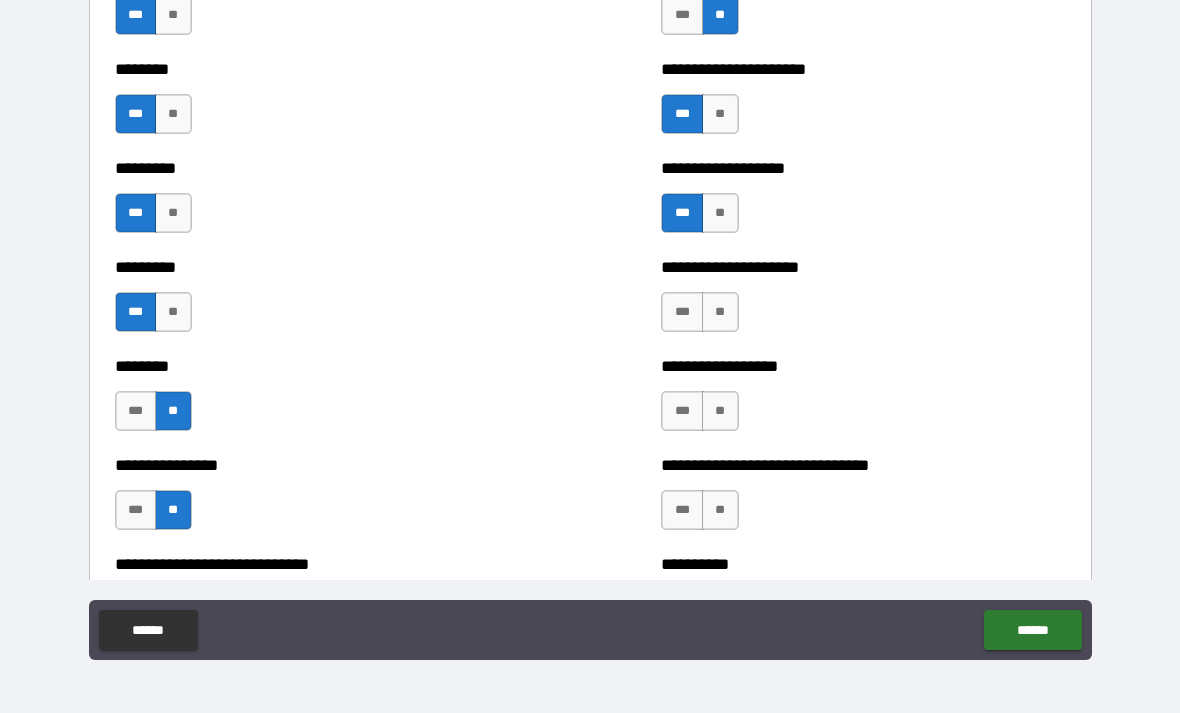 scroll, scrollTop: 7046, scrollLeft: 0, axis: vertical 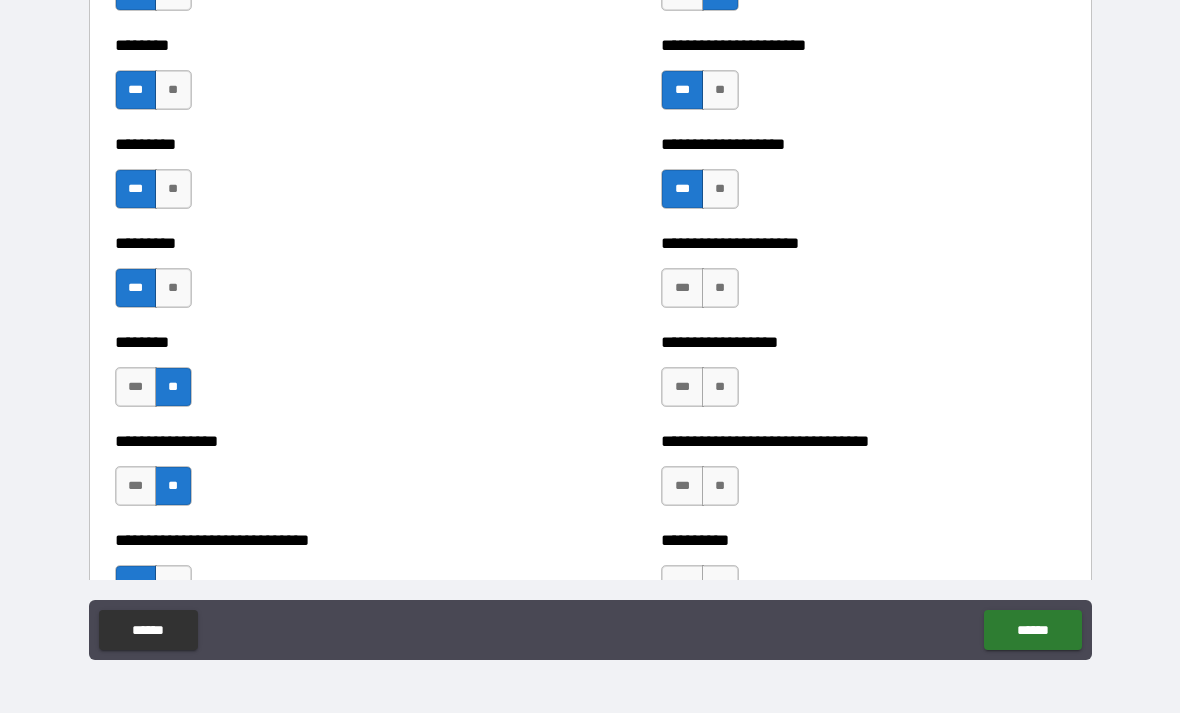 click on "***" at bounding box center (682, 288) 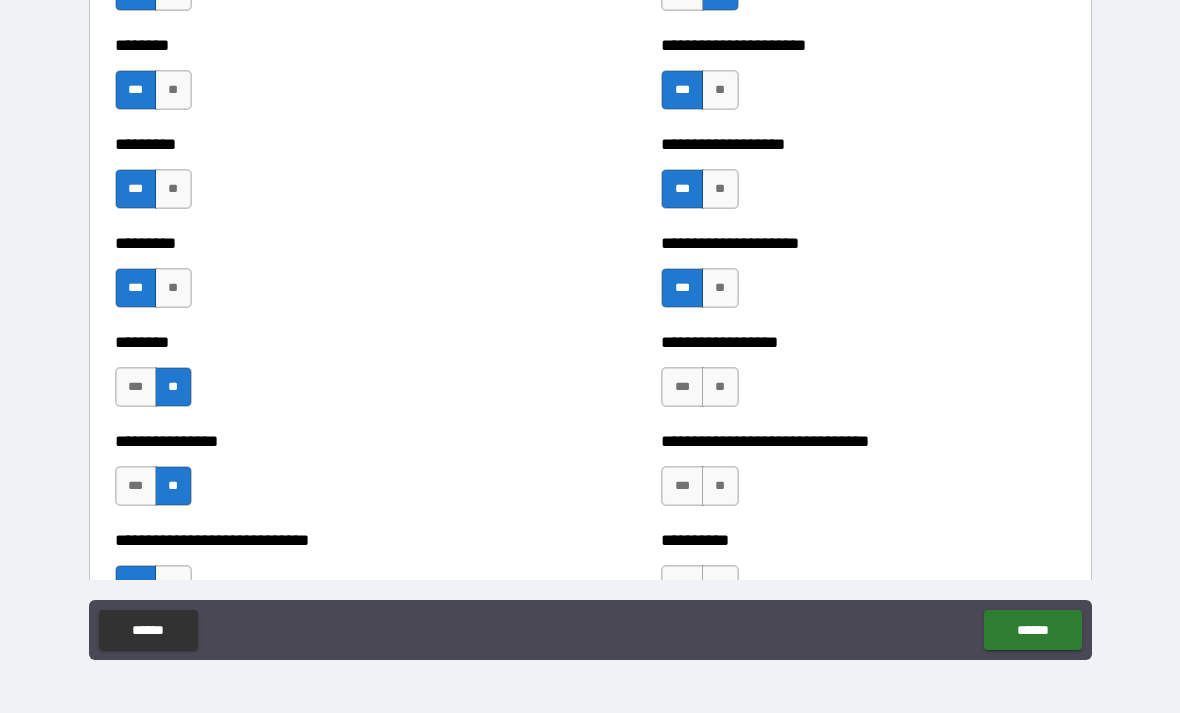 click on "***" at bounding box center [682, 387] 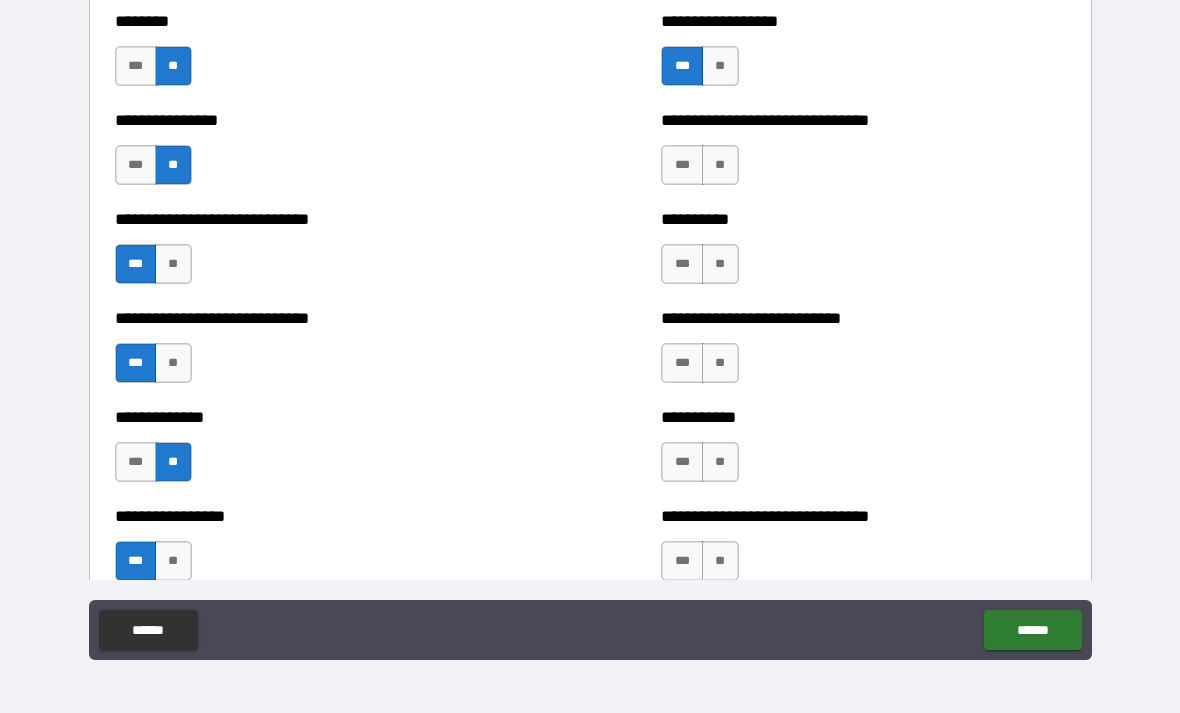 scroll, scrollTop: 7378, scrollLeft: 0, axis: vertical 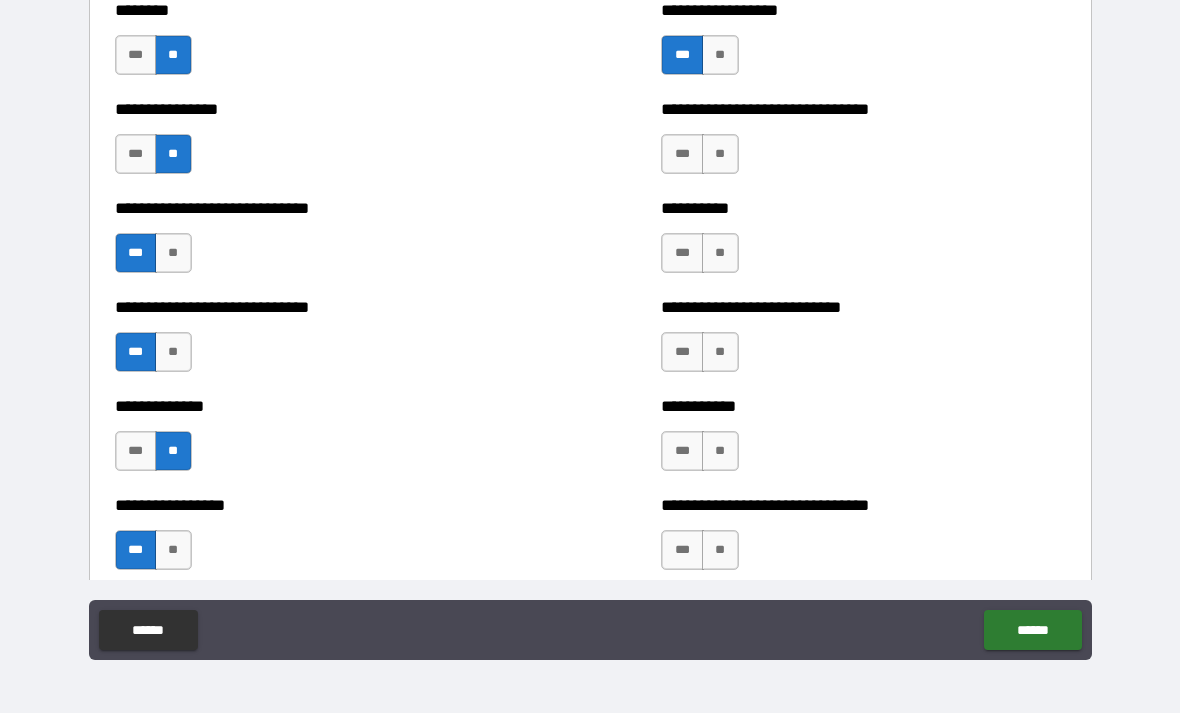 click on "**" at bounding box center [720, 154] 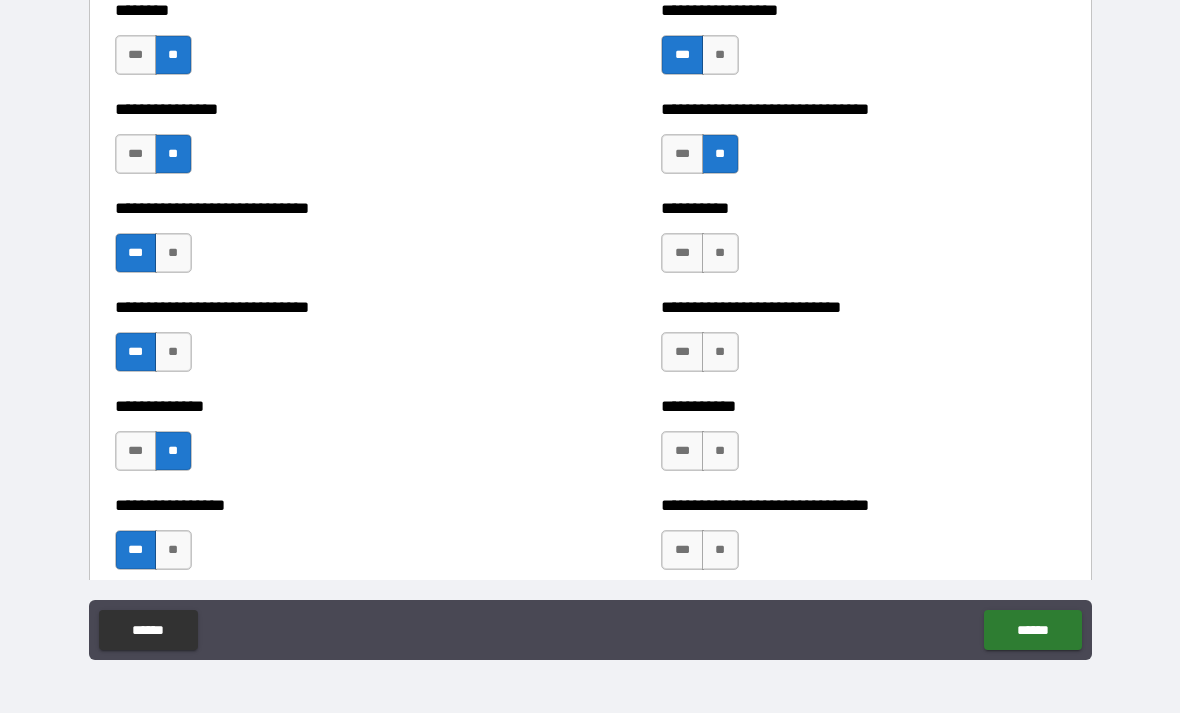 click on "**" at bounding box center (720, 253) 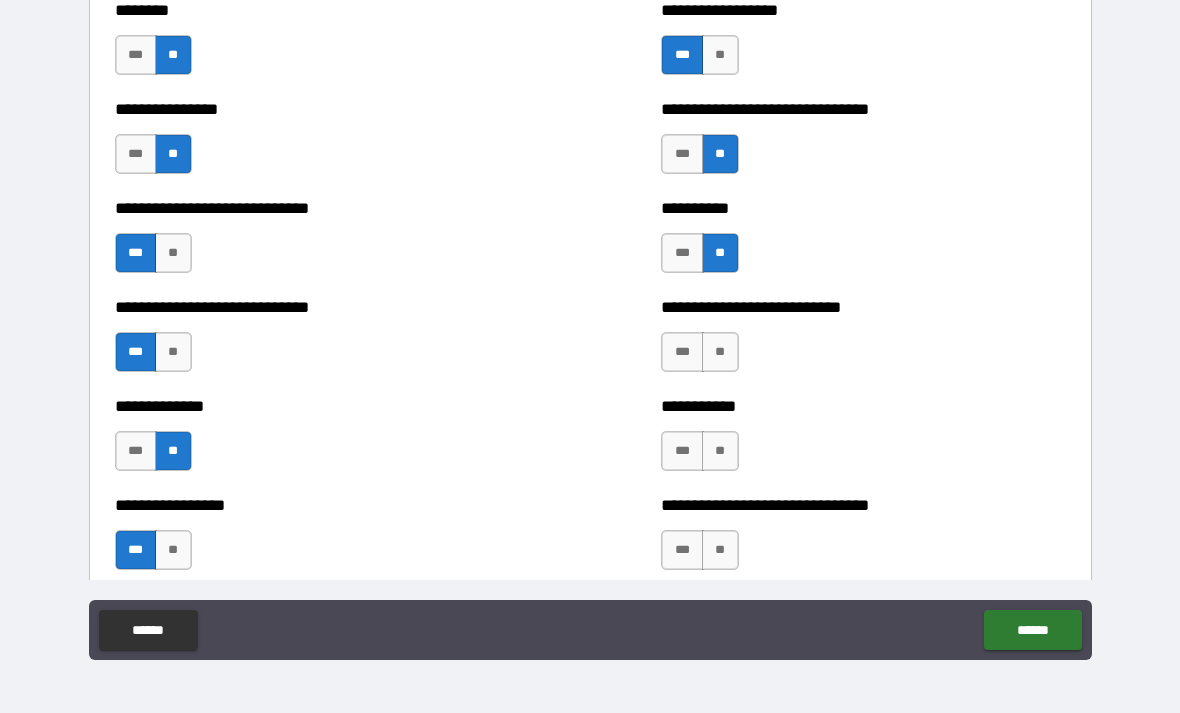 click on "**" at bounding box center (720, 352) 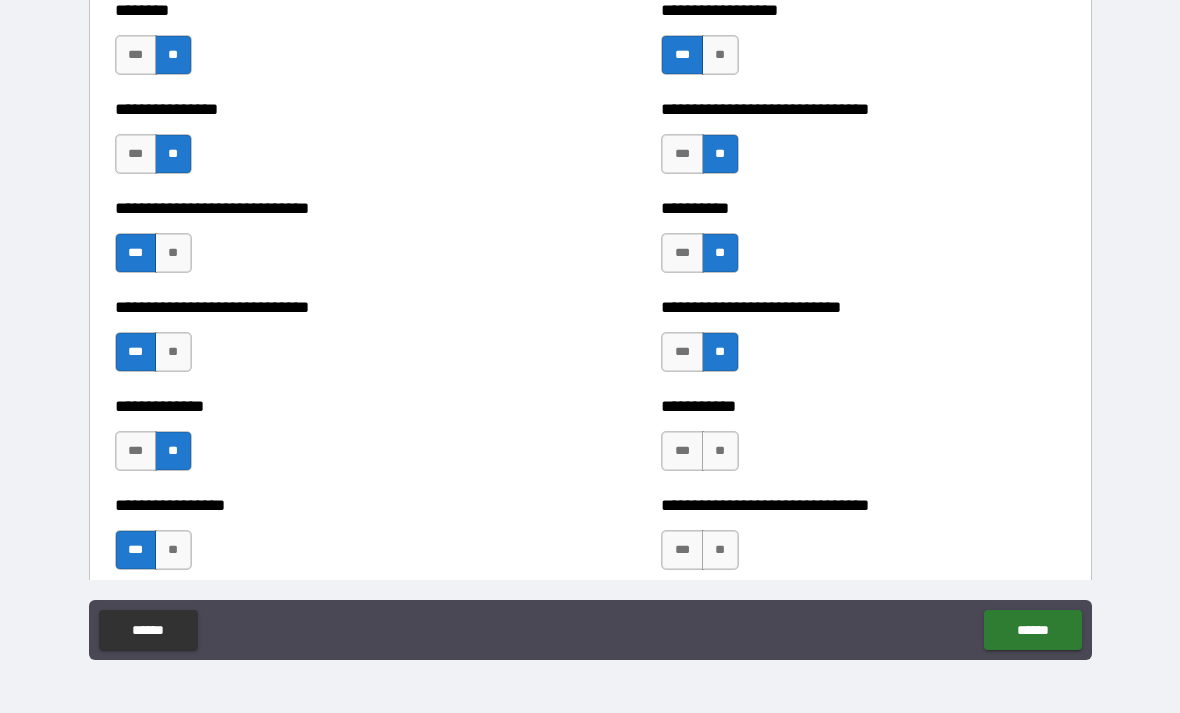 click on "**" at bounding box center (720, 451) 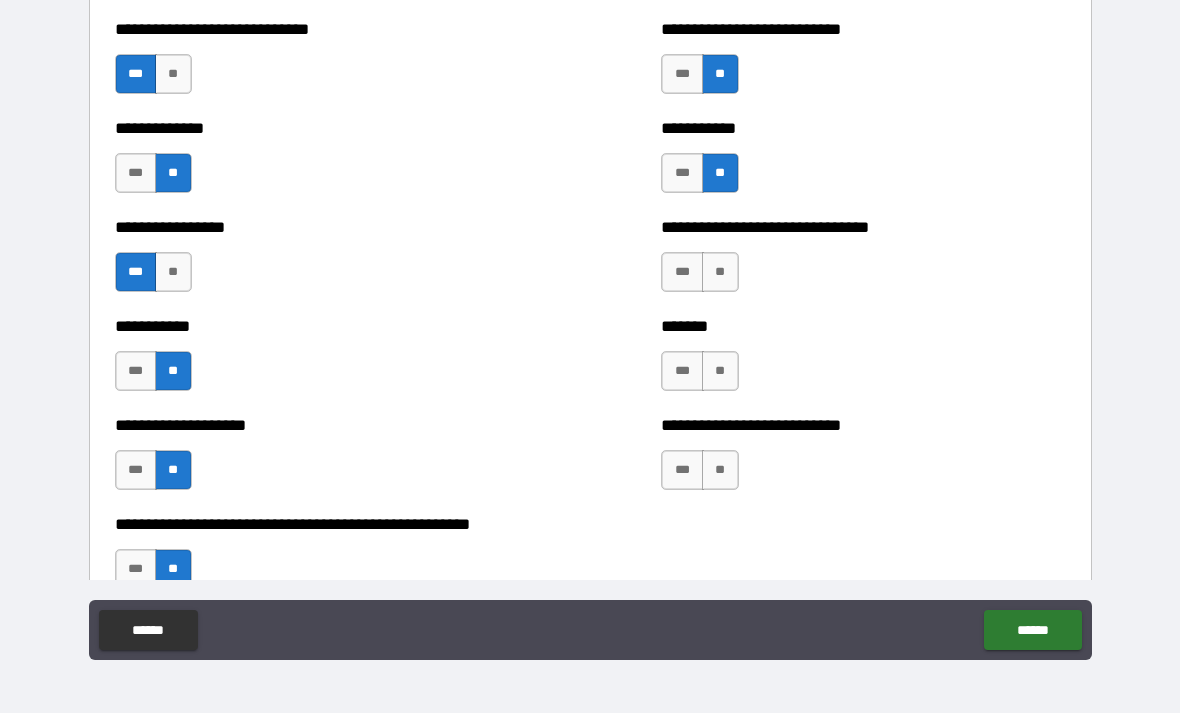 scroll, scrollTop: 7671, scrollLeft: 0, axis: vertical 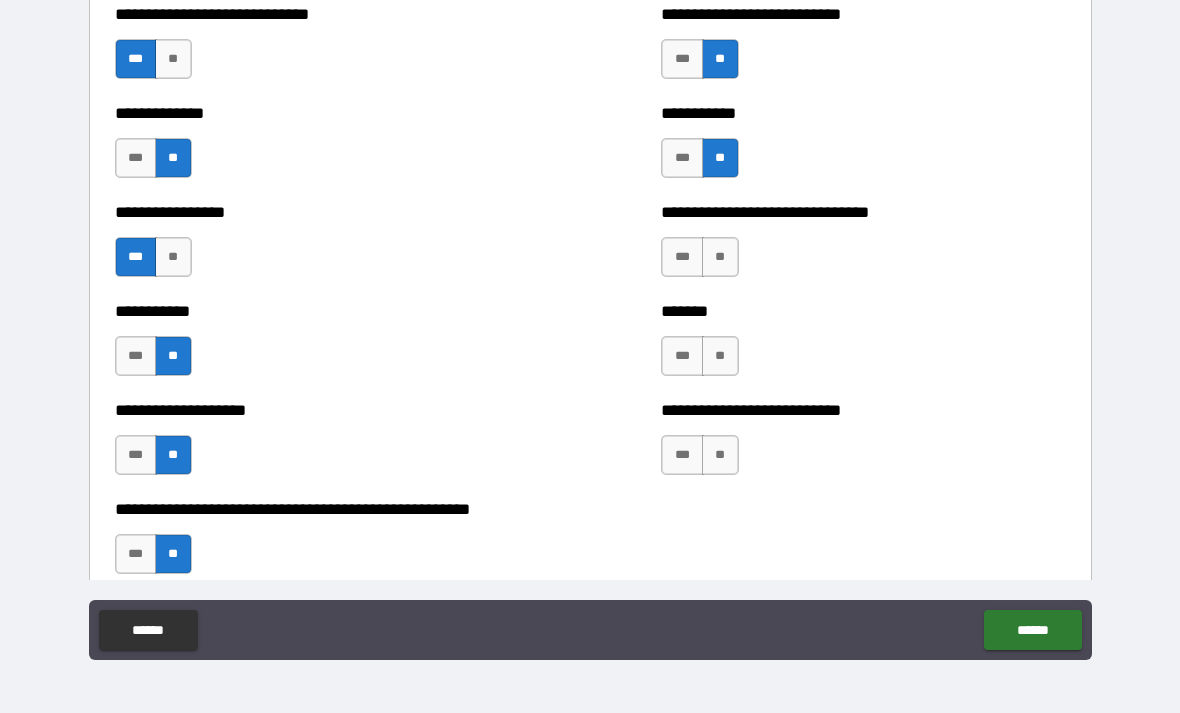 click on "**" at bounding box center (720, 257) 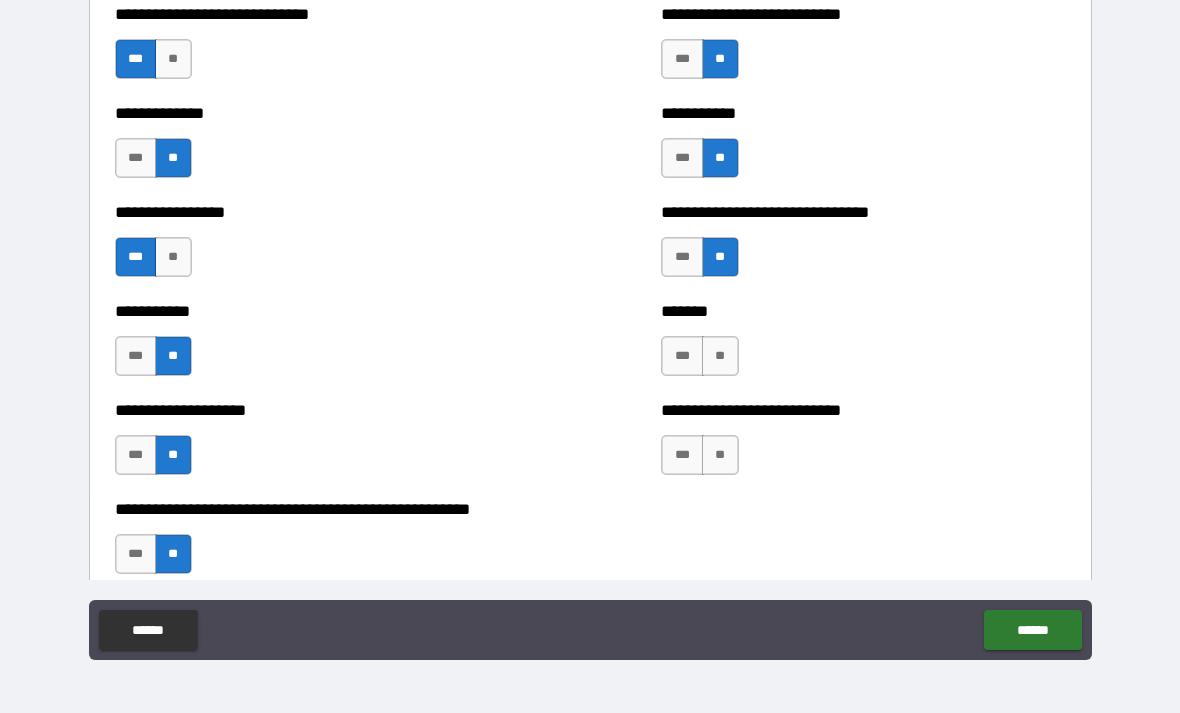 click on "**" at bounding box center (720, 356) 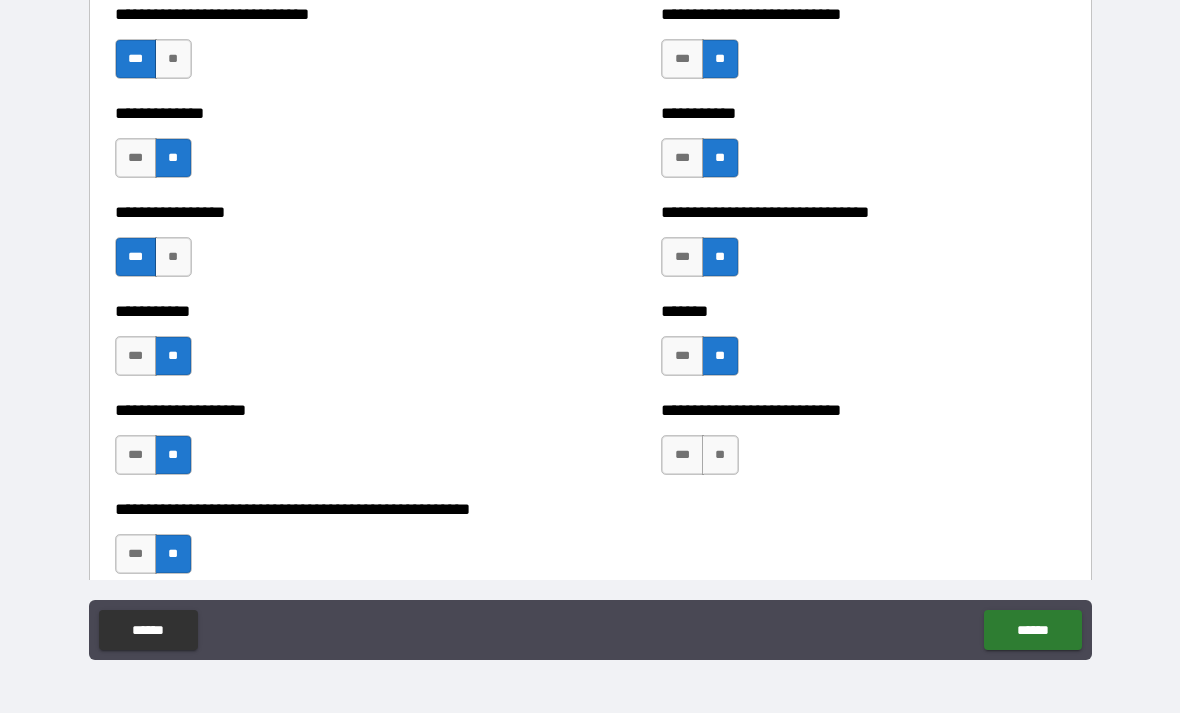 click on "**" at bounding box center (720, 455) 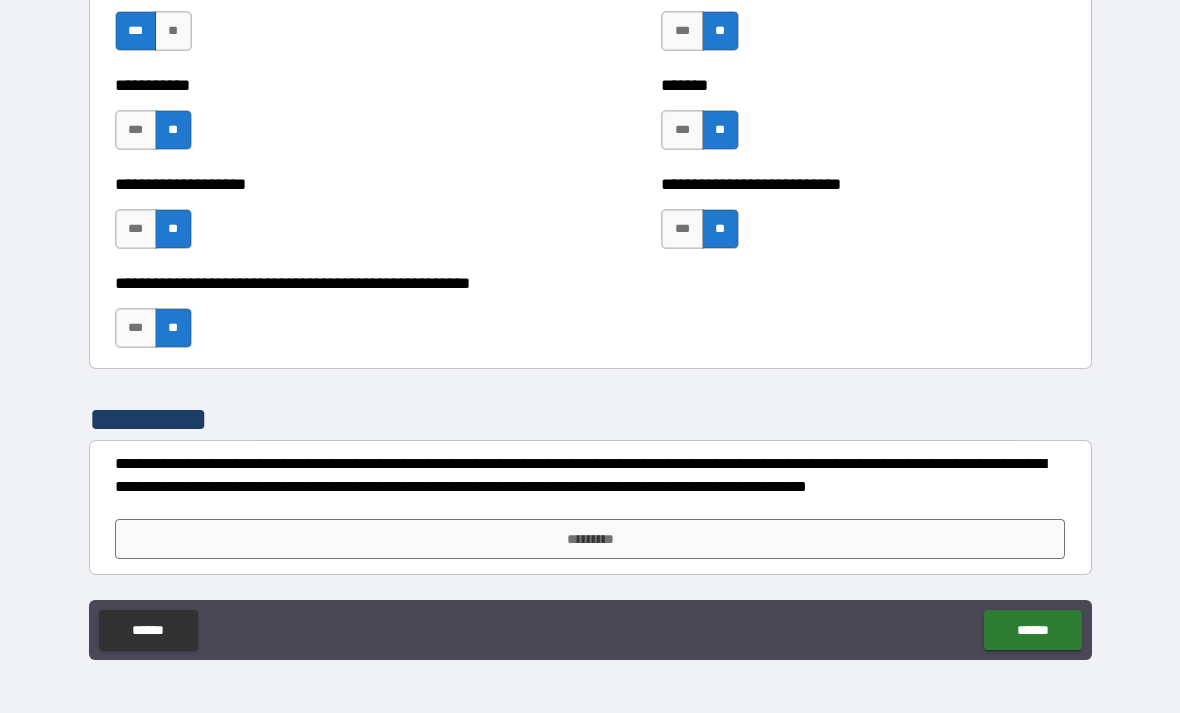 scroll, scrollTop: 7897, scrollLeft: 0, axis: vertical 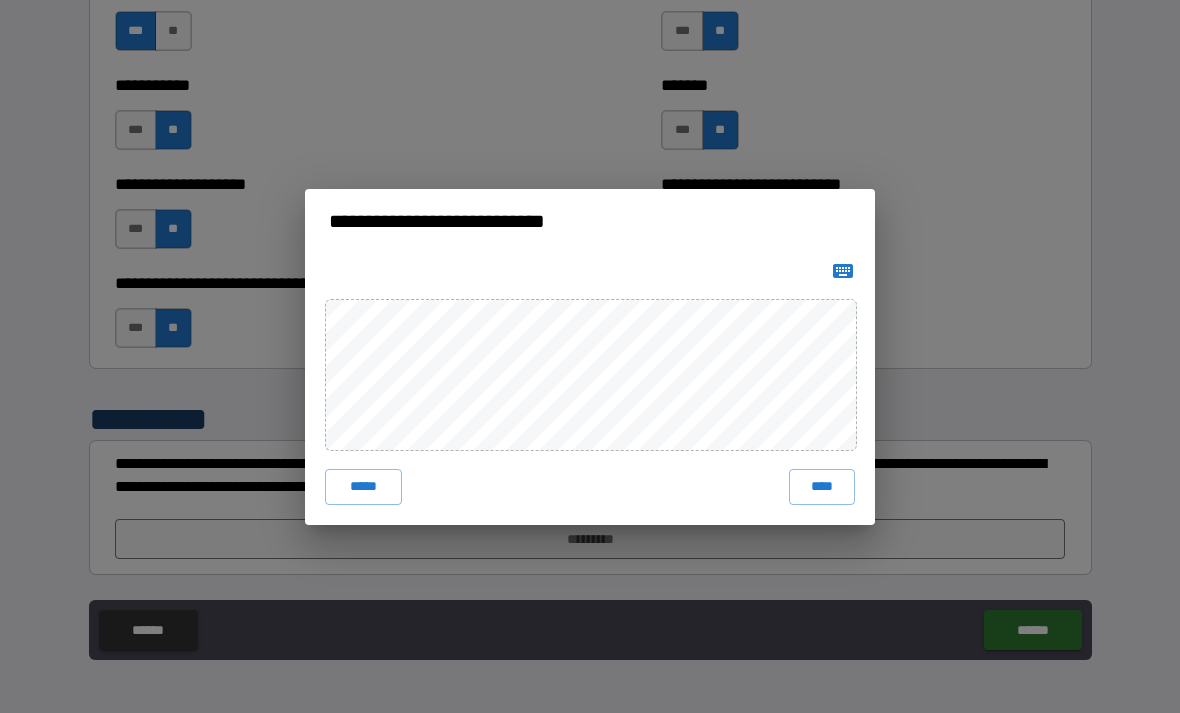 click on "****" at bounding box center [822, 487] 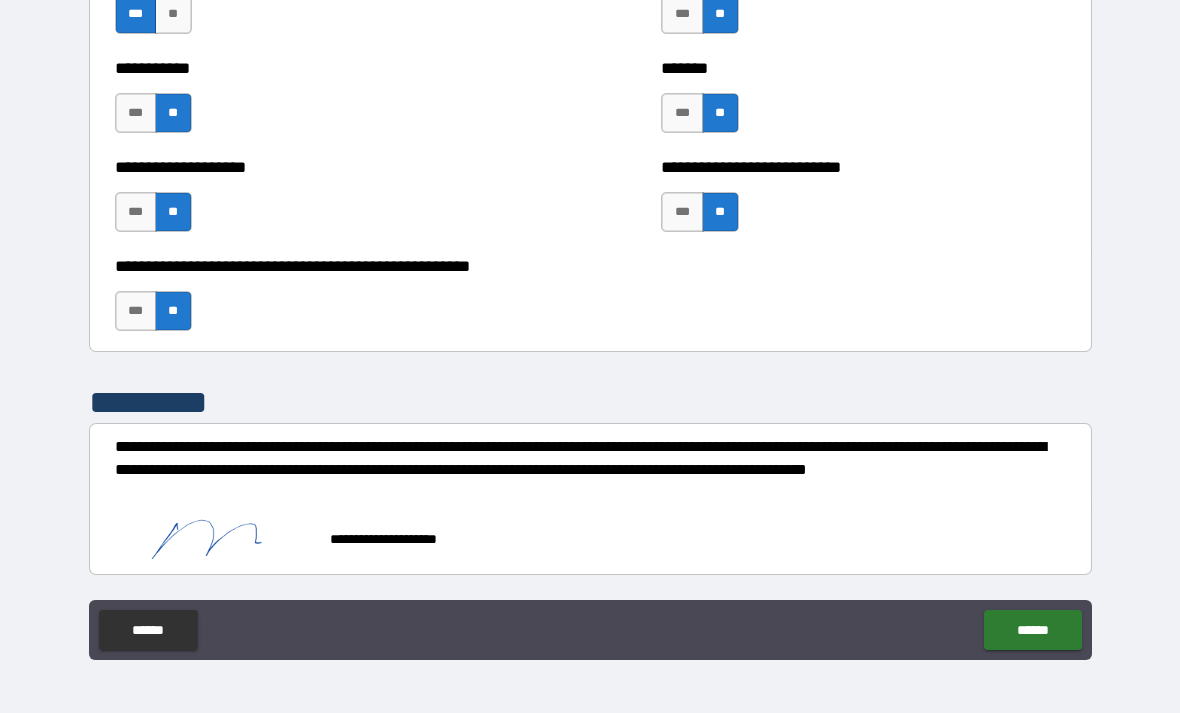 scroll, scrollTop: 7914, scrollLeft: 0, axis: vertical 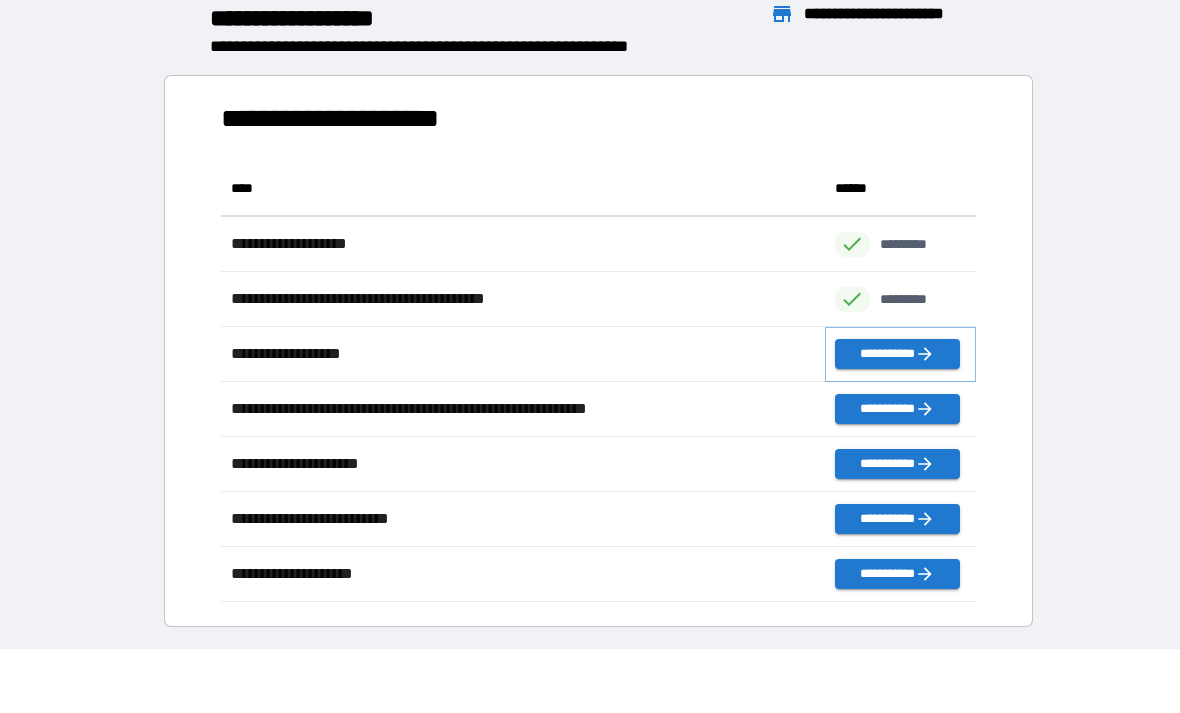 click on "**********" at bounding box center (897, 354) 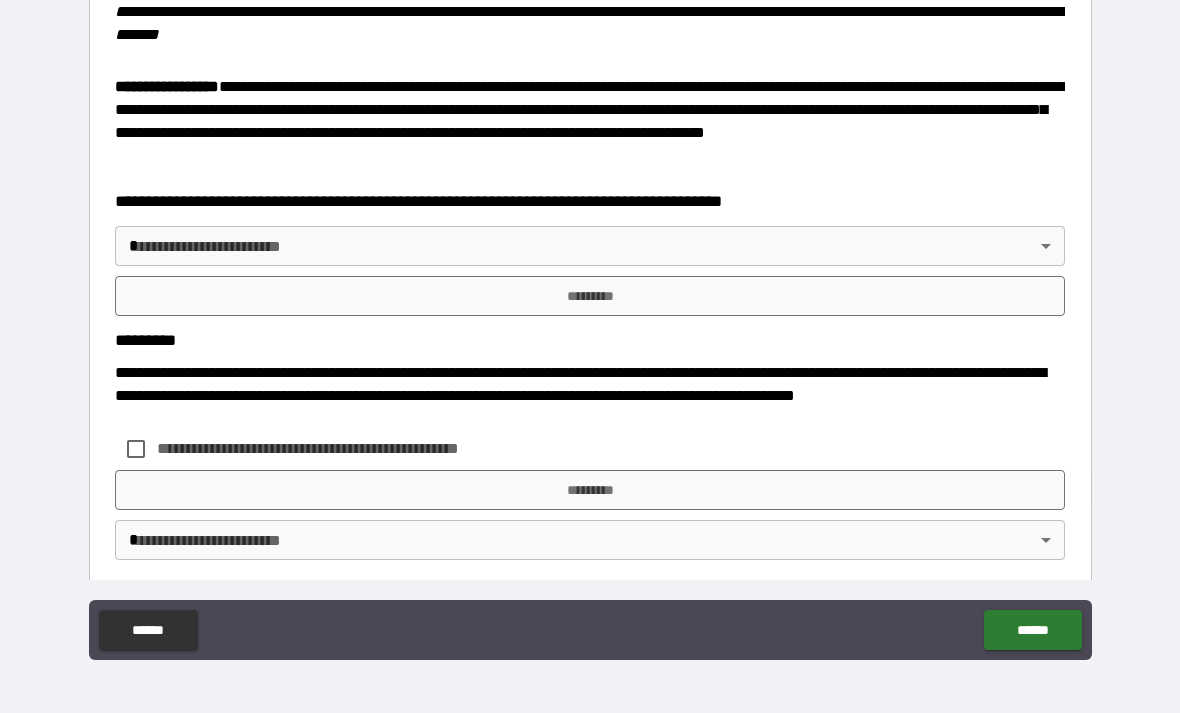 scroll, scrollTop: 3033, scrollLeft: 0, axis: vertical 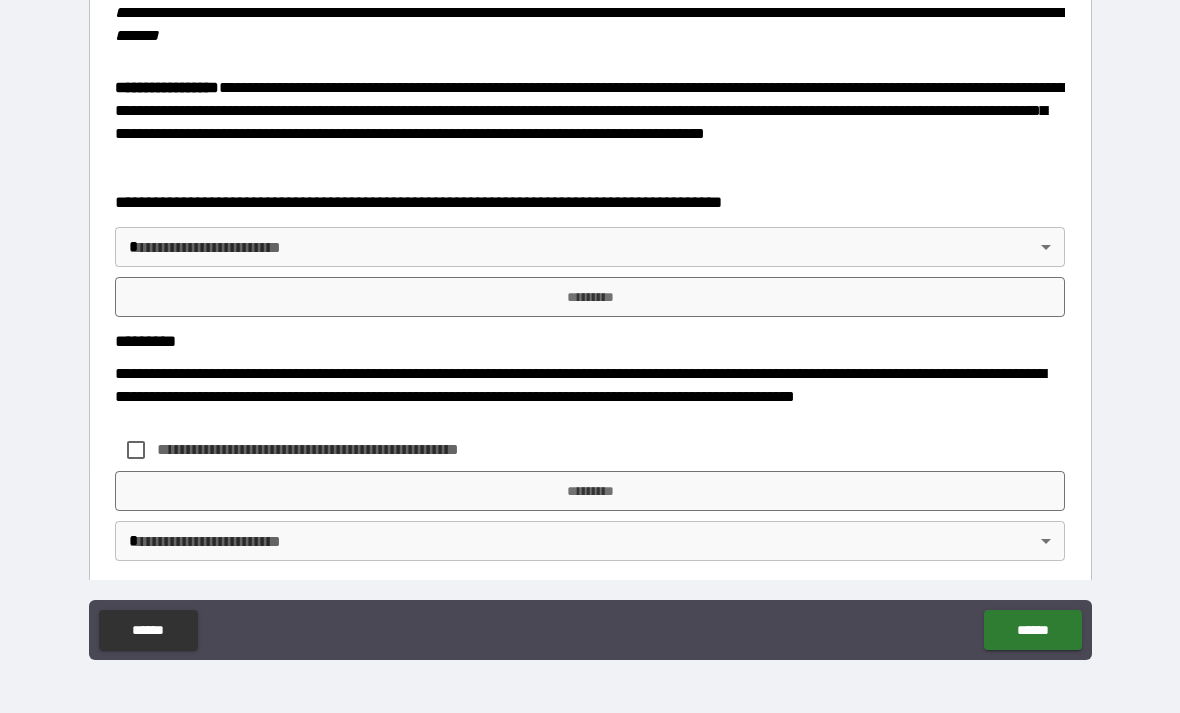 click on "**********" at bounding box center [590, 324] 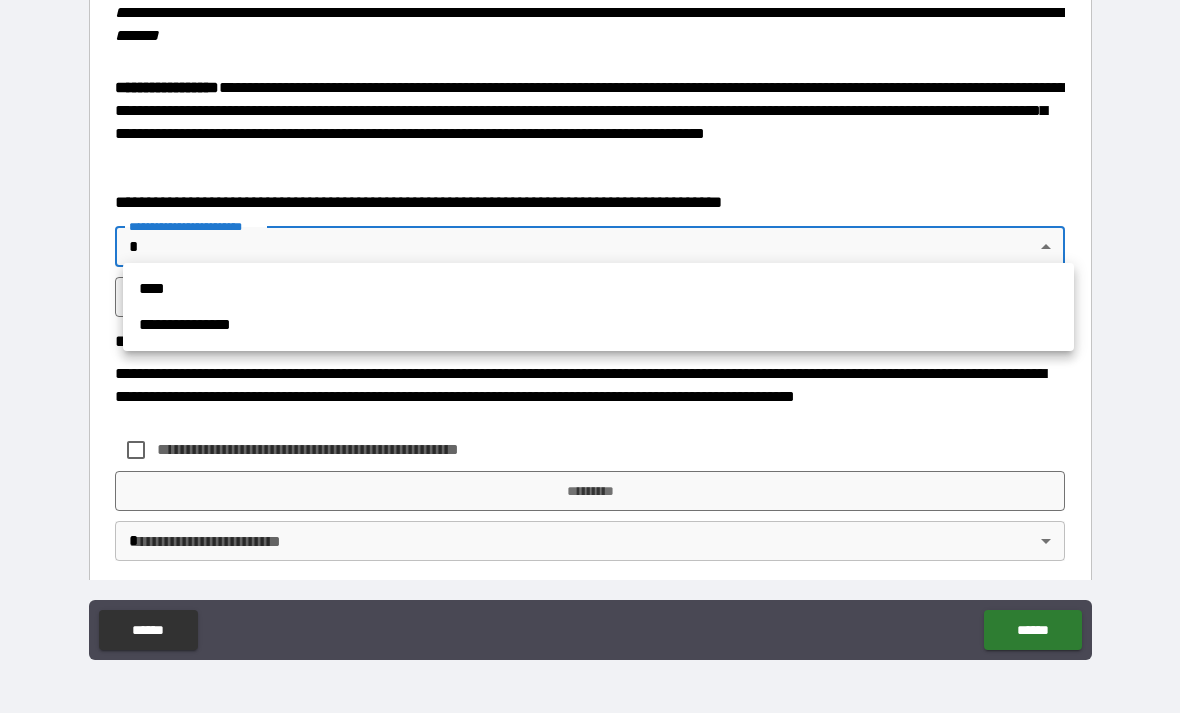 click on "****" at bounding box center [598, 289] 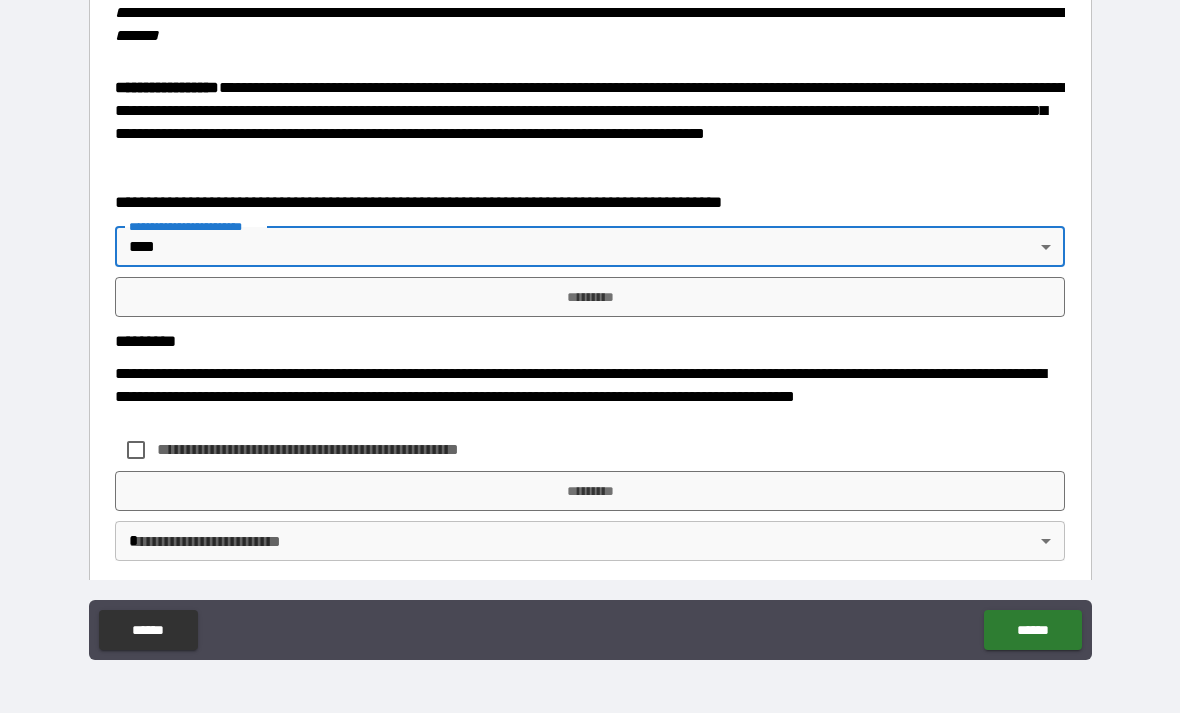 click on "*********" at bounding box center (590, 297) 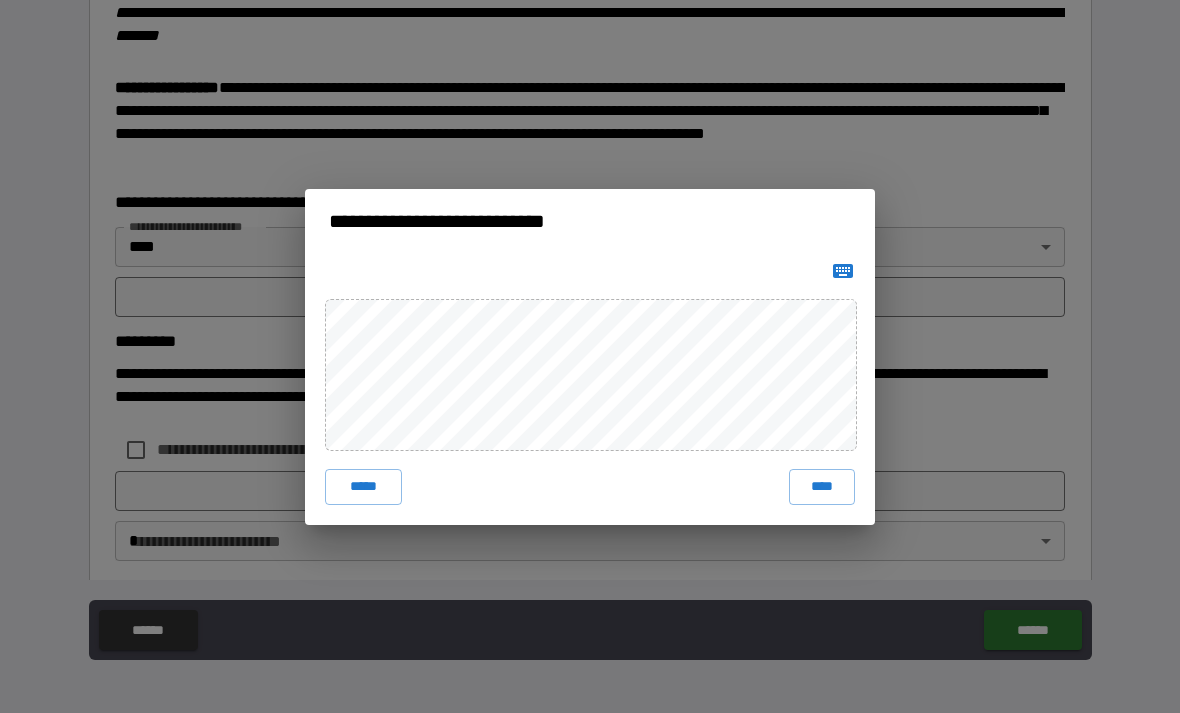 click on "****" at bounding box center (822, 487) 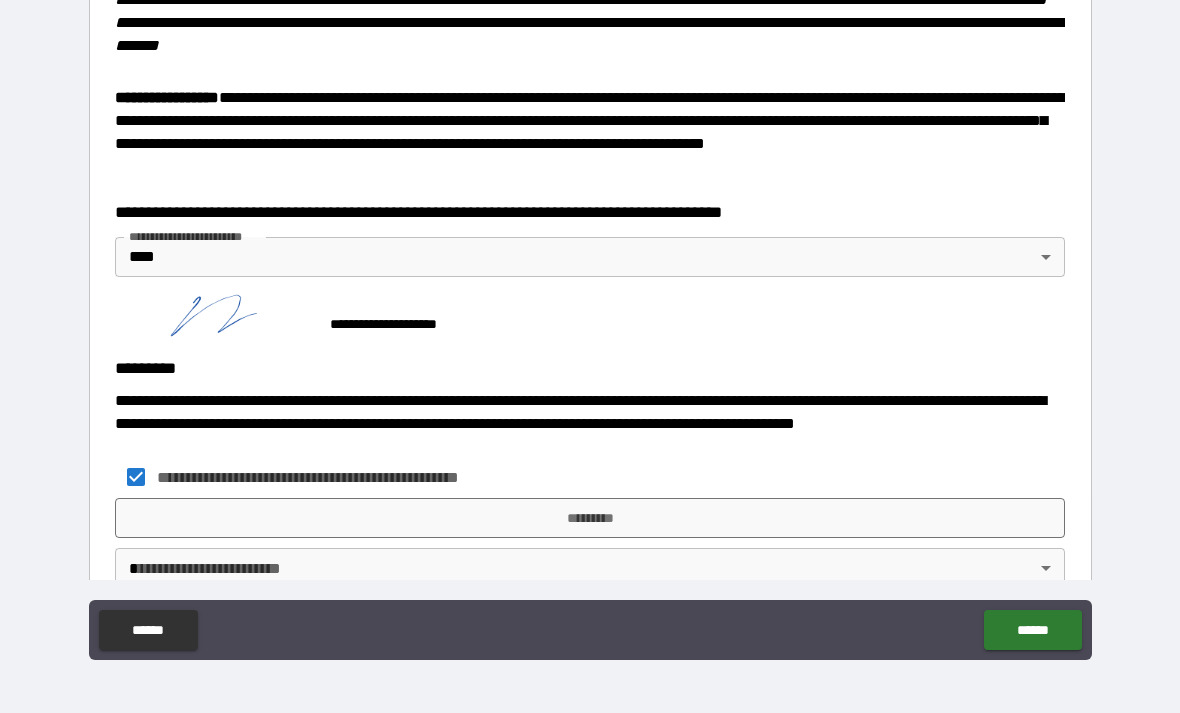 click on "*********" at bounding box center [590, 518] 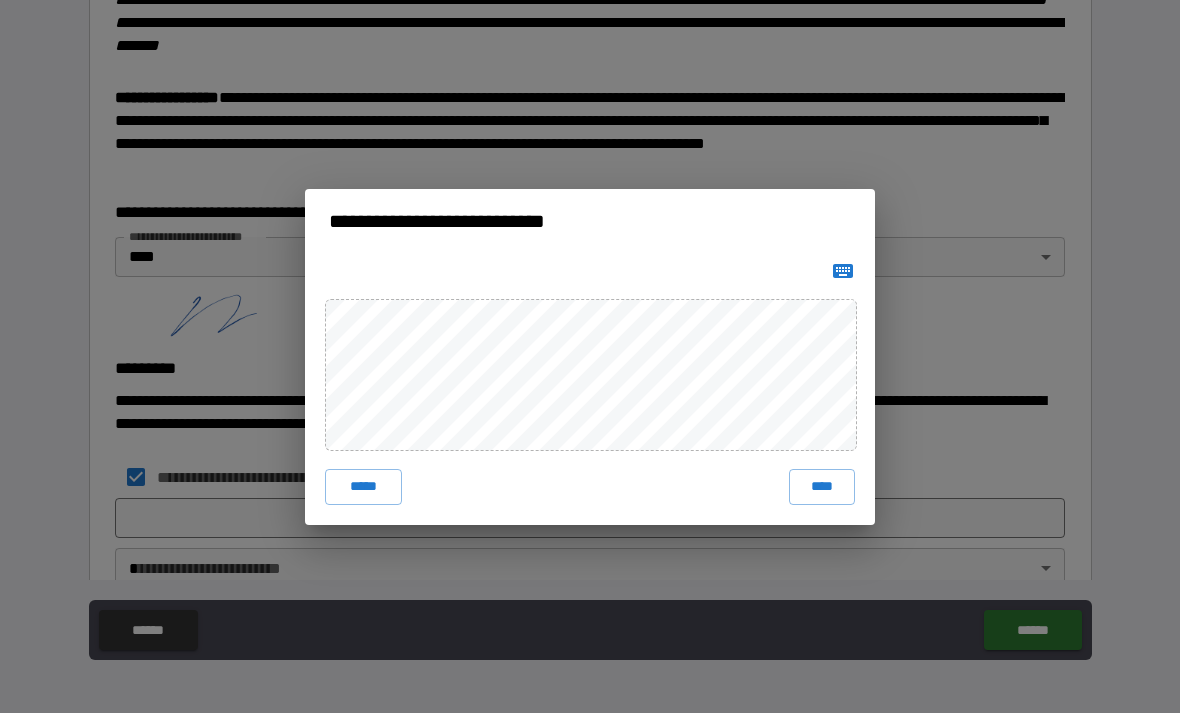 click on "****" at bounding box center (822, 487) 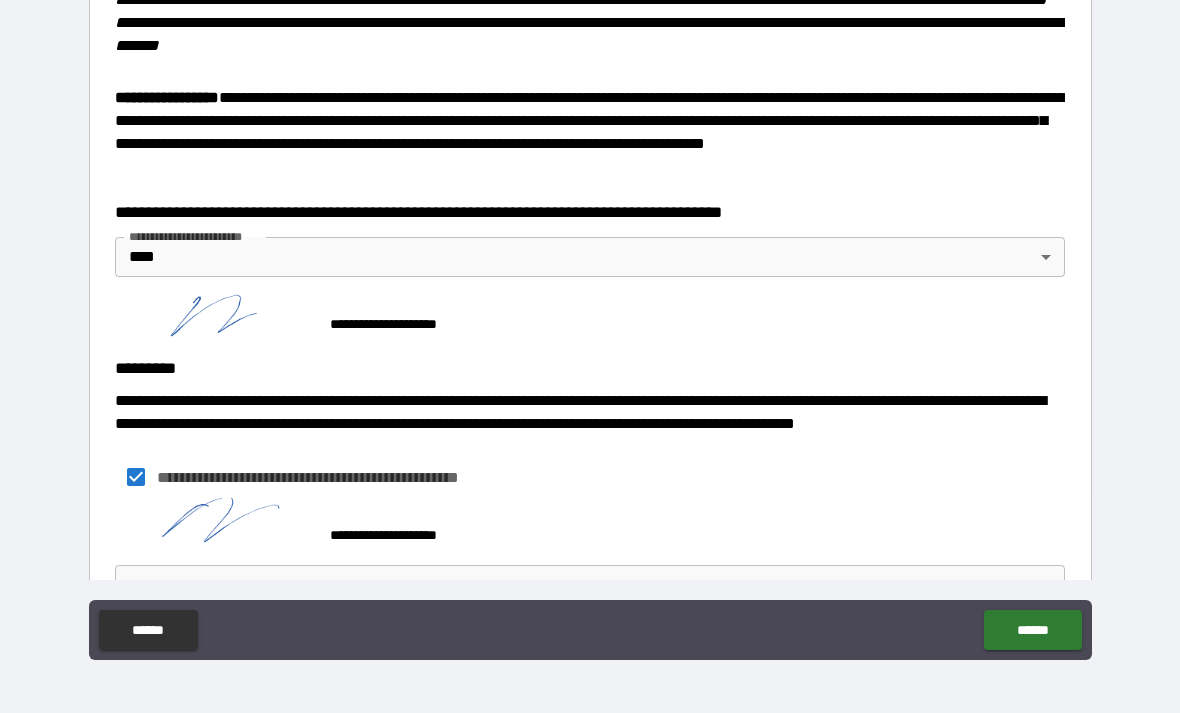 click on "**********" at bounding box center (590, 324) 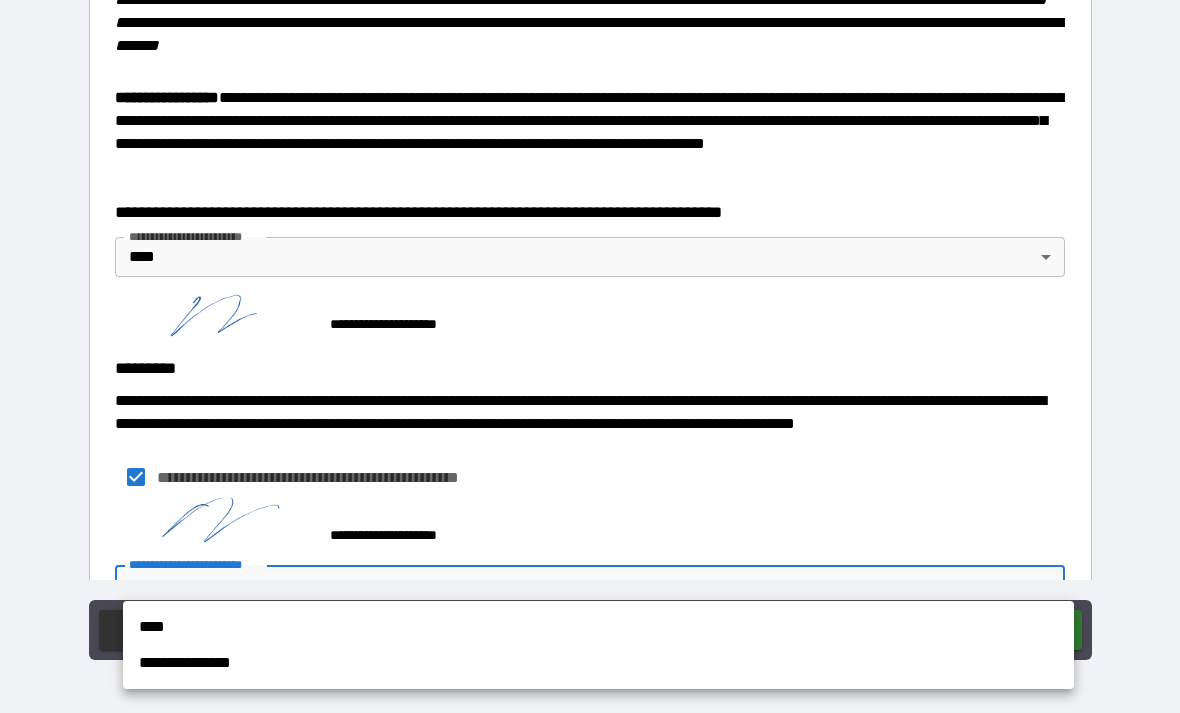 click on "****" at bounding box center [598, 627] 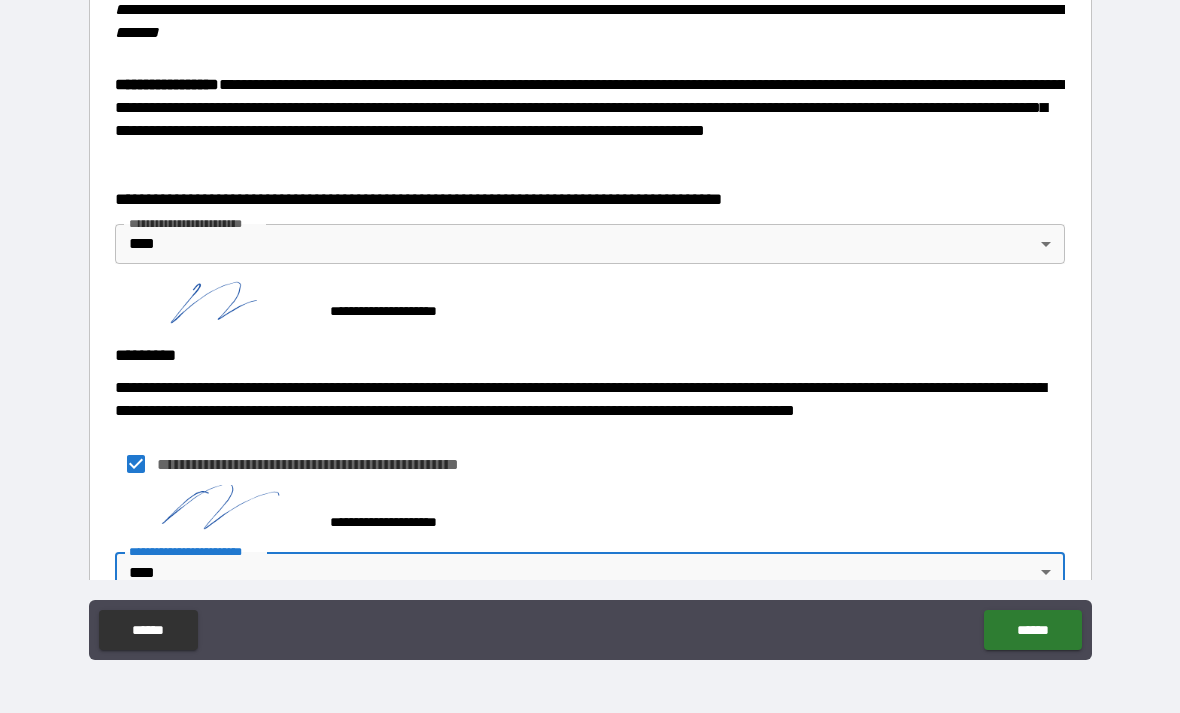 click on "******" at bounding box center [1032, 630] 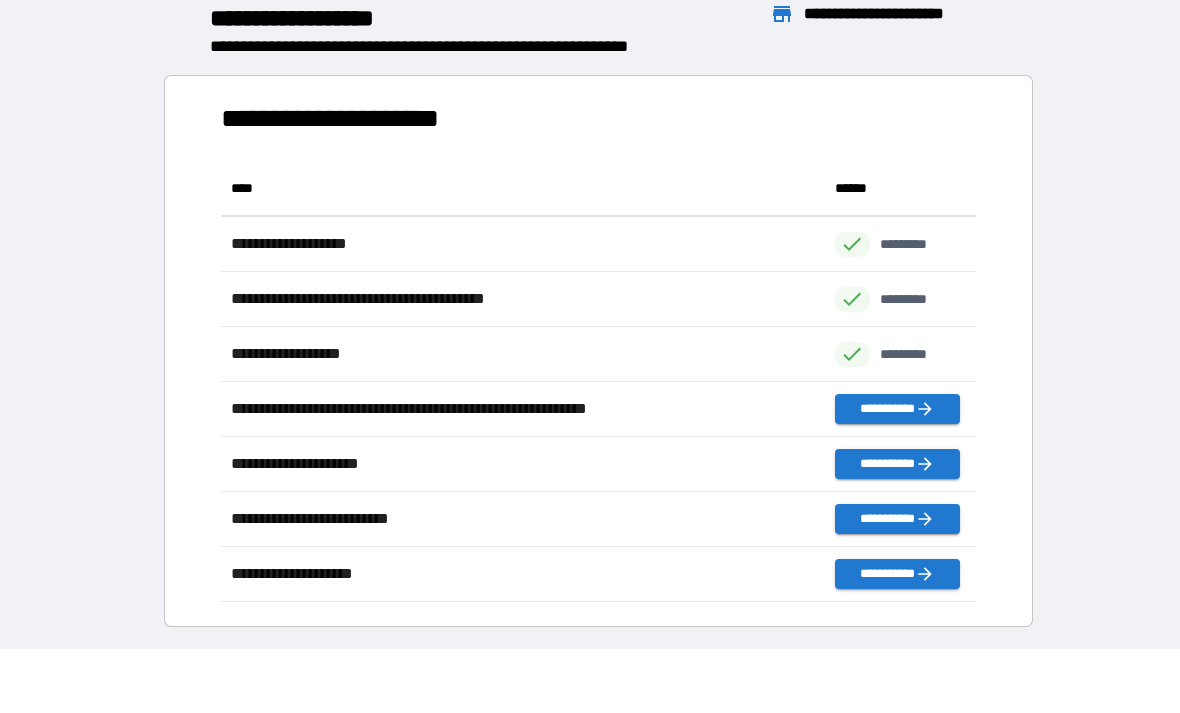 scroll, scrollTop: 1, scrollLeft: 1, axis: both 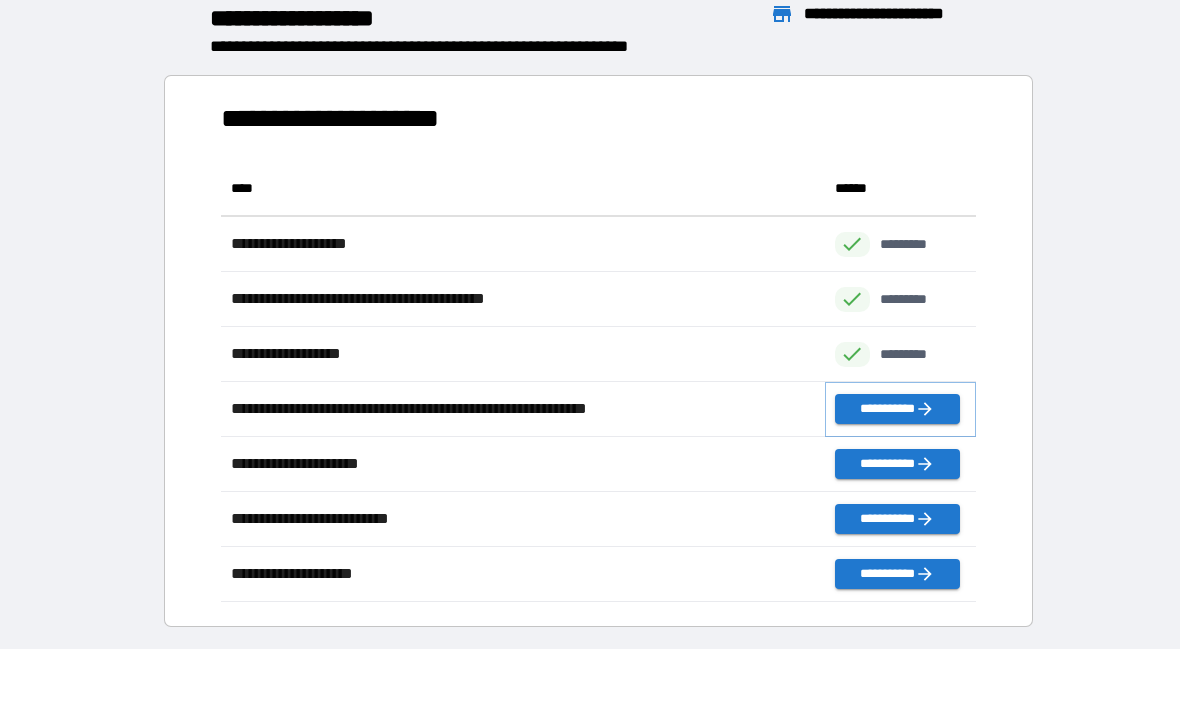 click on "**********" at bounding box center [897, 409] 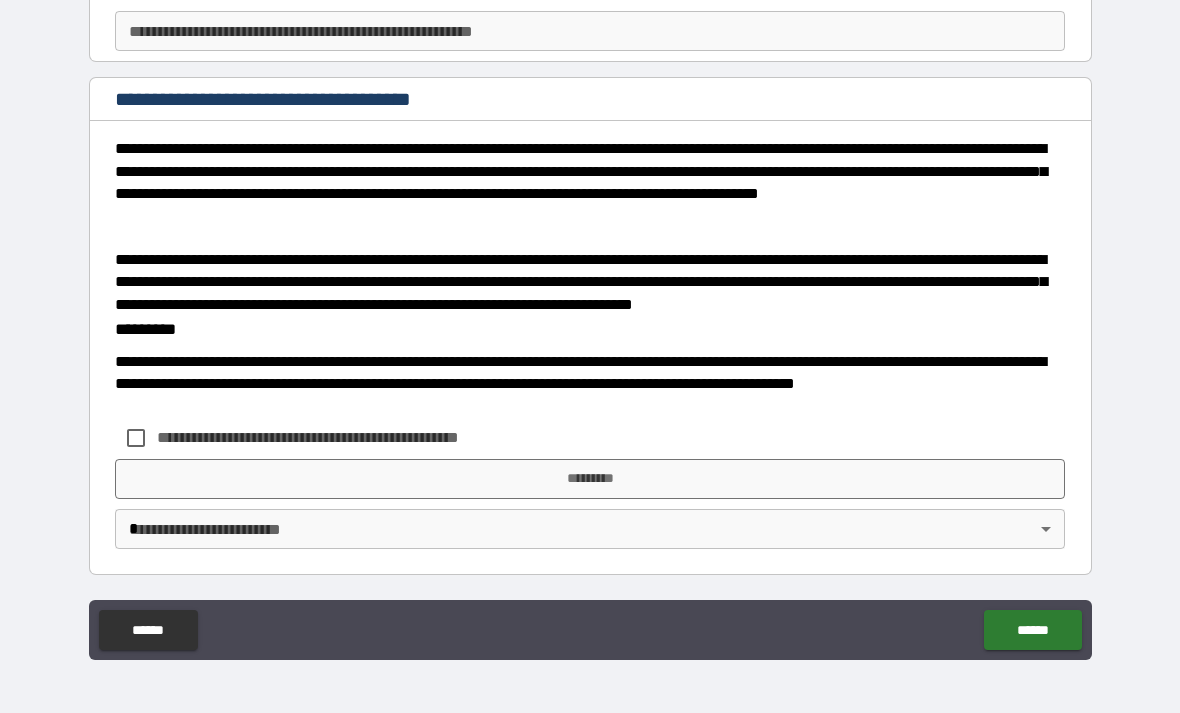 scroll, scrollTop: 340, scrollLeft: 0, axis: vertical 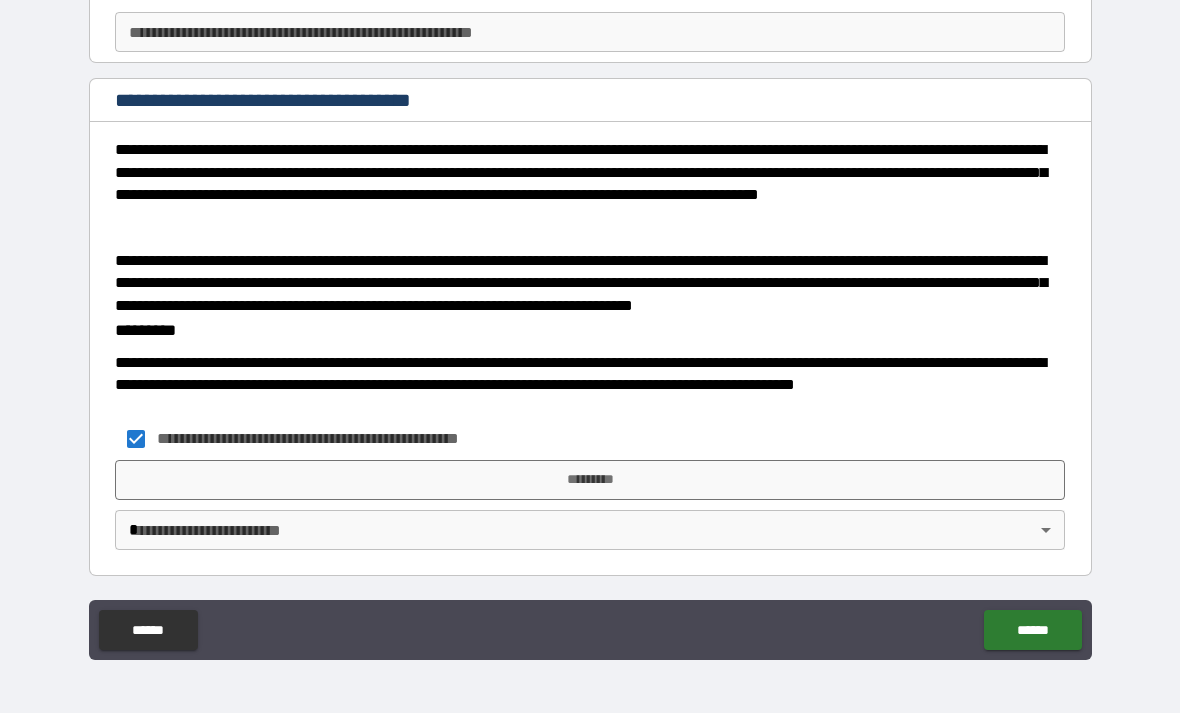 click on "*********" at bounding box center [590, 480] 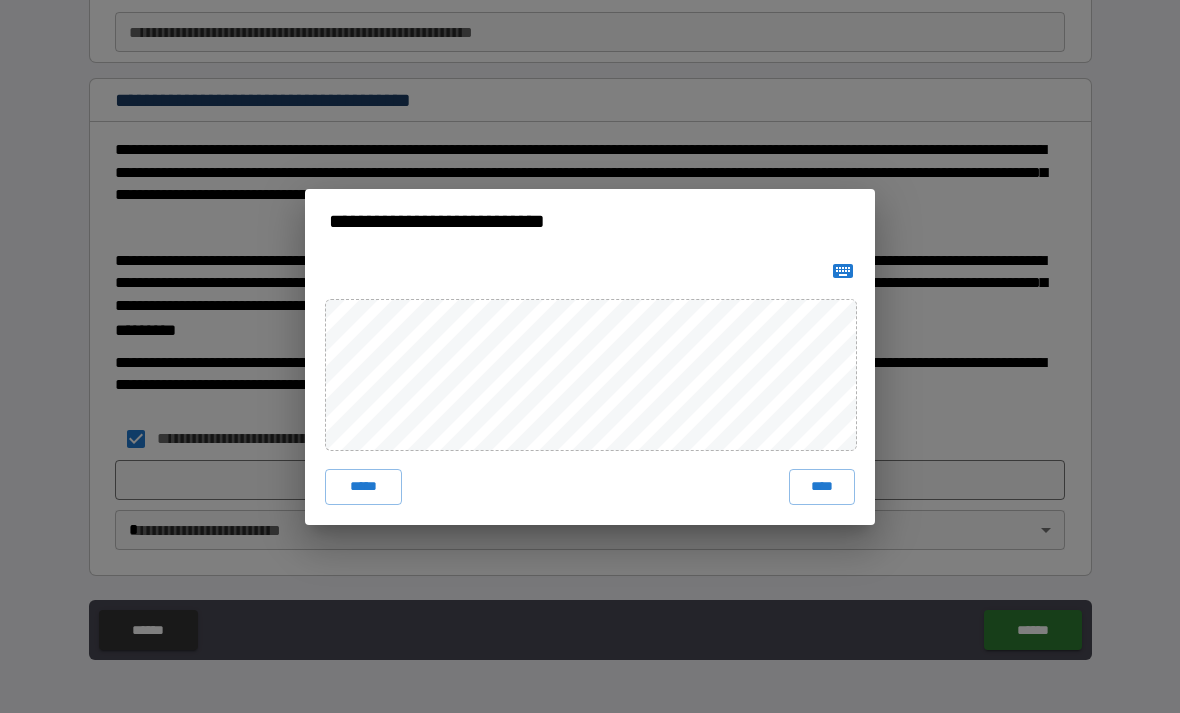 click on "****" at bounding box center (822, 487) 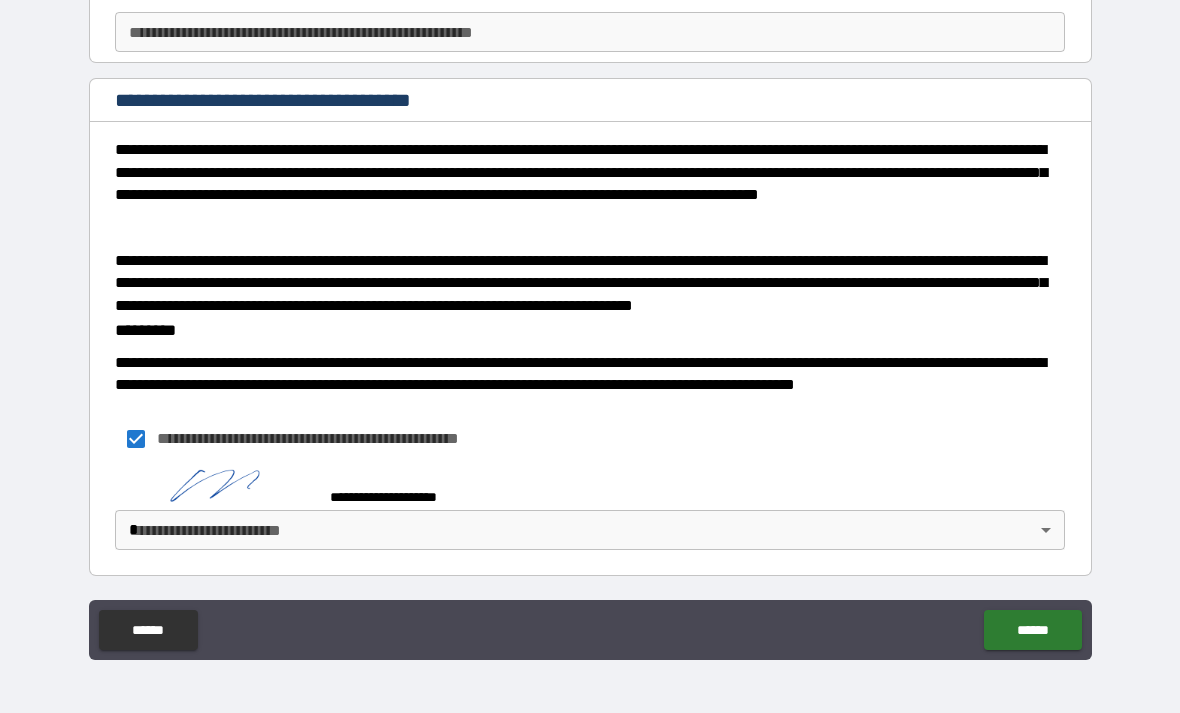 scroll, scrollTop: 330, scrollLeft: 0, axis: vertical 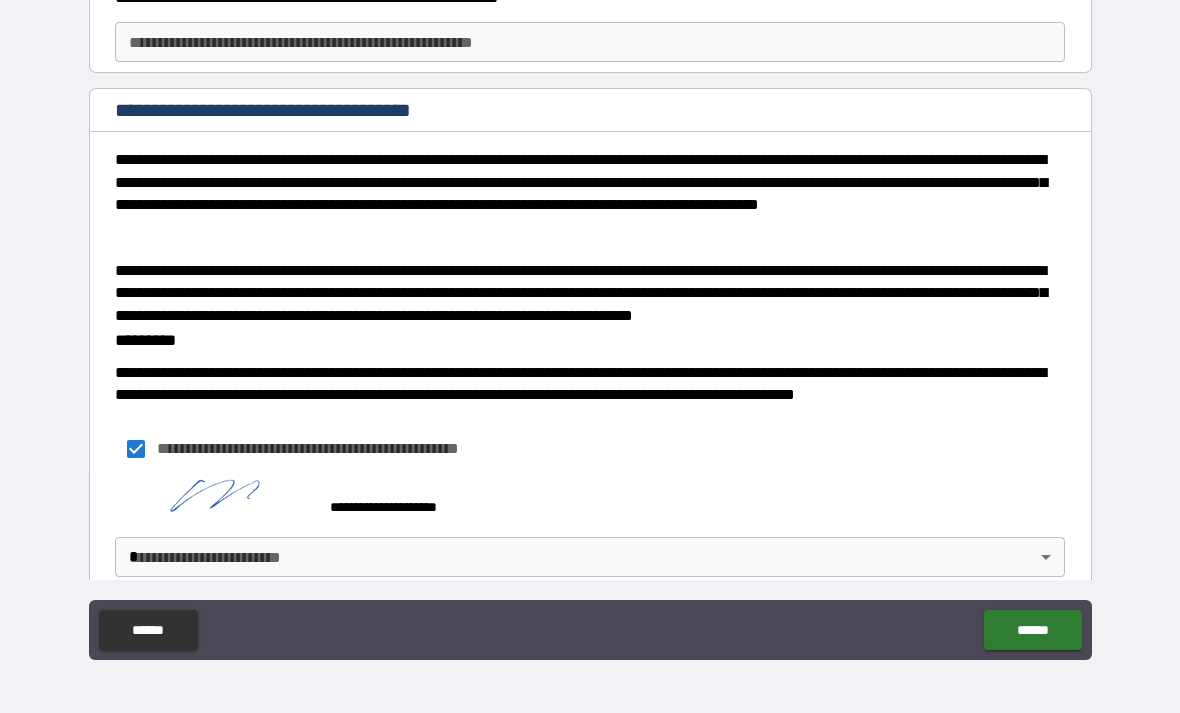 click on "**********" at bounding box center [590, 324] 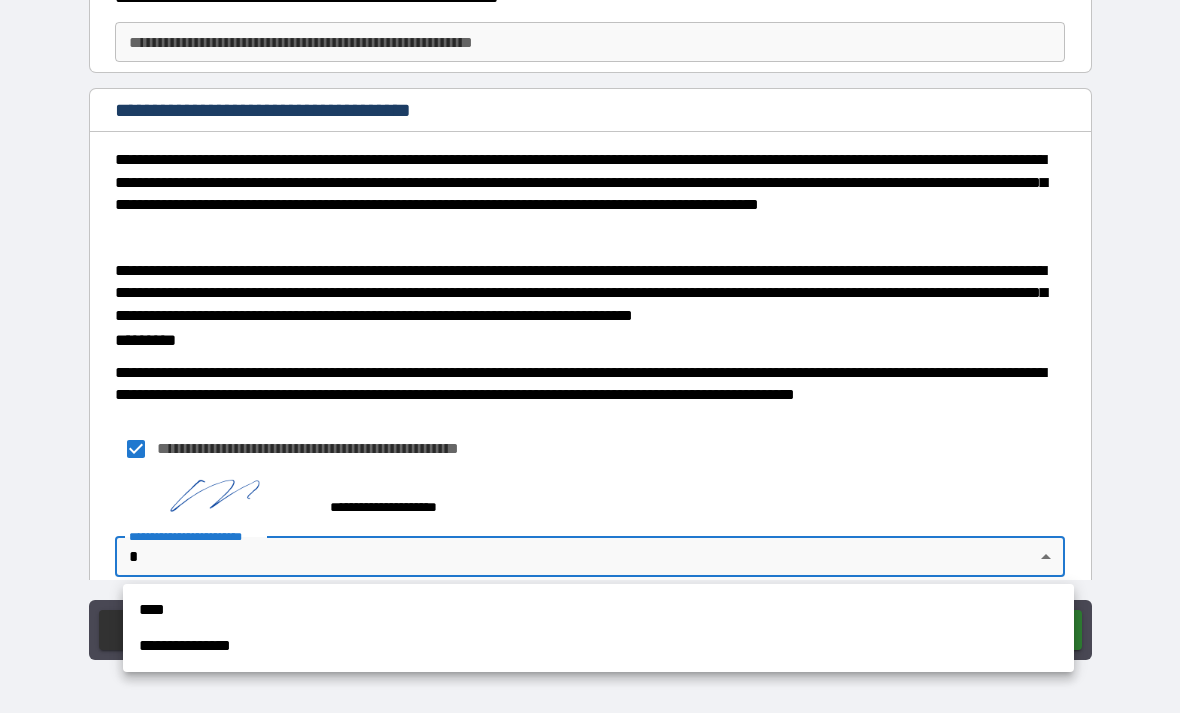 click on "****" at bounding box center (598, 610) 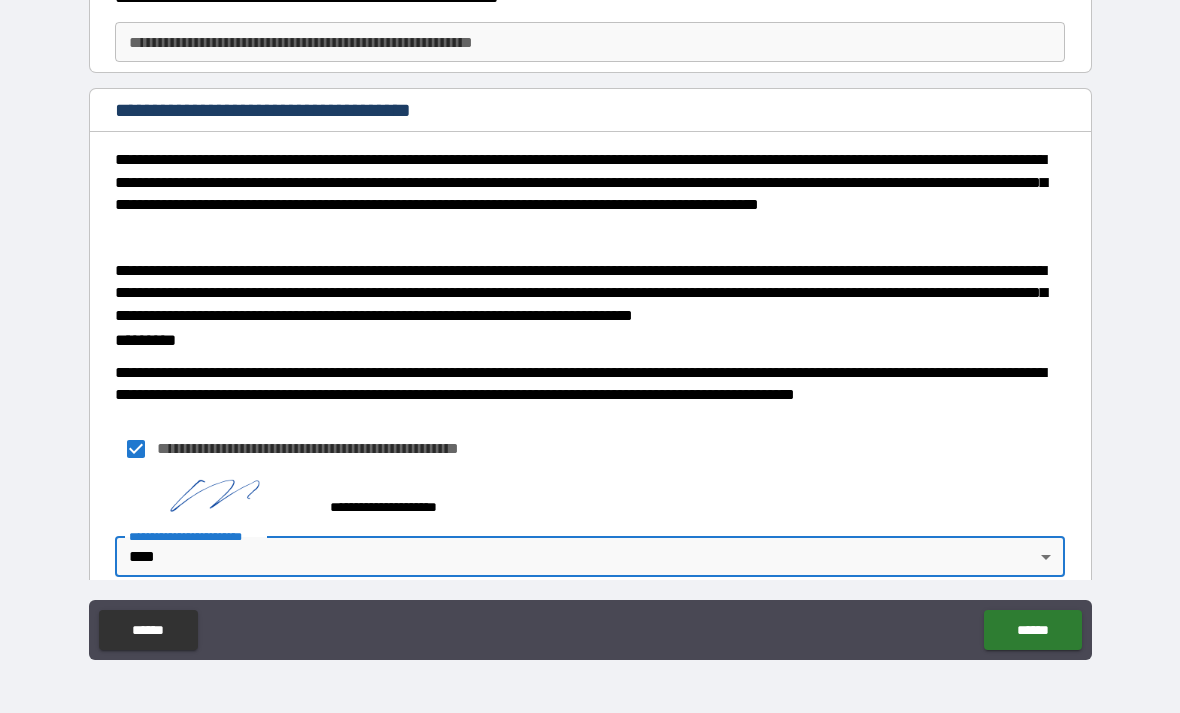 click on "******" at bounding box center (1032, 630) 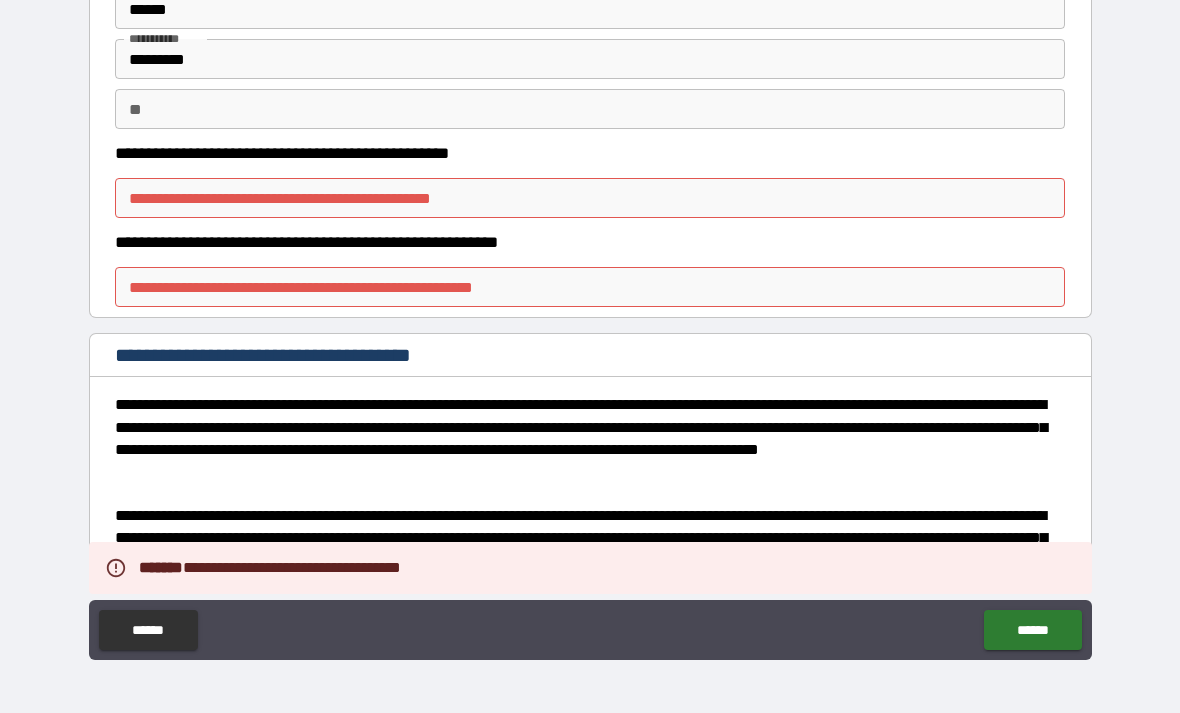 scroll, scrollTop: 65, scrollLeft: 0, axis: vertical 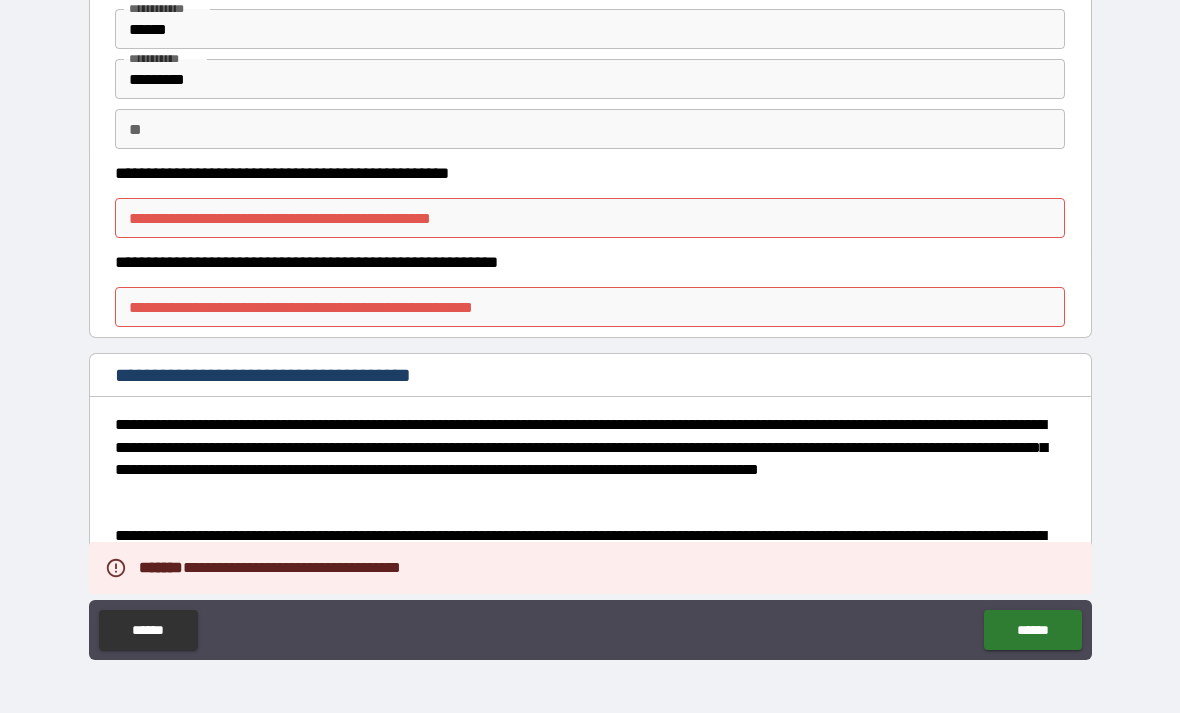 click on "**********" at bounding box center (590, 218) 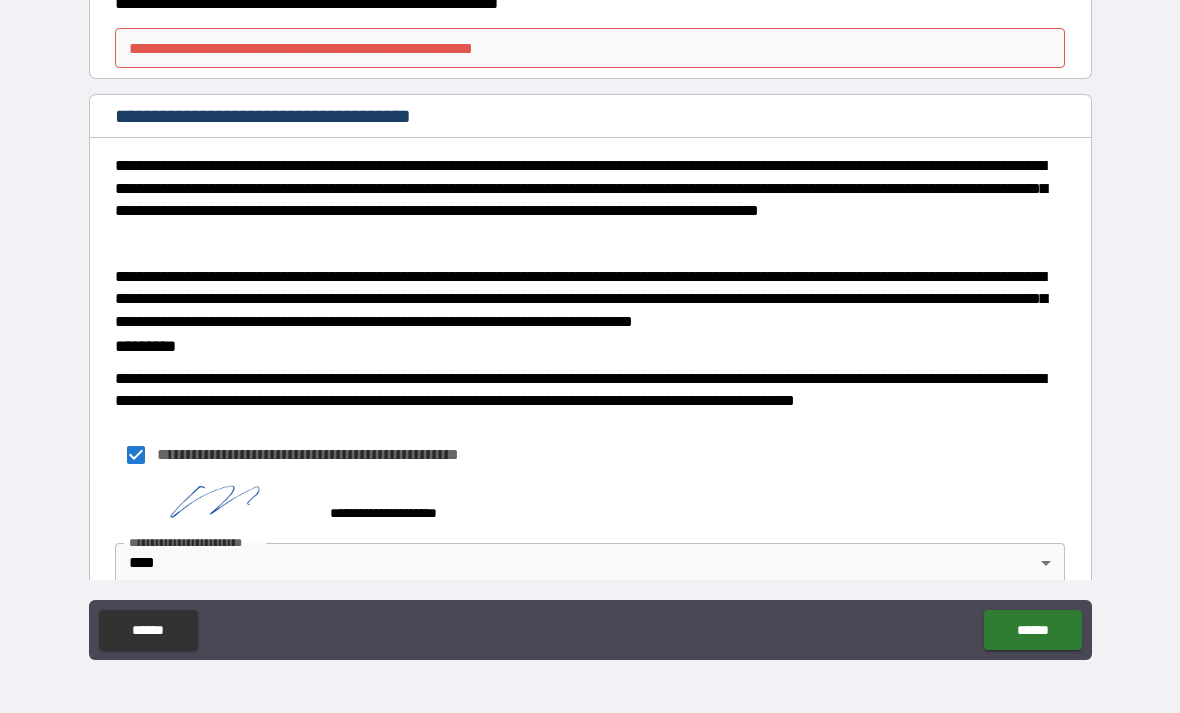 scroll, scrollTop: 328, scrollLeft: 0, axis: vertical 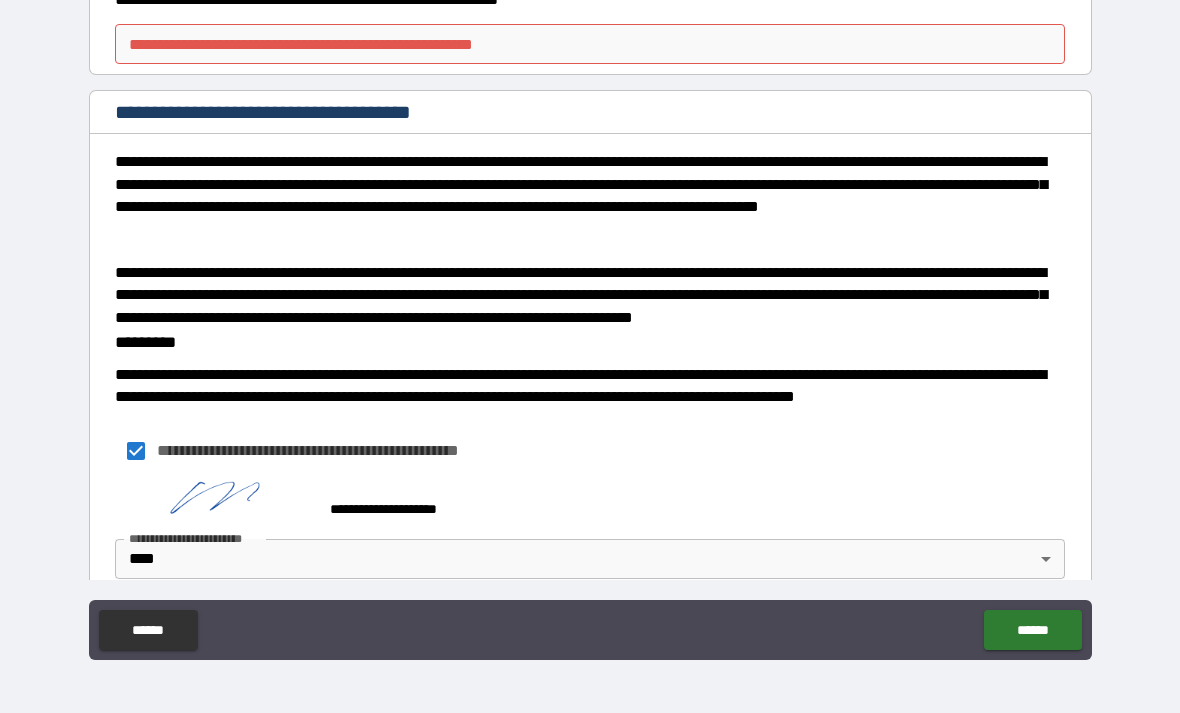 type on "**" 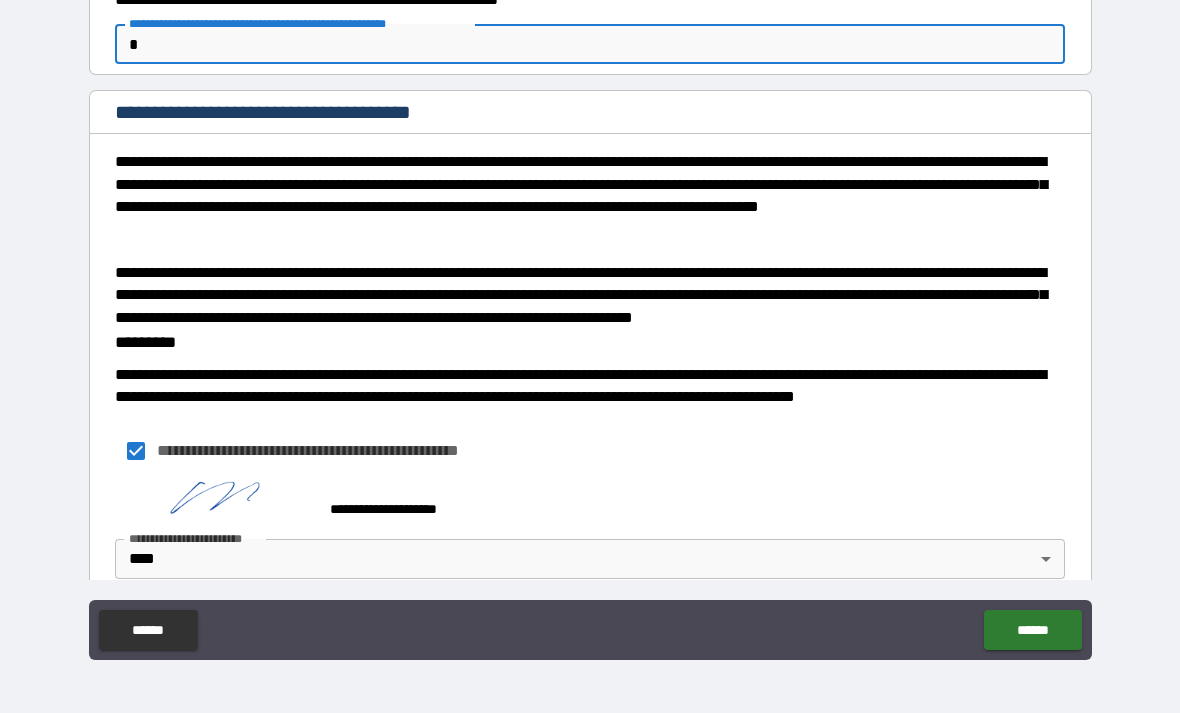 type on "**" 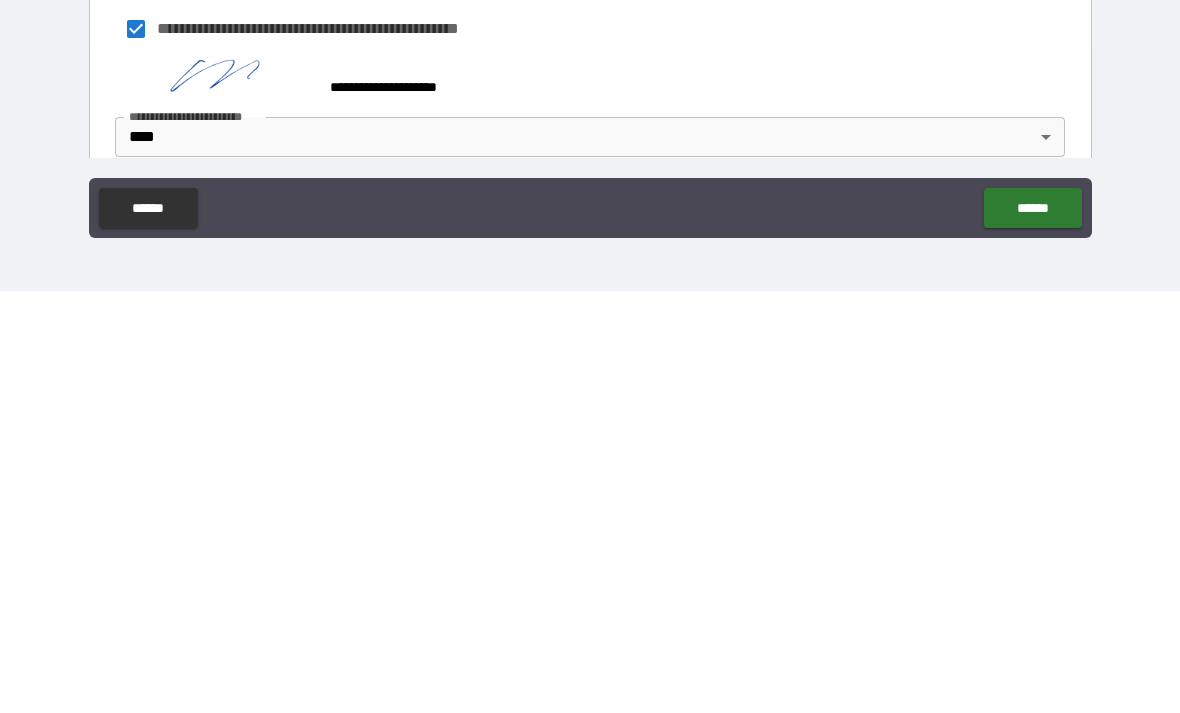 click on "******" at bounding box center [1032, 630] 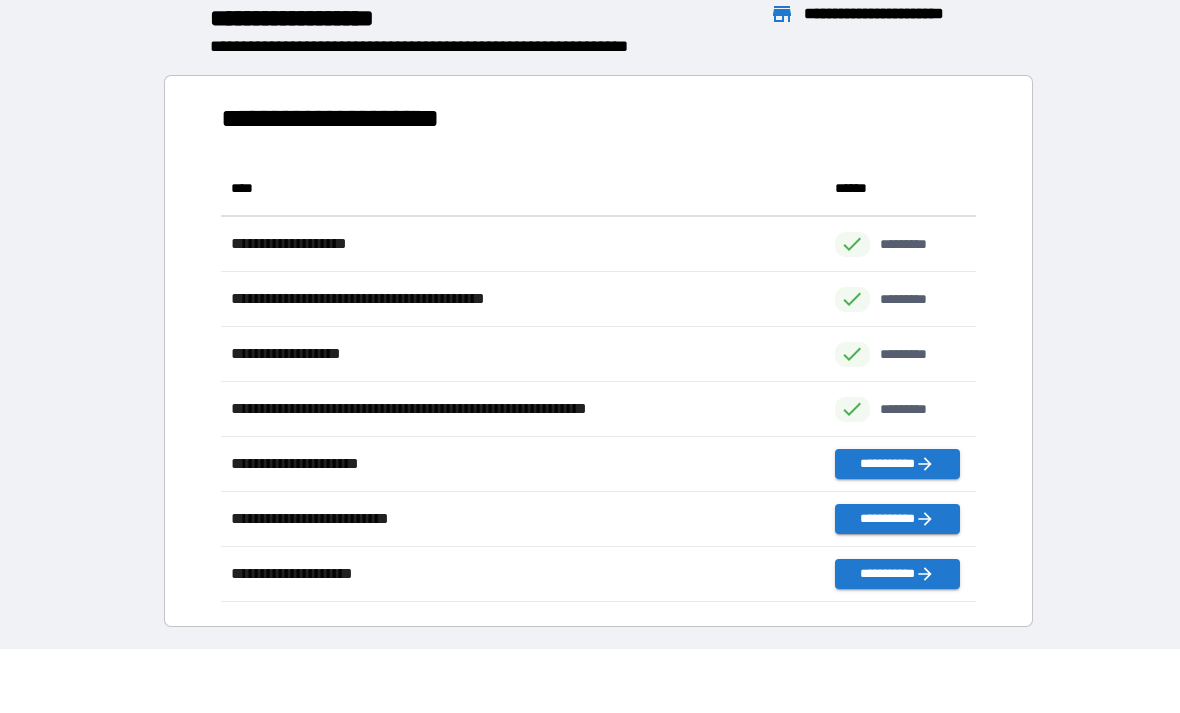 scroll, scrollTop: 1, scrollLeft: 1, axis: both 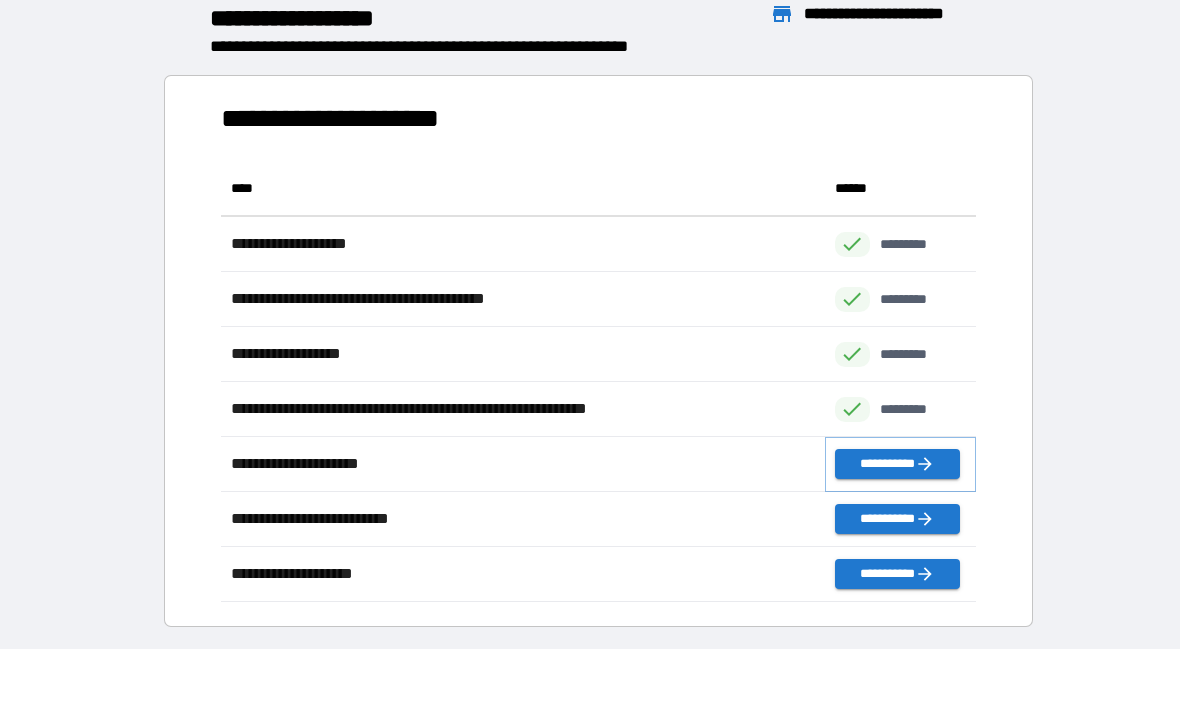click on "**********" at bounding box center (897, 464) 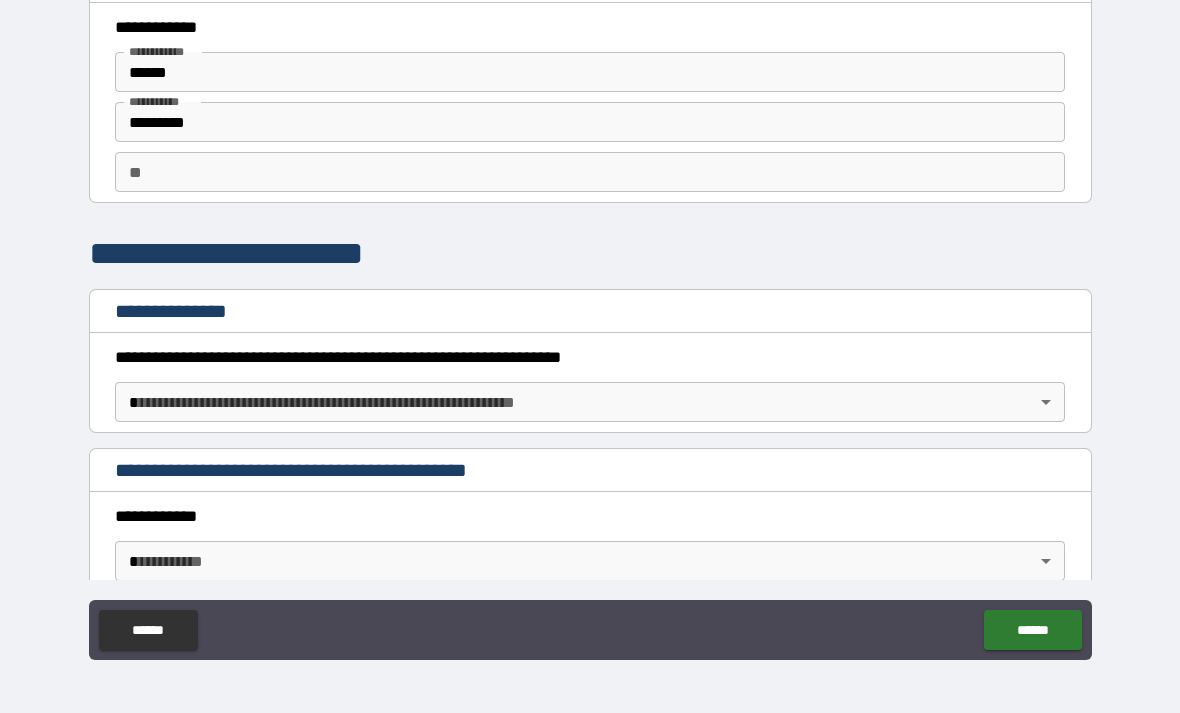 scroll, scrollTop: 25, scrollLeft: 0, axis: vertical 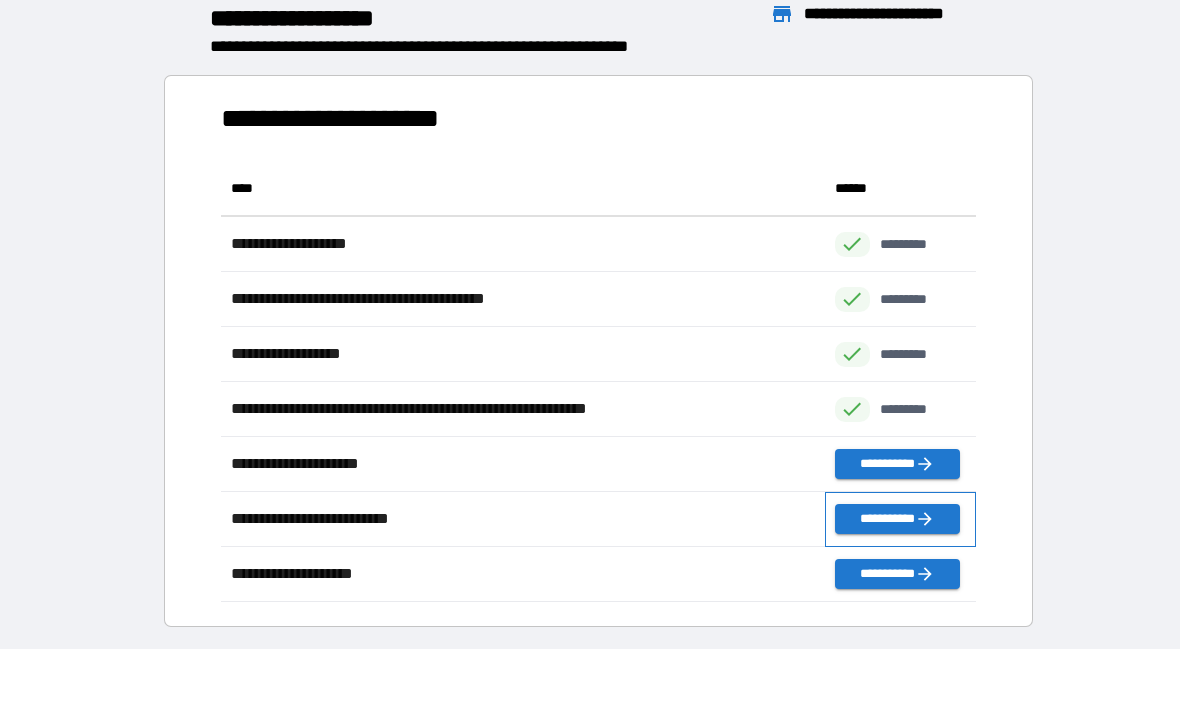 click on "**********" at bounding box center (900, 519) 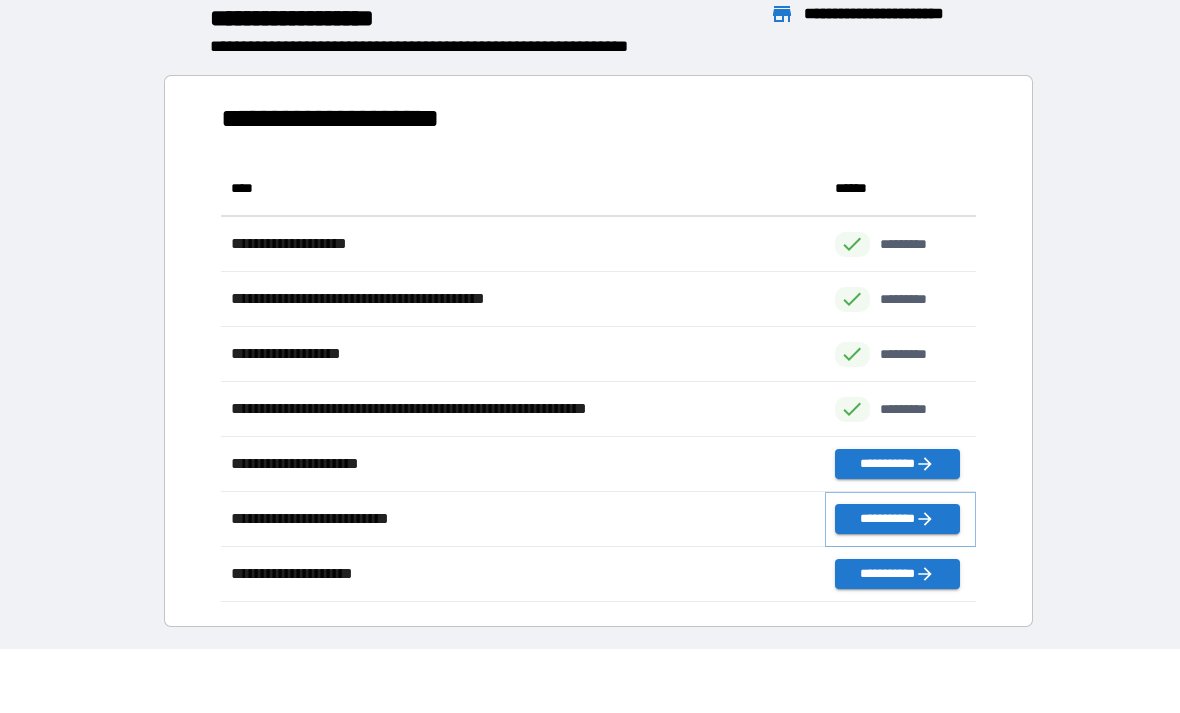 click on "**********" at bounding box center (897, 519) 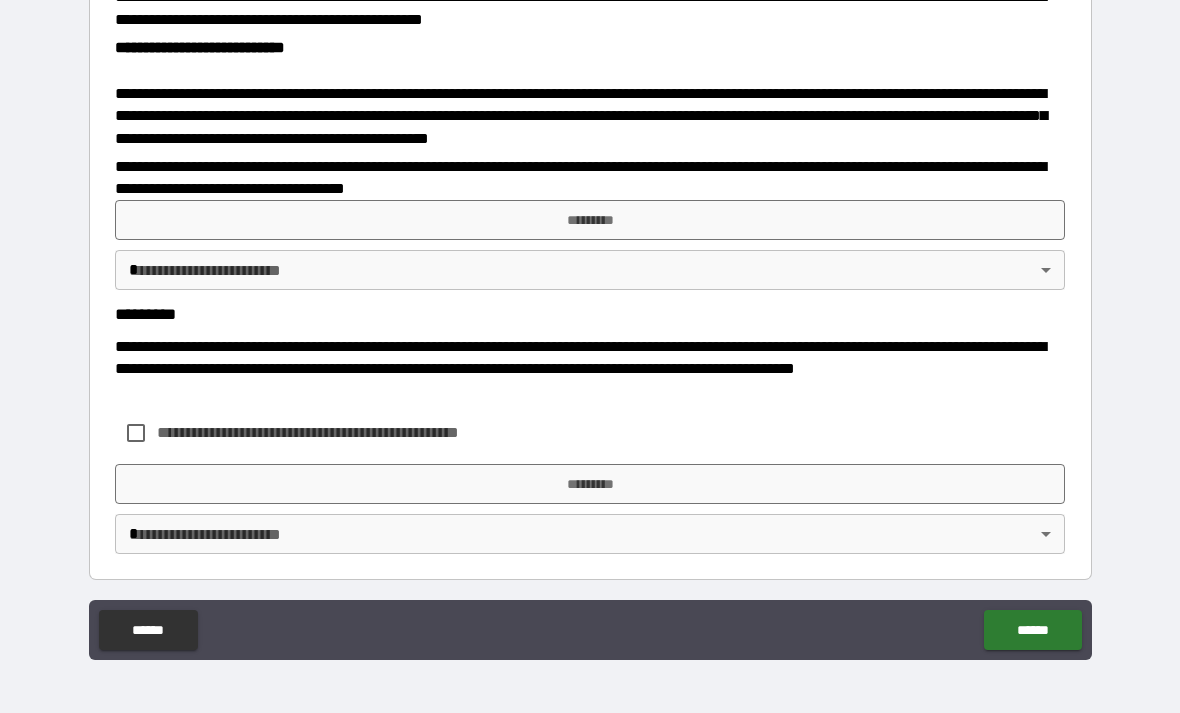 scroll, scrollTop: 706, scrollLeft: 0, axis: vertical 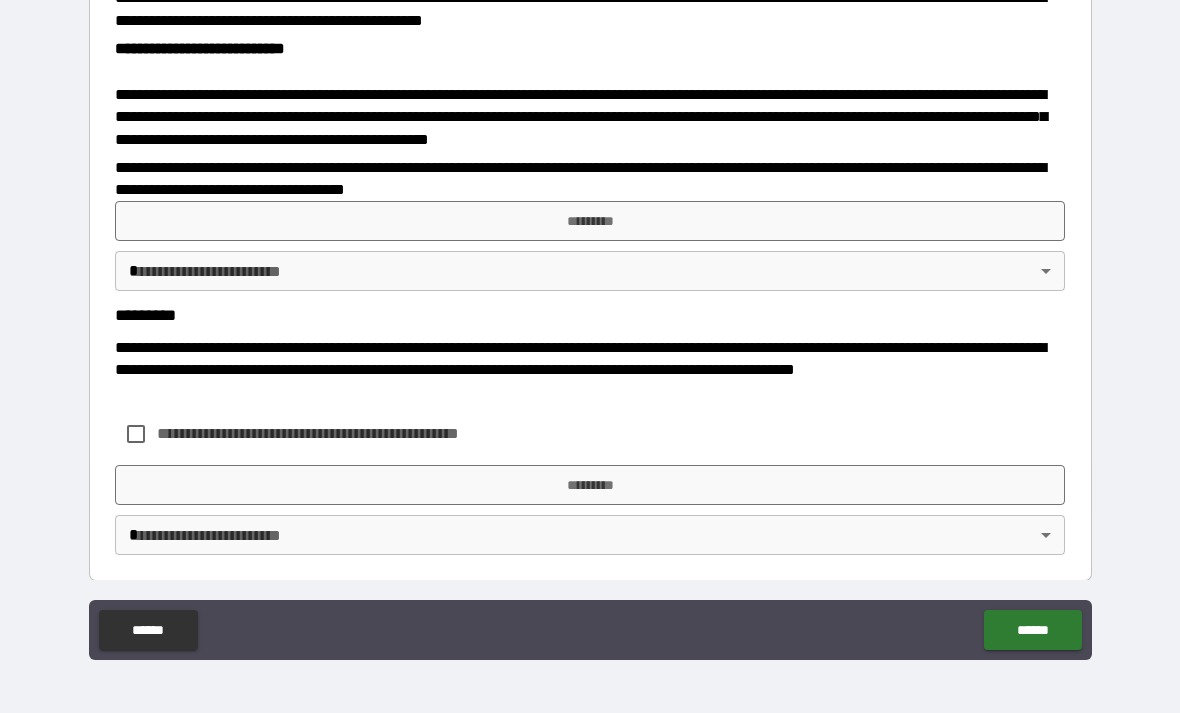 click on "*********" at bounding box center (590, 221) 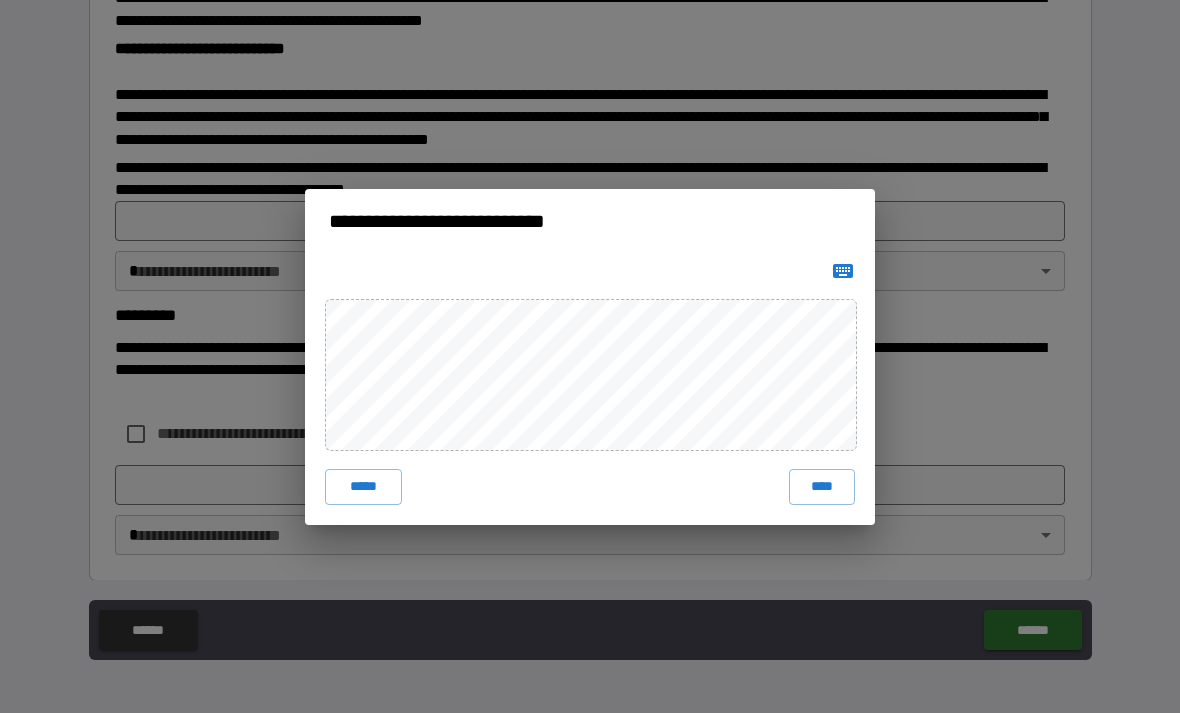 click on "****" at bounding box center (822, 487) 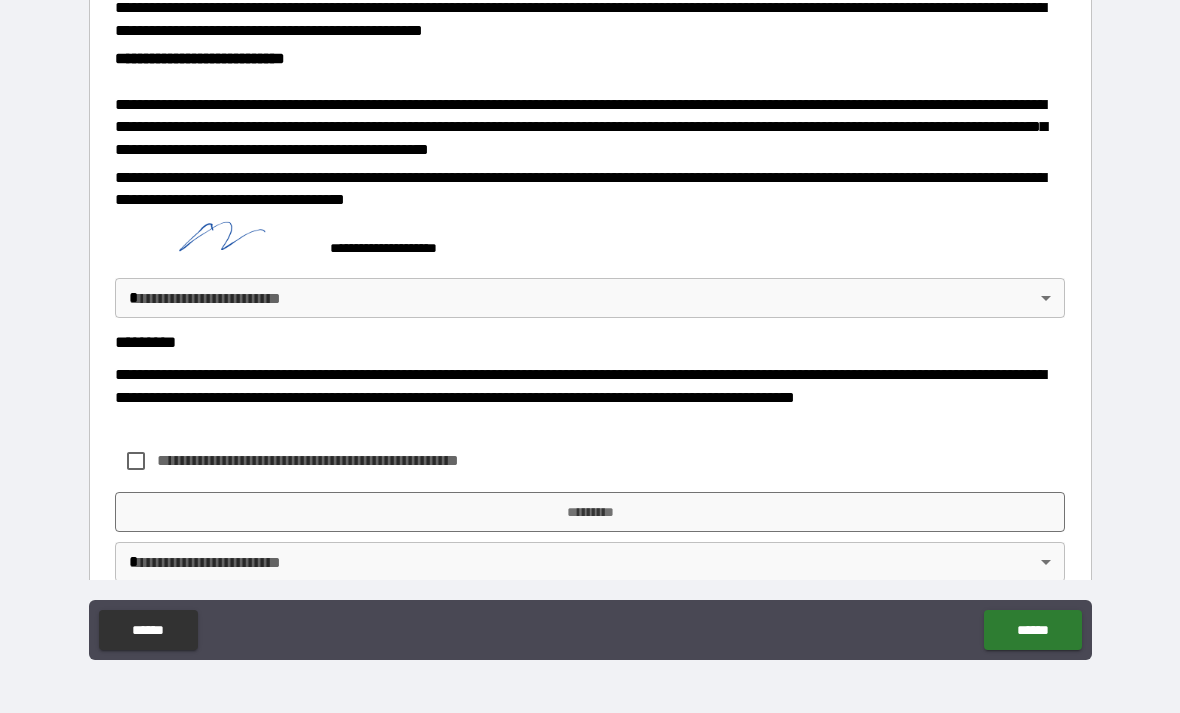 click on "**********" at bounding box center (590, 324) 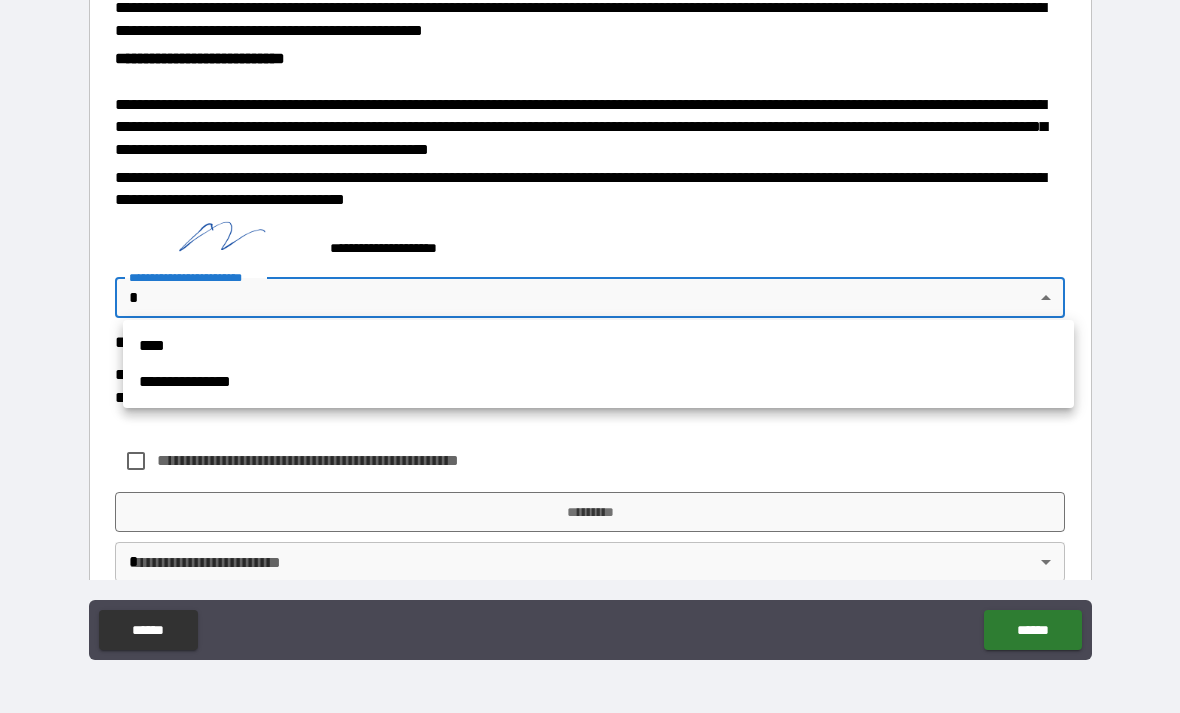 click on "****" at bounding box center [598, 346] 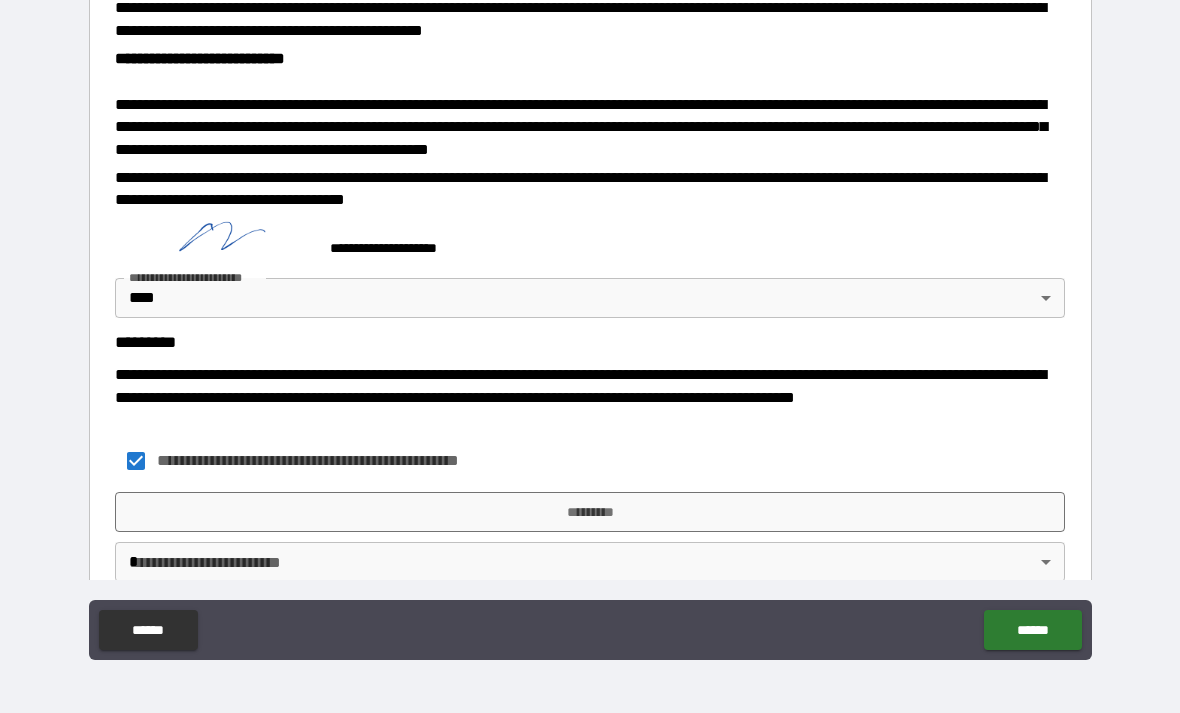 click on "*********" at bounding box center [590, 512] 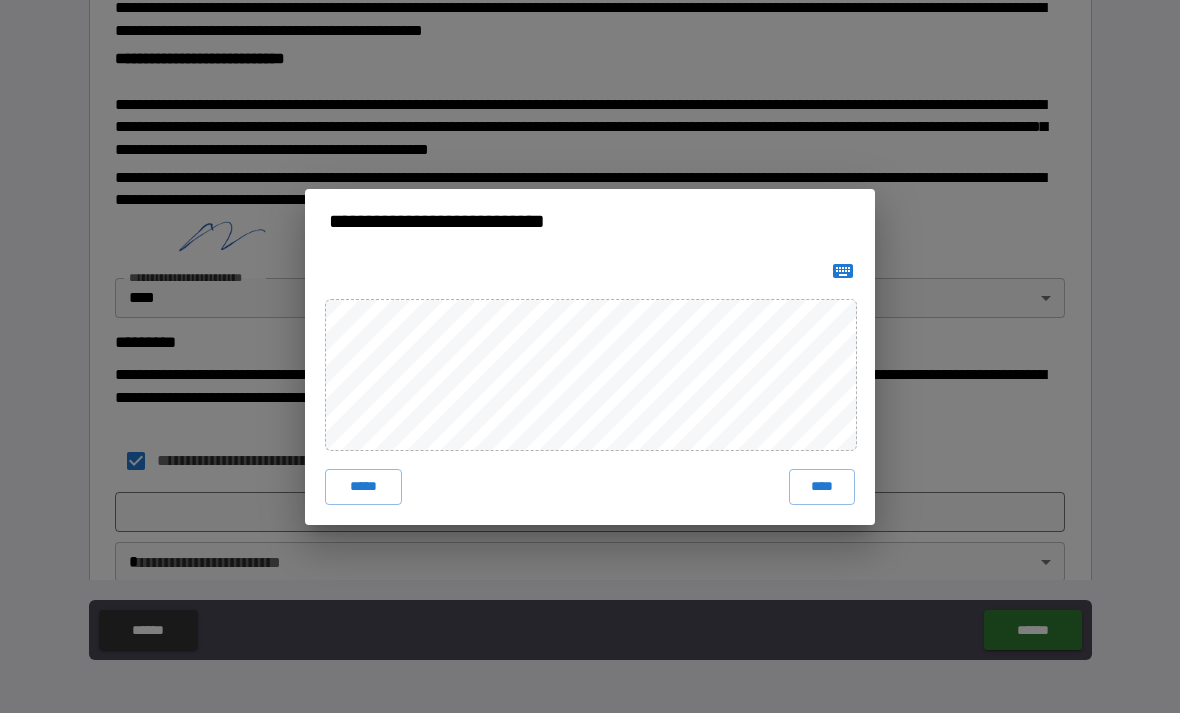 click on "****" at bounding box center (822, 487) 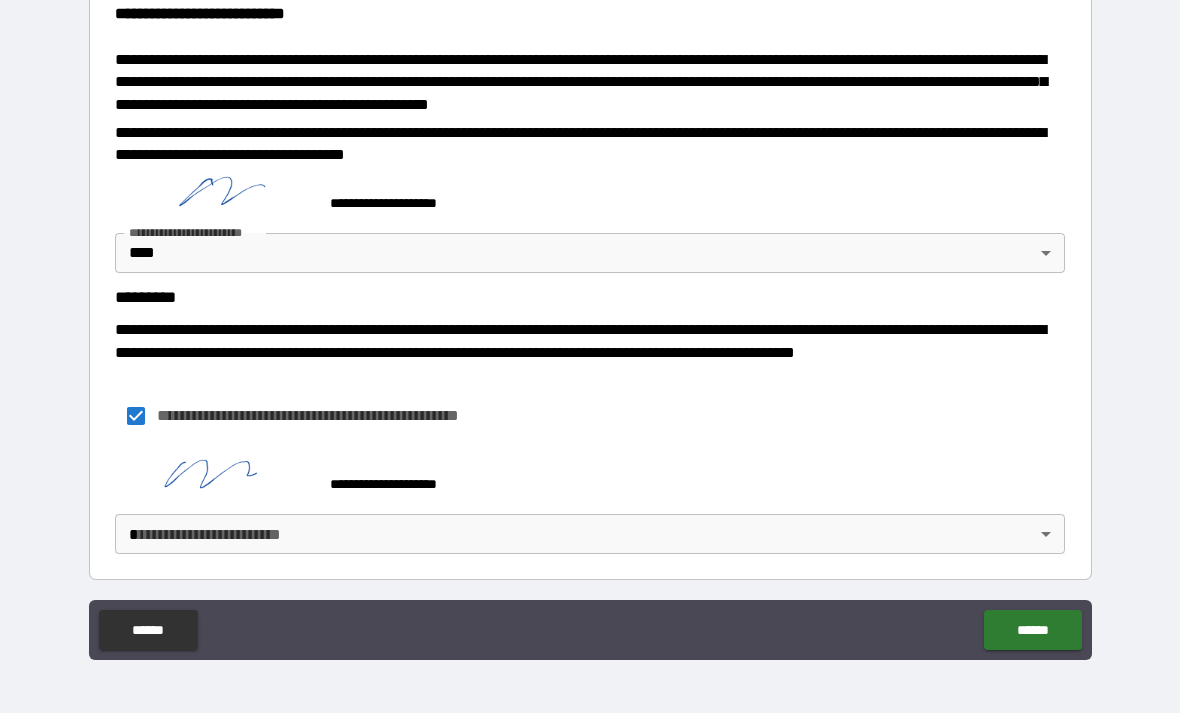 scroll, scrollTop: 740, scrollLeft: 0, axis: vertical 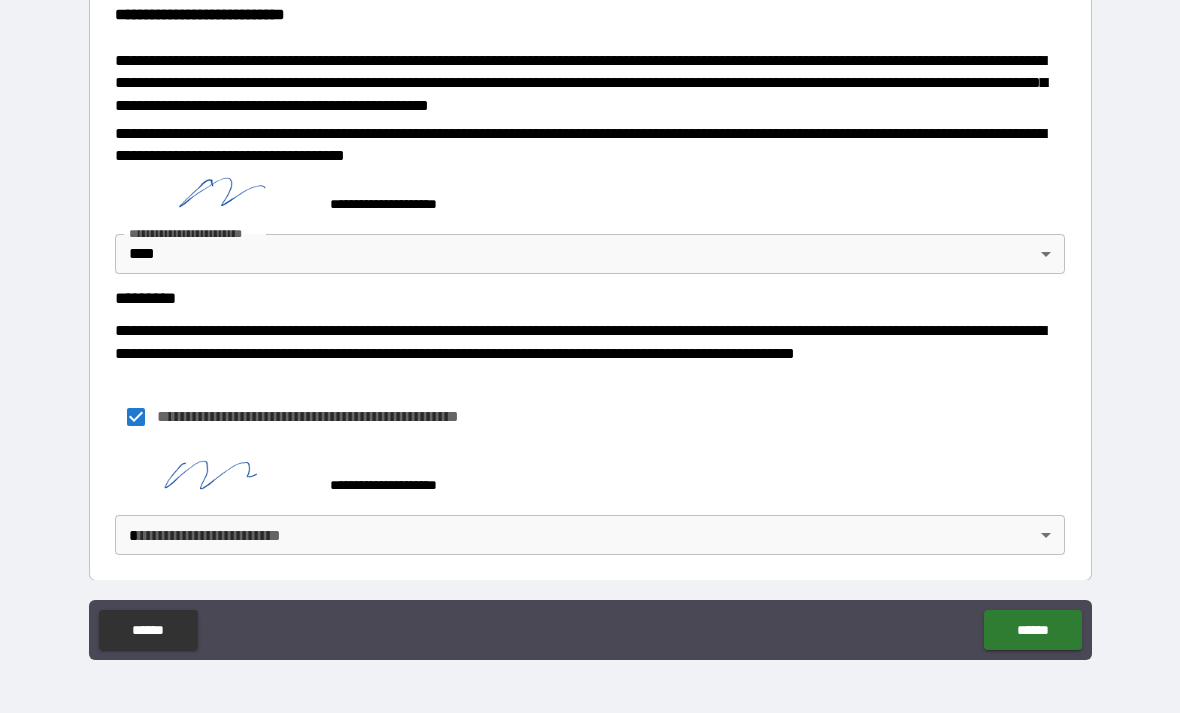 click on "**********" at bounding box center [590, 324] 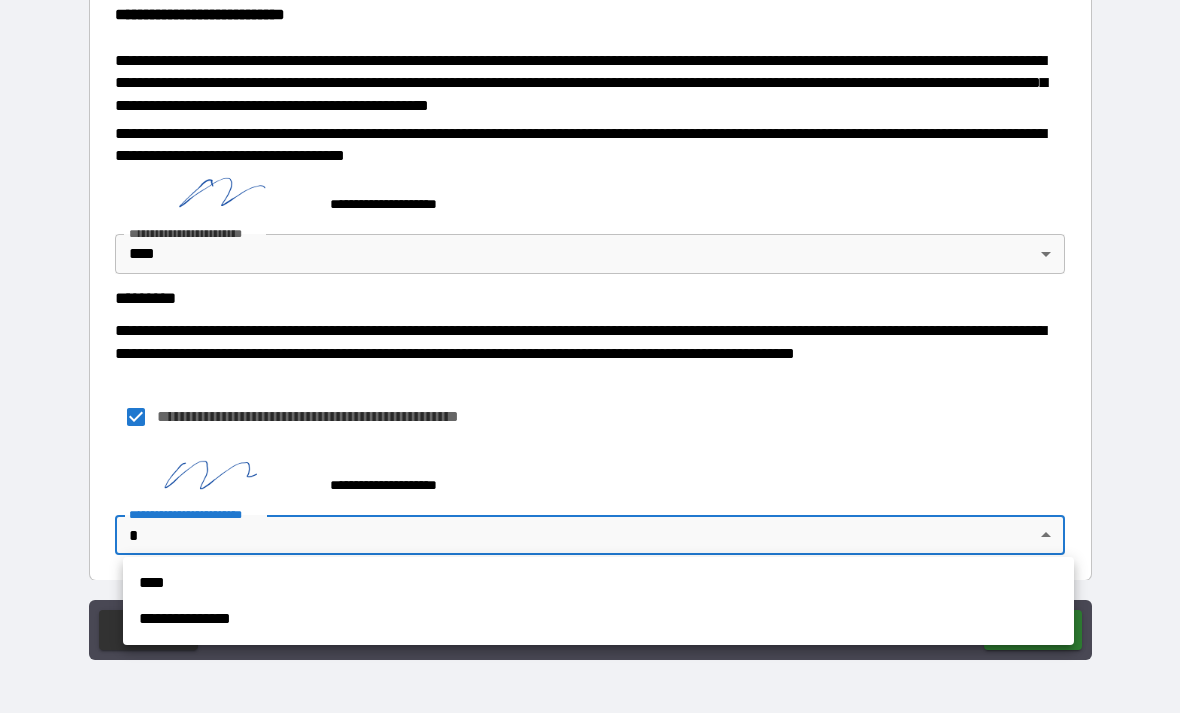 click on "**********" at bounding box center (598, 619) 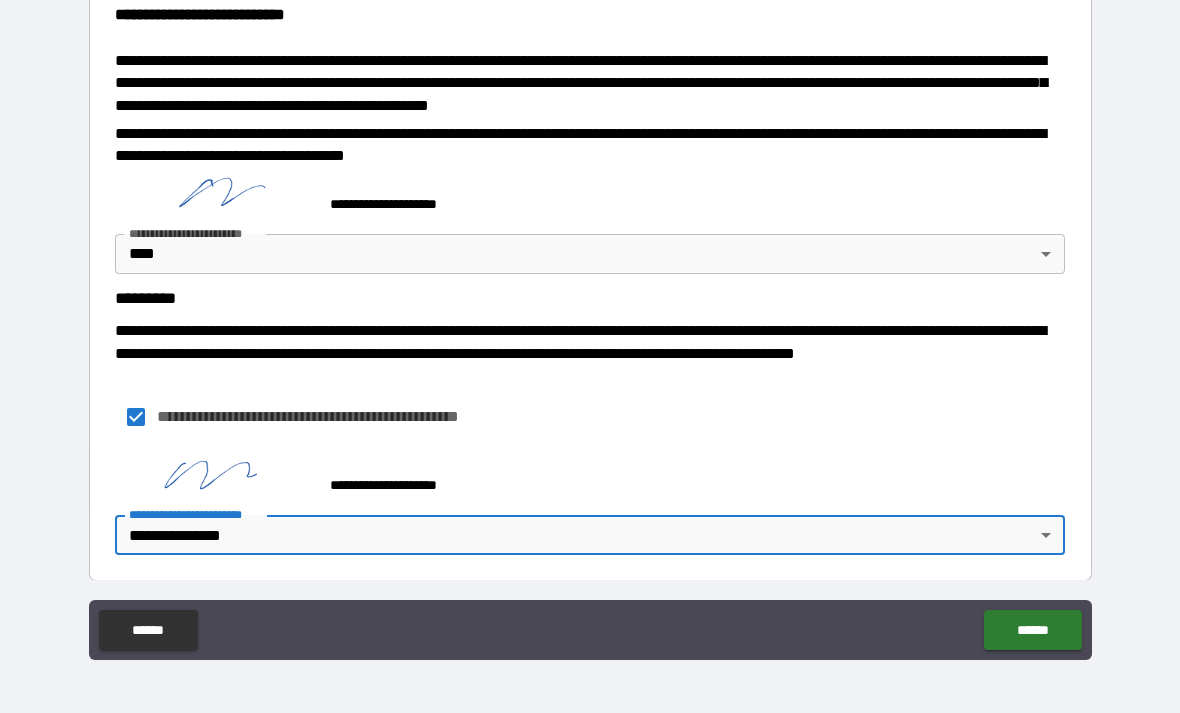 click on "******" at bounding box center [1032, 630] 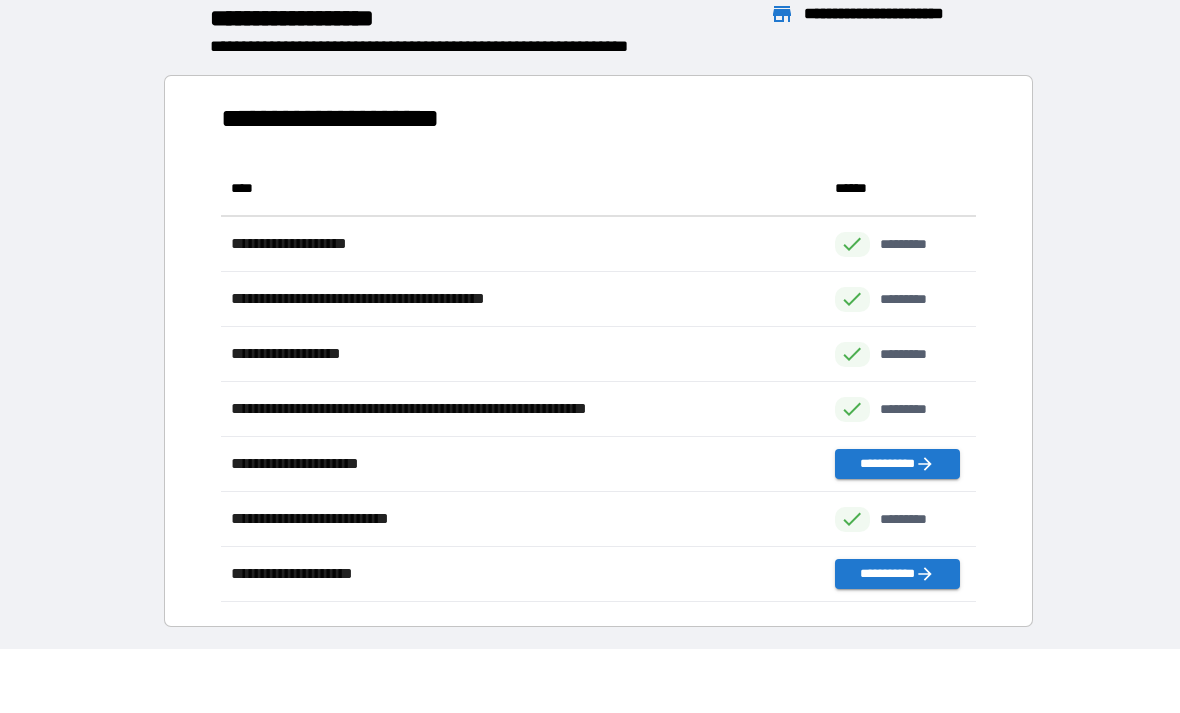 scroll, scrollTop: 1, scrollLeft: 1, axis: both 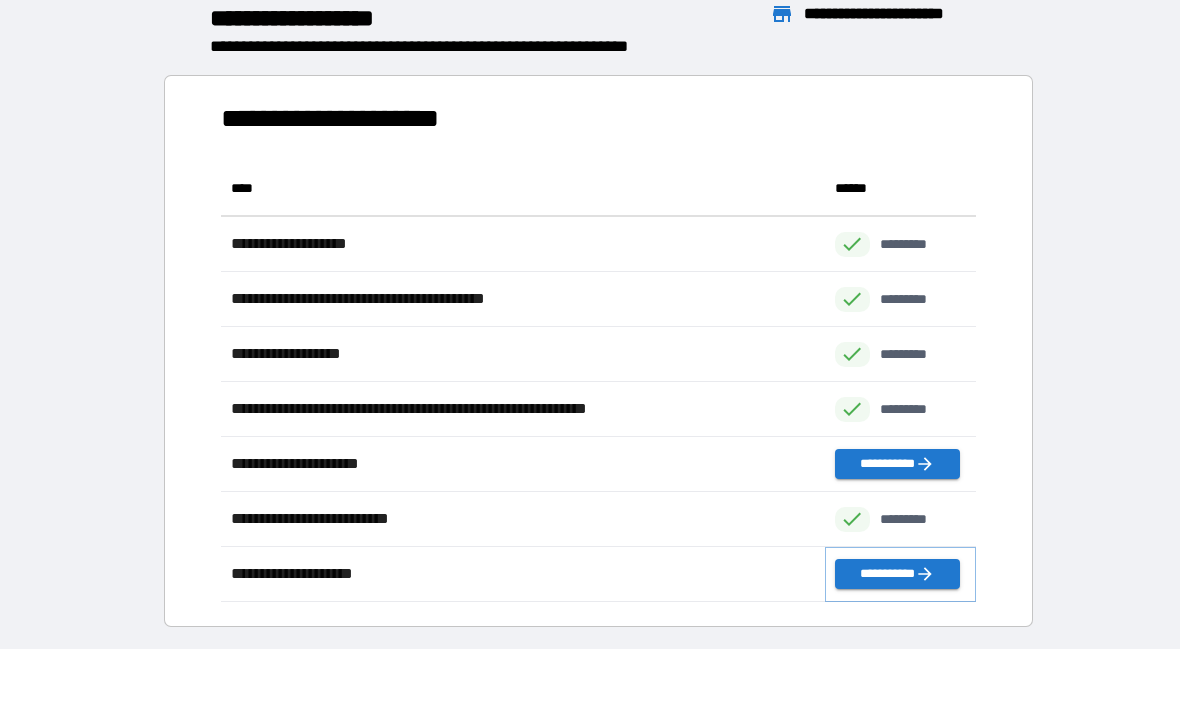 click on "**********" at bounding box center [897, 574] 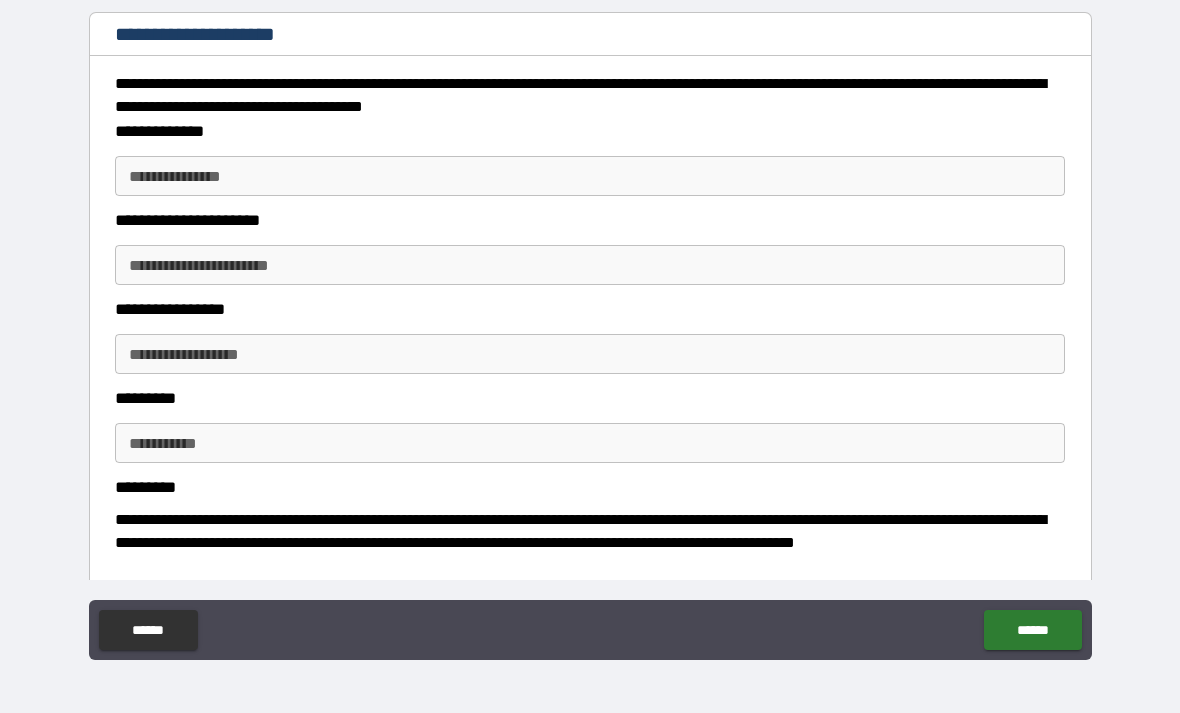 scroll, scrollTop: 231, scrollLeft: 0, axis: vertical 